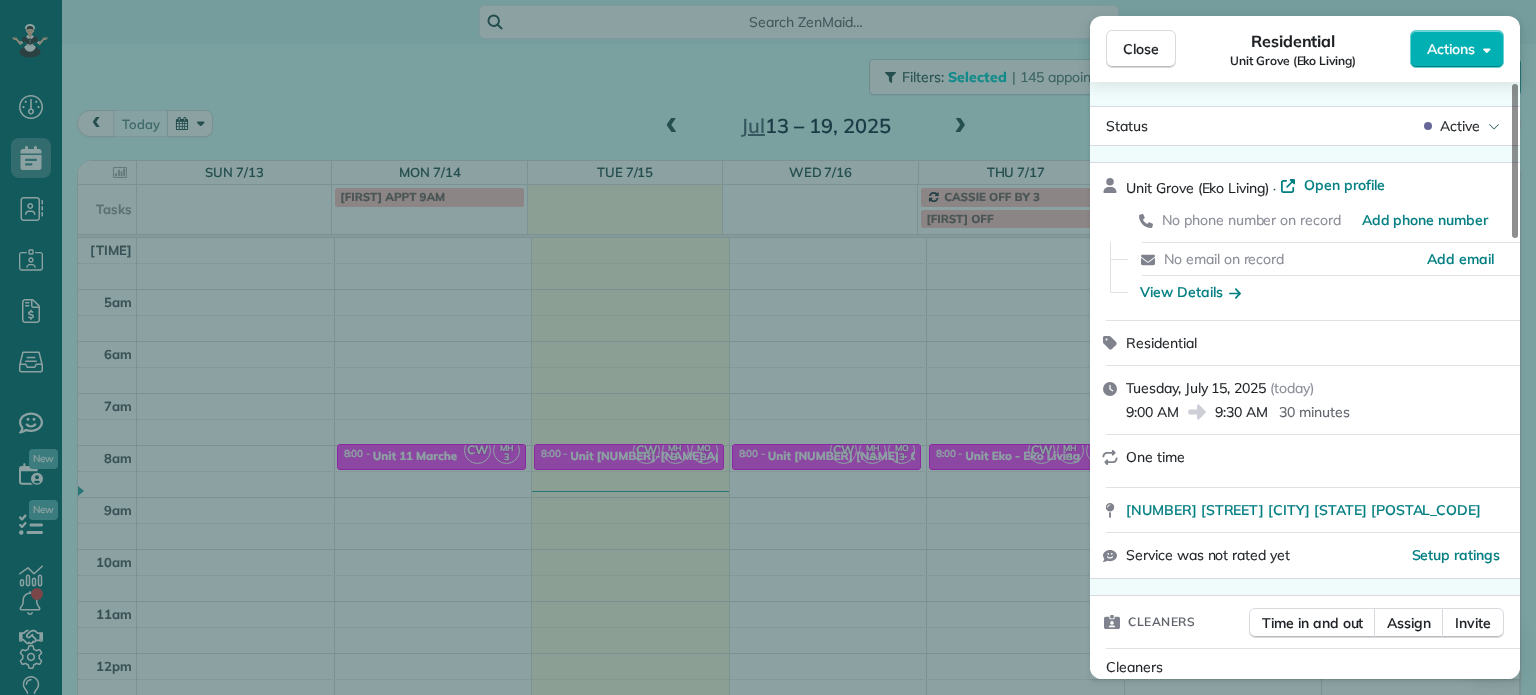 scroll, scrollTop: 0, scrollLeft: 0, axis: both 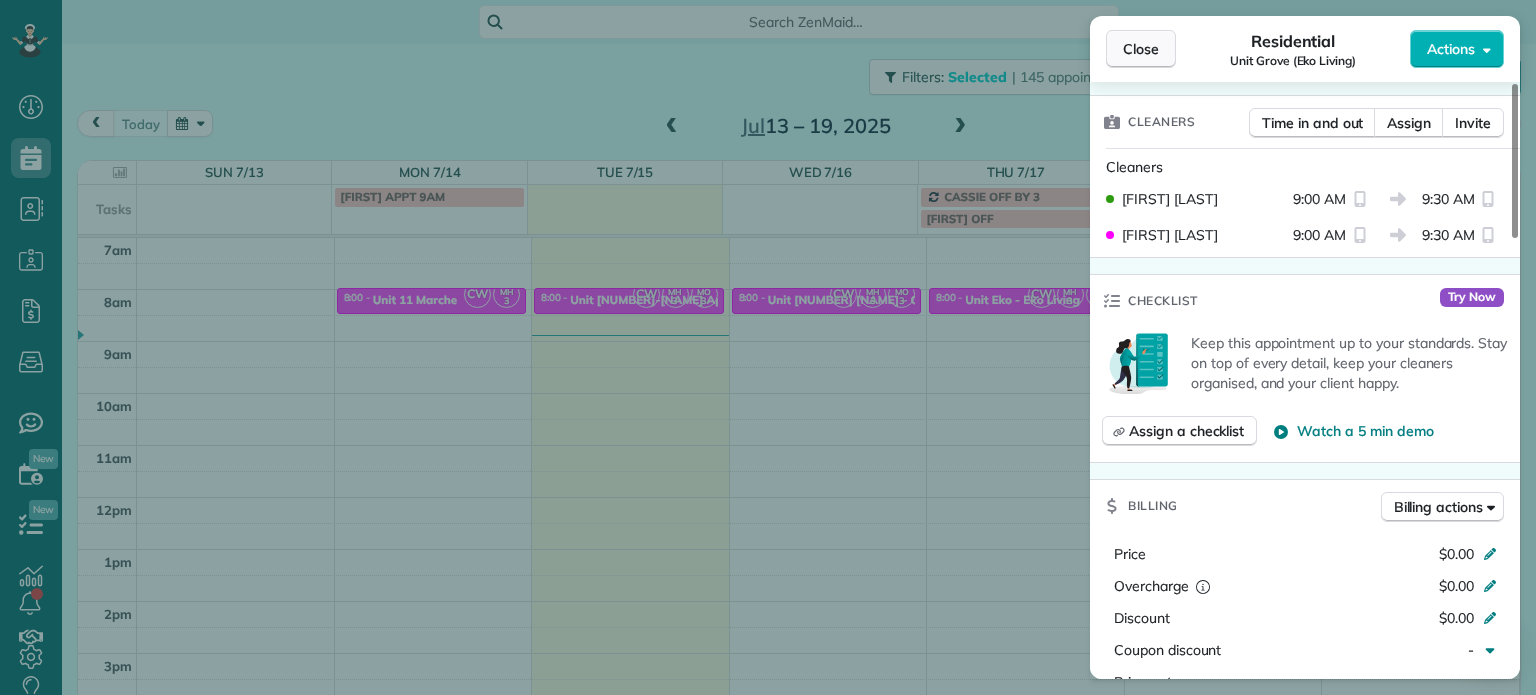 click on "Close" at bounding box center (1141, 49) 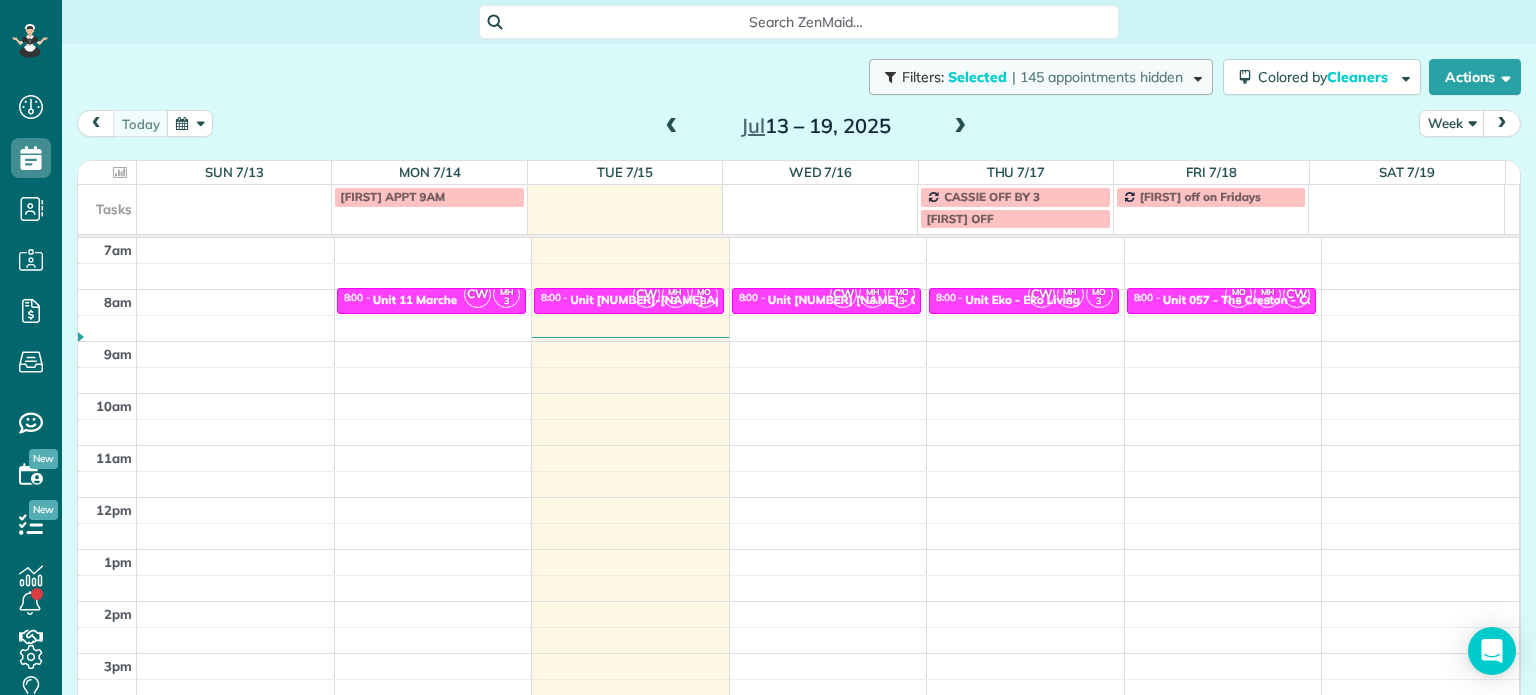 click on "Filters:   Selected
|  145 appointments hidden" at bounding box center (1041, 77) 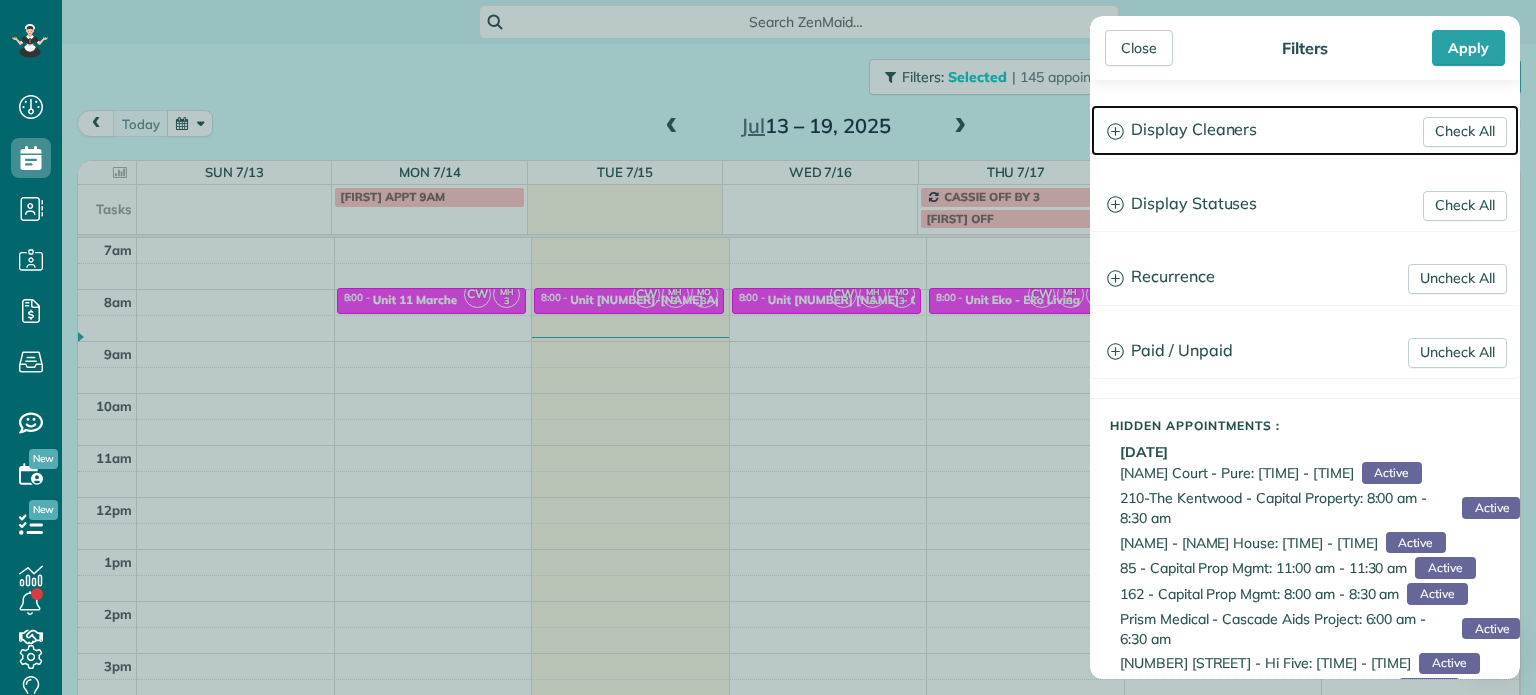 click on "Display Cleaners" at bounding box center (1305, 130) 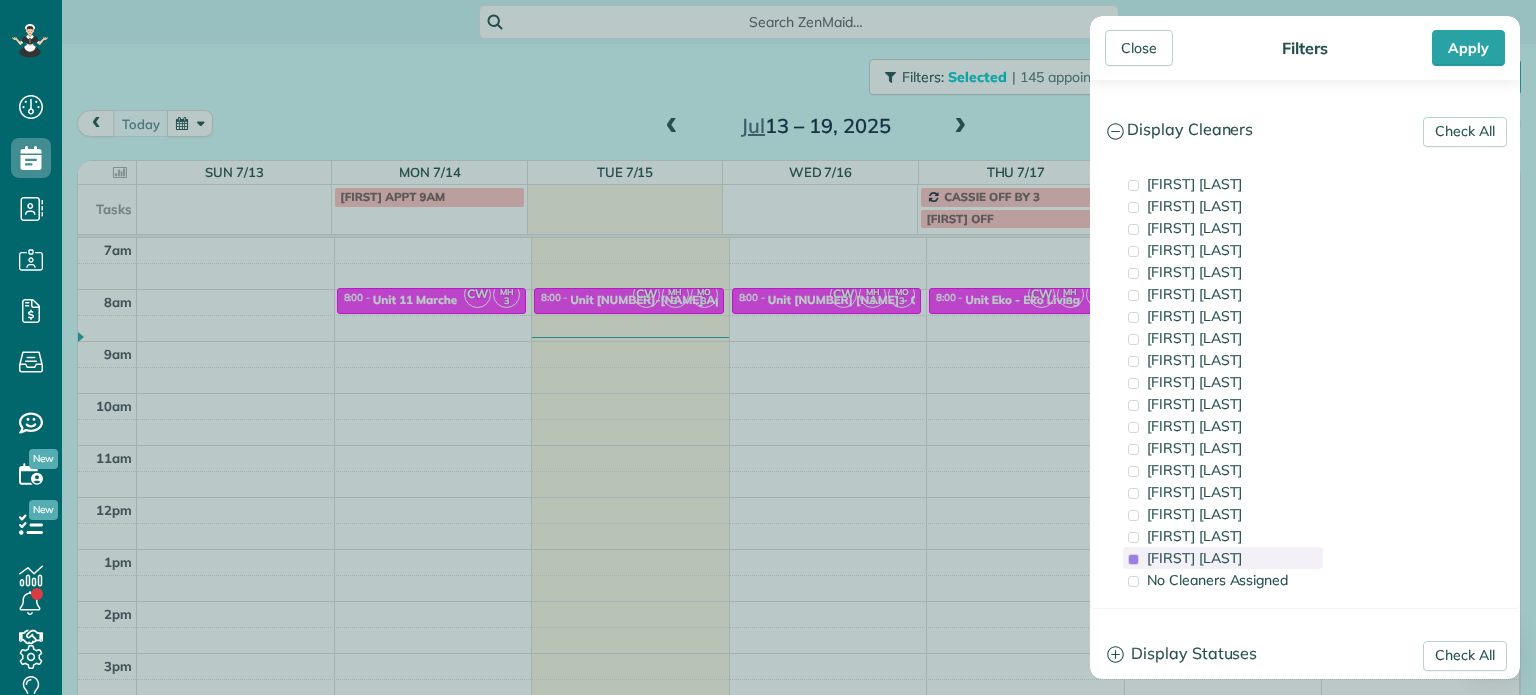 click on "Meralda Harris" at bounding box center (1194, 558) 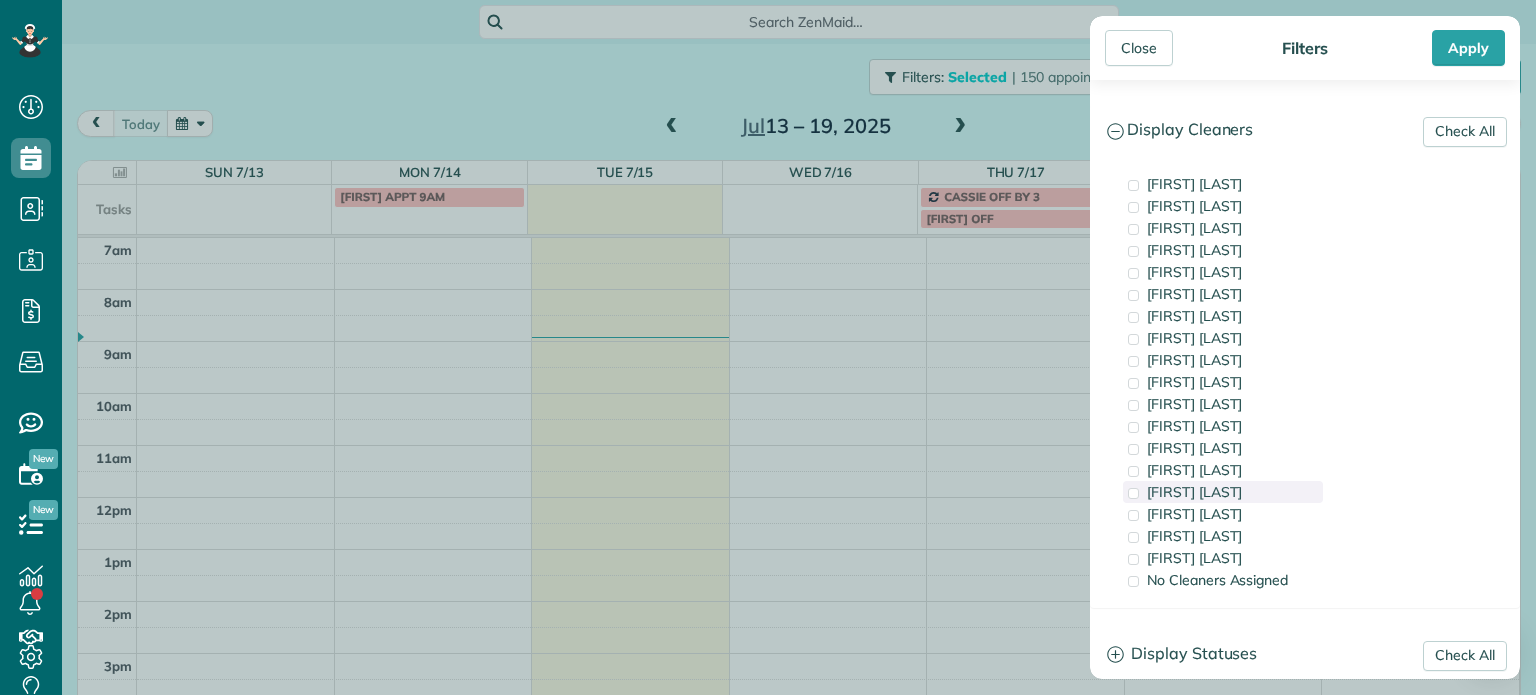 click on "Tammi Rue" at bounding box center [1223, 492] 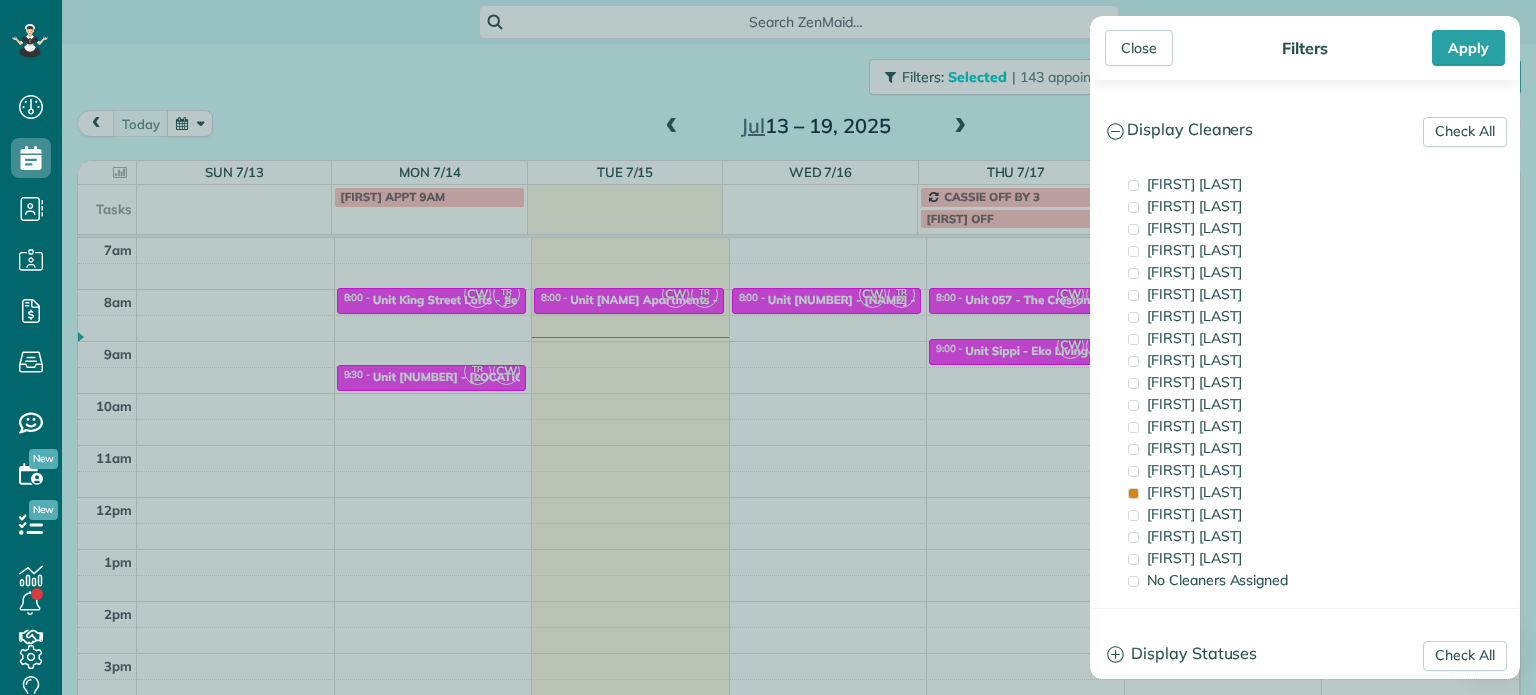 click on "Close
Filters
Apply
Check All
Display Cleaners
Christina Wright-German
Brie Killary
Cassie Feliciano
Tawnya Reynolds
Mark Zollo
Matthew Hatcher
Tony Middleton" at bounding box center [768, 347] 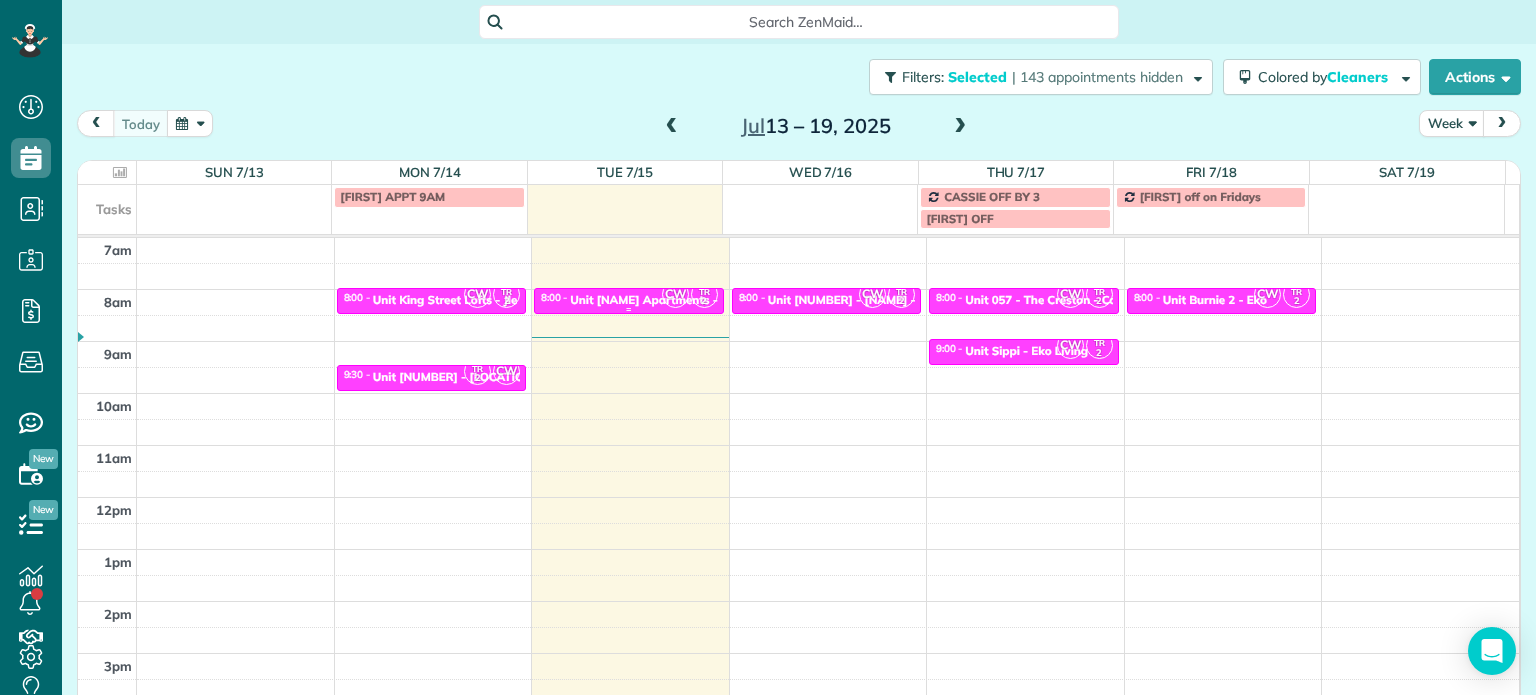 click on "Unit Cascadia Village Apartments - Tokola Properties" at bounding box center (694, 300) 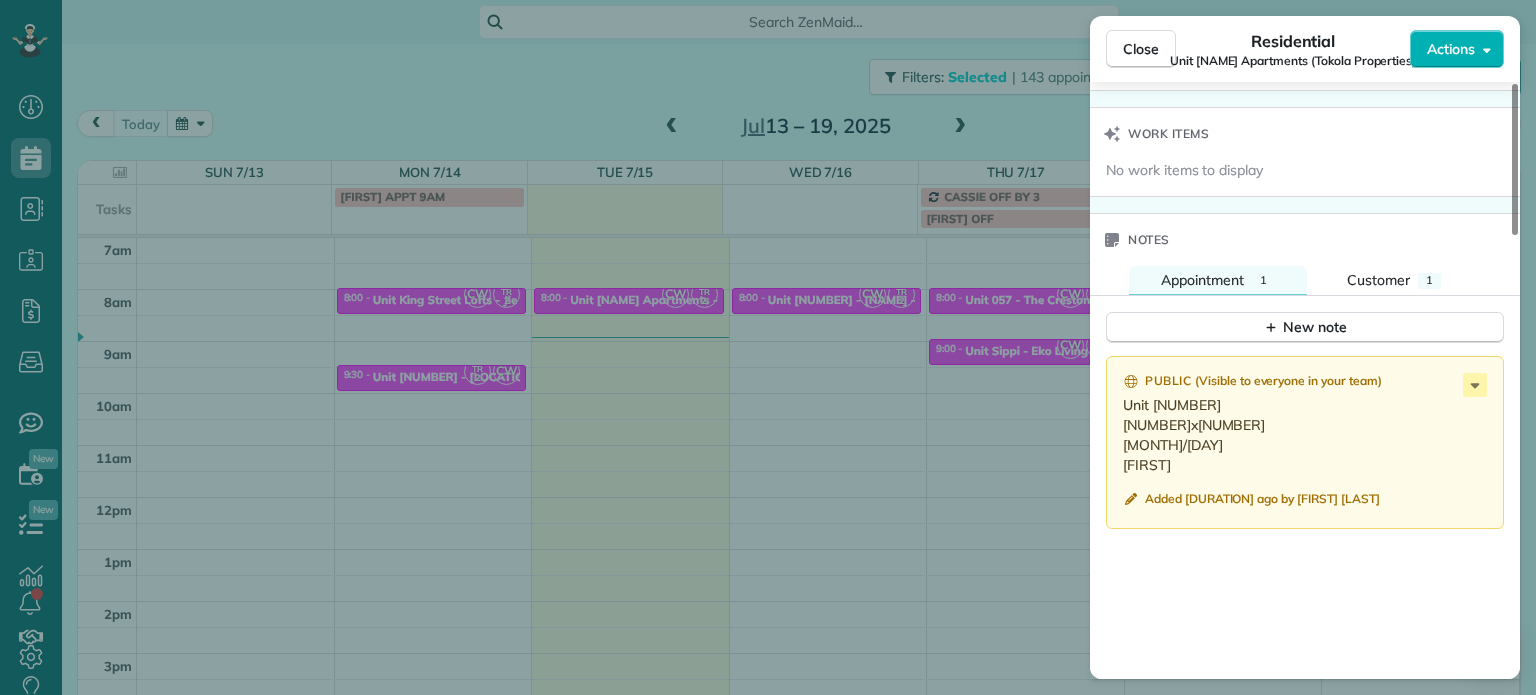 scroll, scrollTop: 1748, scrollLeft: 0, axis: vertical 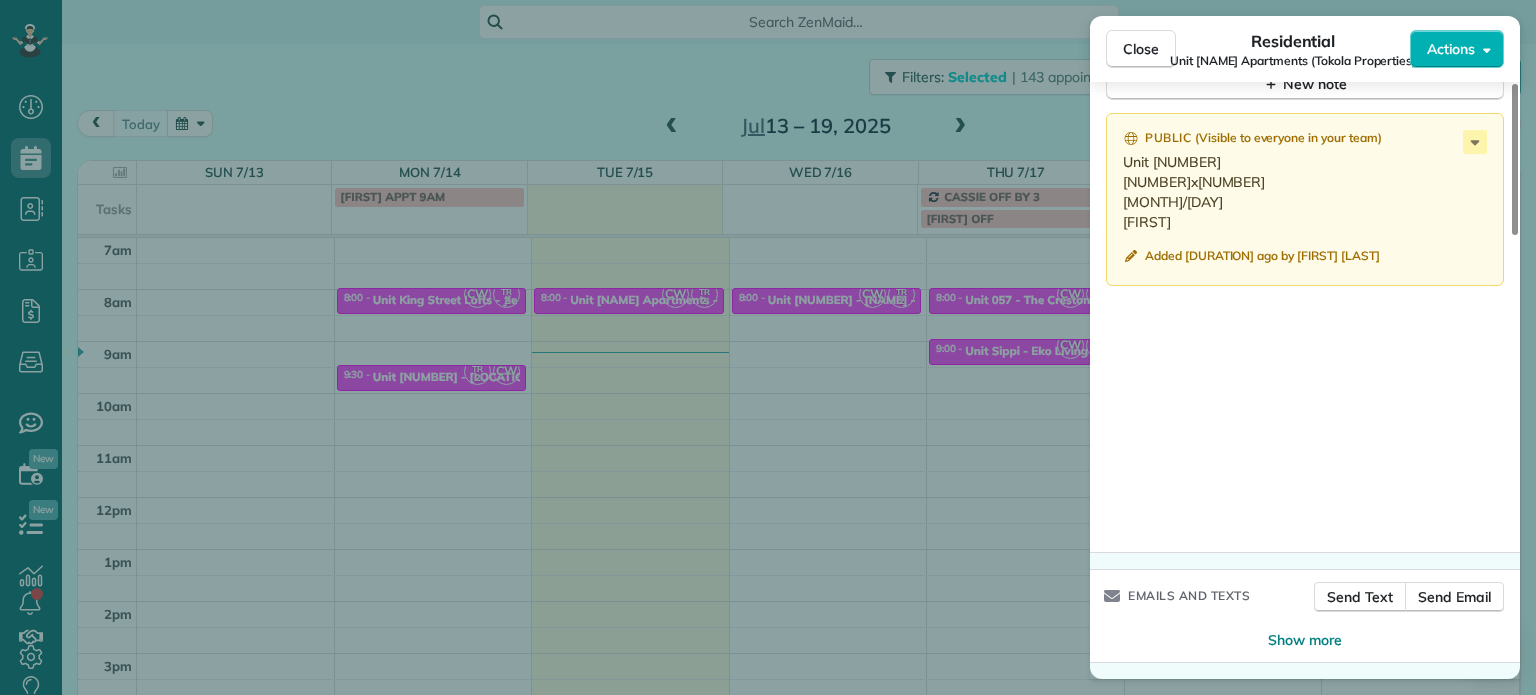 click on "Close Residential Unit Cascadia Village Apartments (Tokola Properties) Actions Status Active Unit Cascadia Village Apartments (Tokola Properties) · Open profile No phone number on record Add phone number No email on record Add email View Details Residential Tuesday, July 15, 2025 ( today ) 8:00 AM 8:30 AM 30 minutes One time 39267 Cascadia Village Drive Sandy OR 97055 Service was not rated yet Setup ratings Cleaners Time in and out Assign Invite Cleaners Tammi   Rue 8:00 AM 8:30 AM Christina   Wright-German 8:00 AM 8:30 AM Checklist Try Now Keep this appointment up to your standards. Stay on top of every detail, keep your cleaners organised, and your client happy. Assign a checklist Watch a 5 min demo Billing Billing actions Price $0.00 Overcharge $0.00 Discount $0.00 Coupon discount - Primary tax - Secondary tax - Total appointment price $0.00 Tips collected New feature! $0.00 Mark as paid Total including tip $0.00 Get paid online in no-time! Send an invoice and reward your cleaners with tips Work items 1 1" at bounding box center (768, 347) 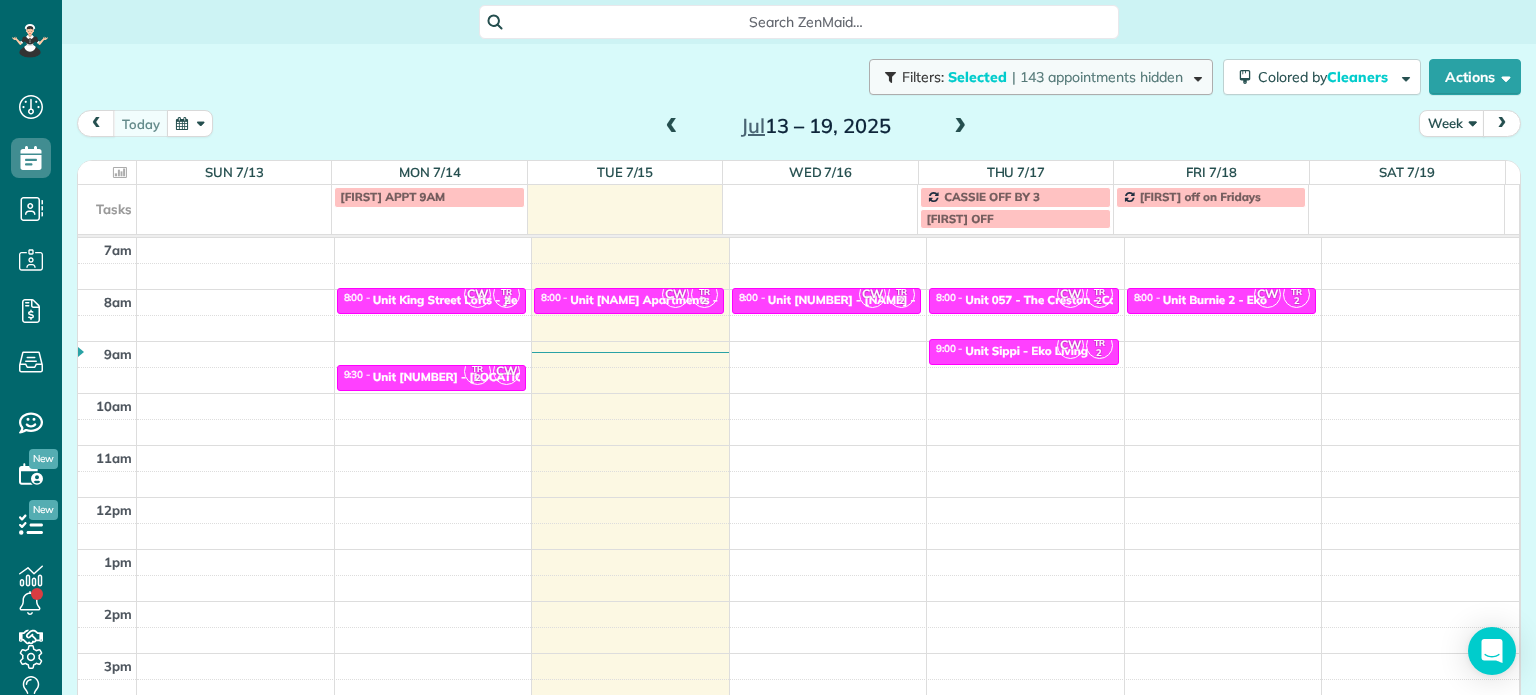 click on "Filters:   Selected
|  143 appointments hidden" at bounding box center (1041, 77) 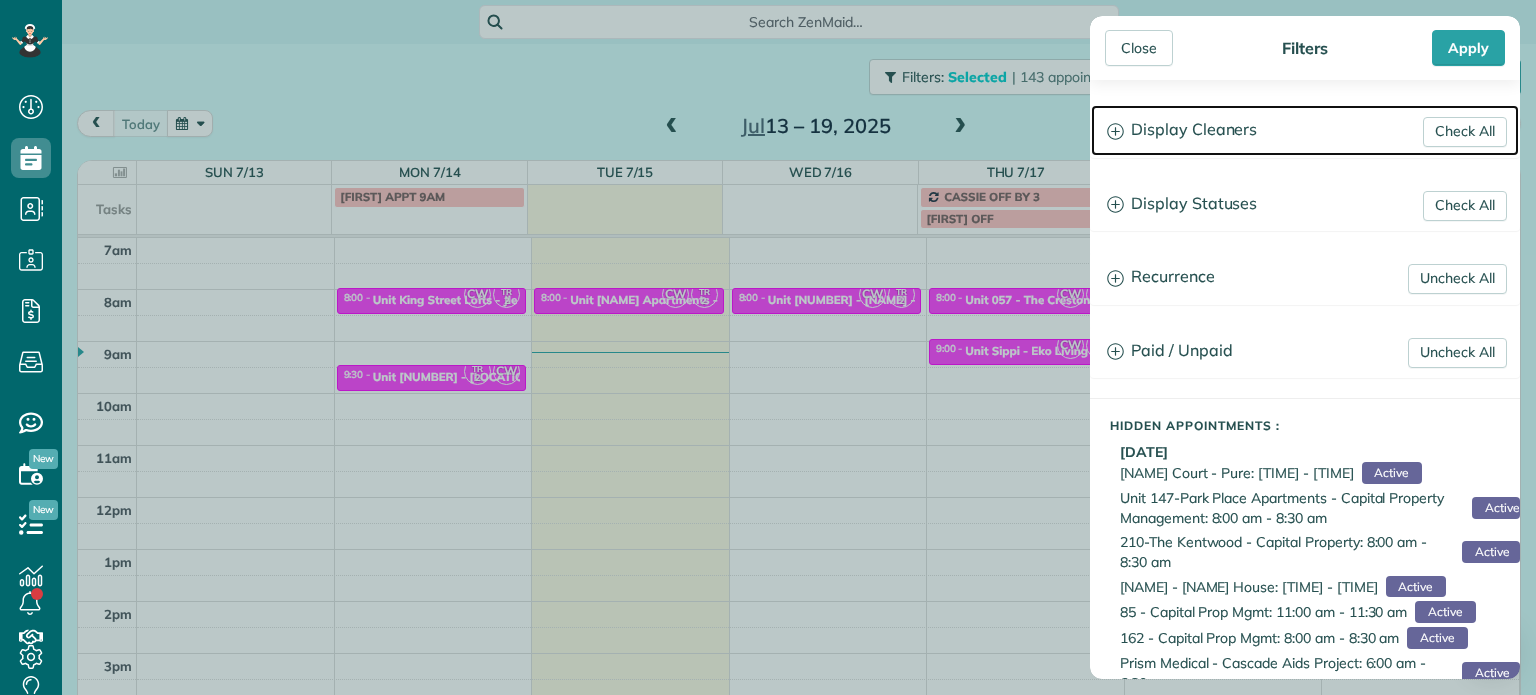 click on "Display Cleaners" at bounding box center [1305, 130] 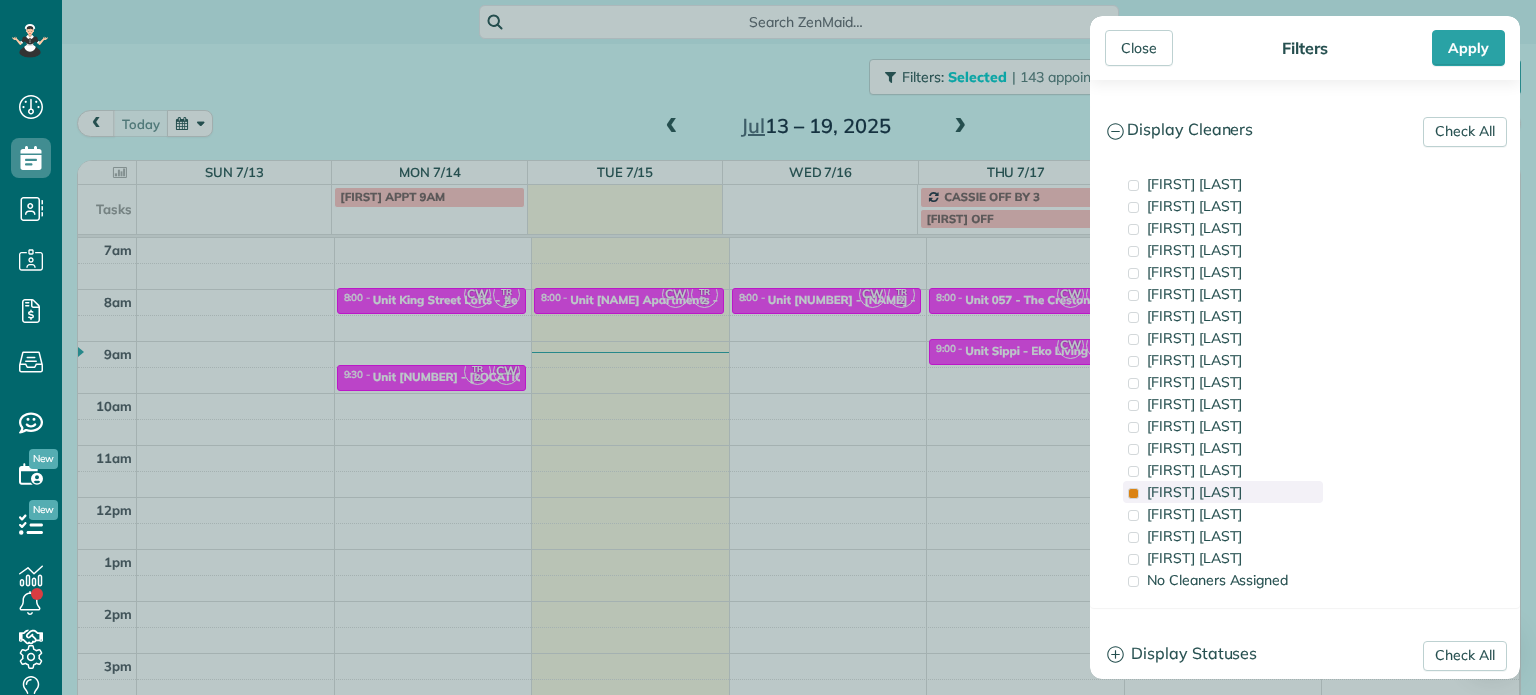 click on "Tammi Rue" at bounding box center [1223, 492] 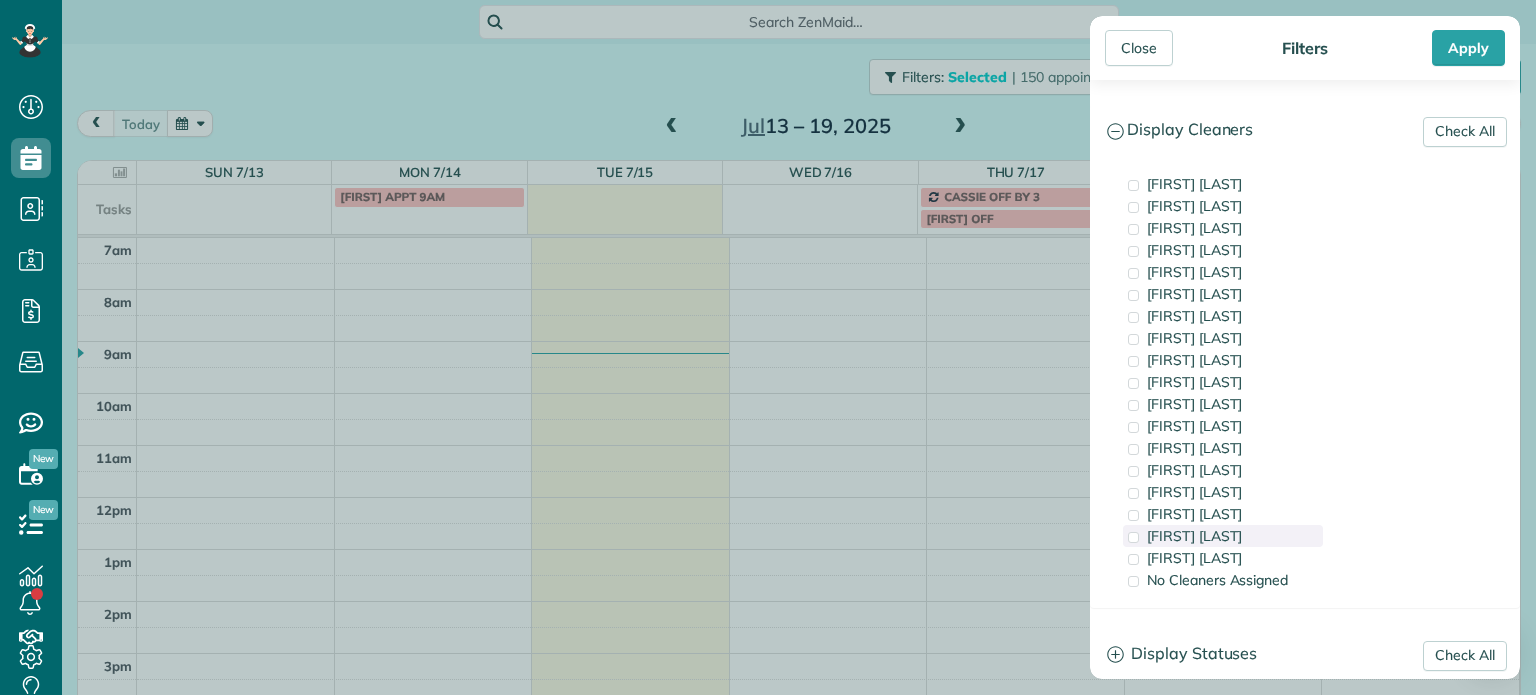 click on "Marina Ostertag" at bounding box center [1194, 536] 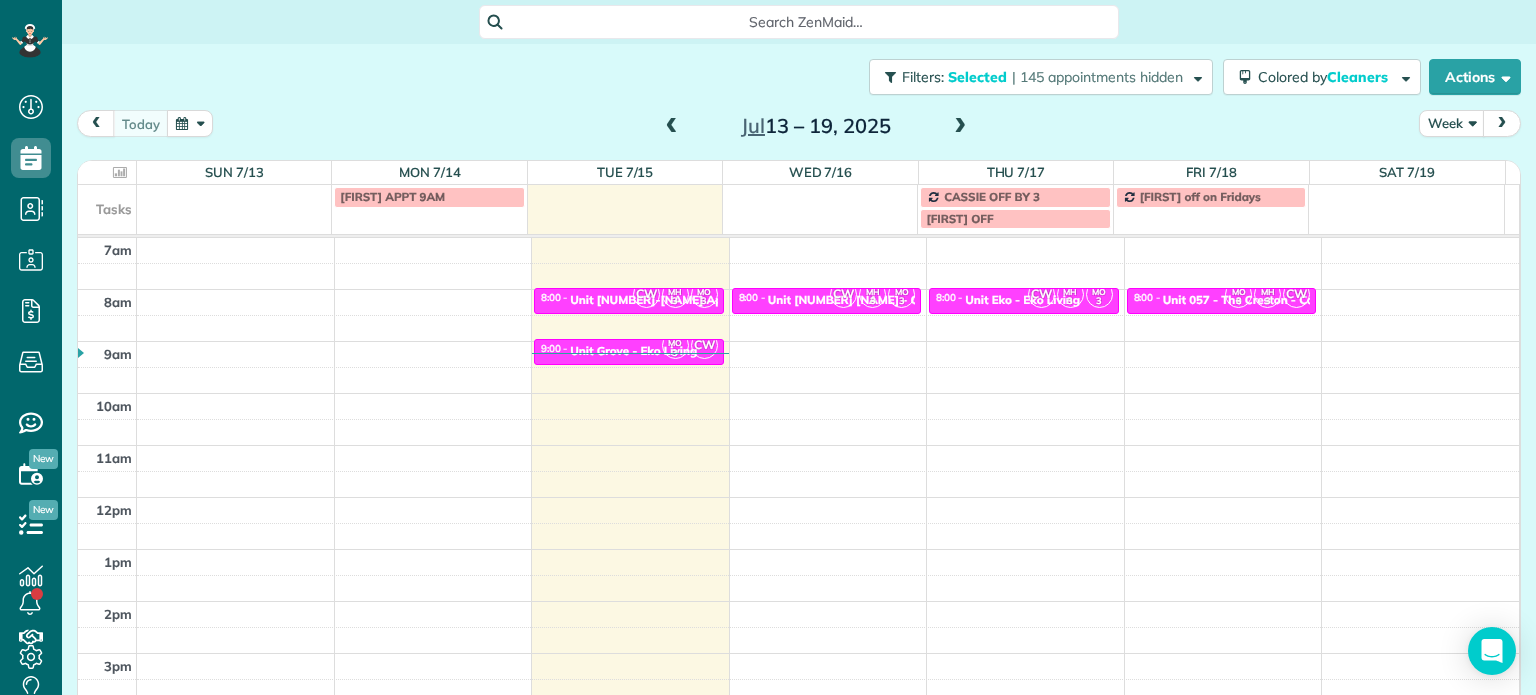 click on "Close
Filters
Apply
Check All
Display Cleaners
Christina Wright-German
Brie Killary
Cassie Feliciano
Tawnya Reynolds
Mark Zollo
Matthew Hatcher
Tony Middleton" at bounding box center [768, 347] 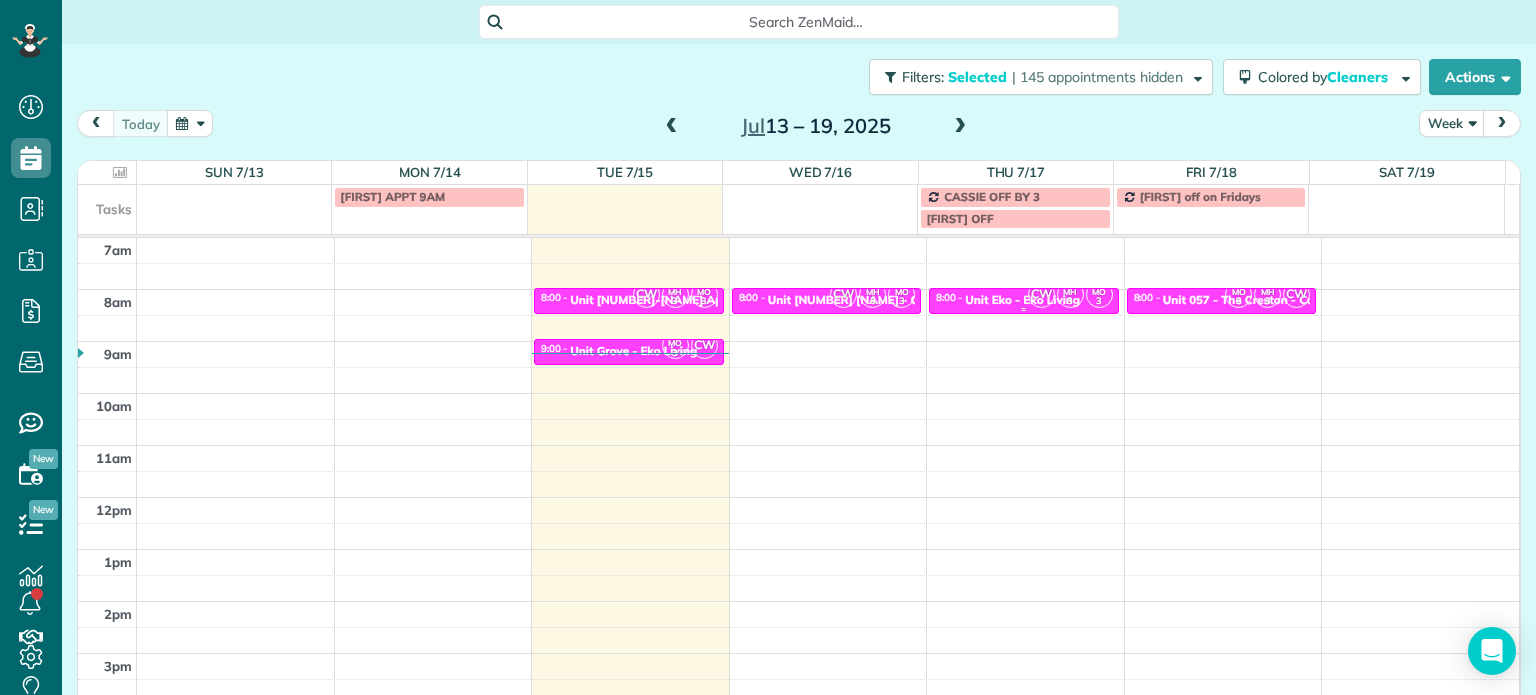 click on "Unit Eko - Eko Living" at bounding box center (1022, 300) 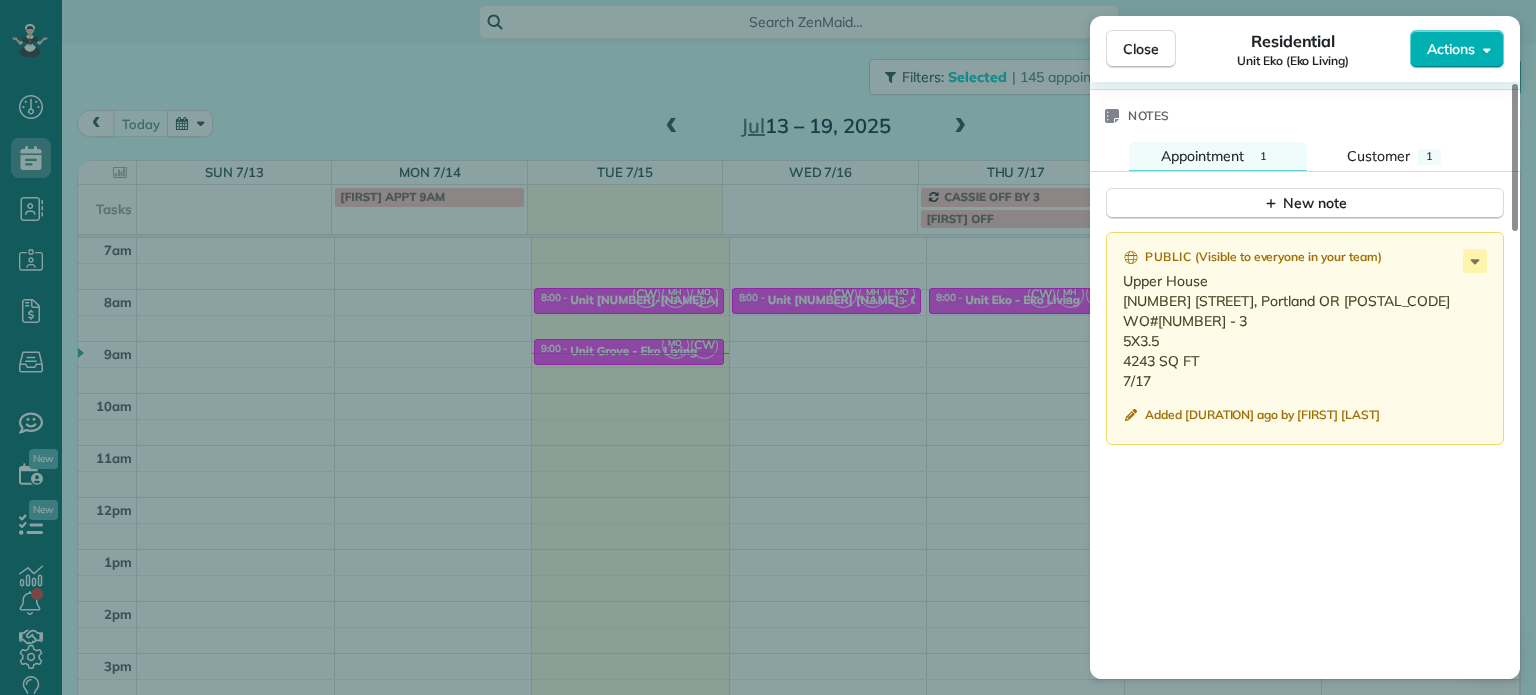 scroll, scrollTop: 1800, scrollLeft: 0, axis: vertical 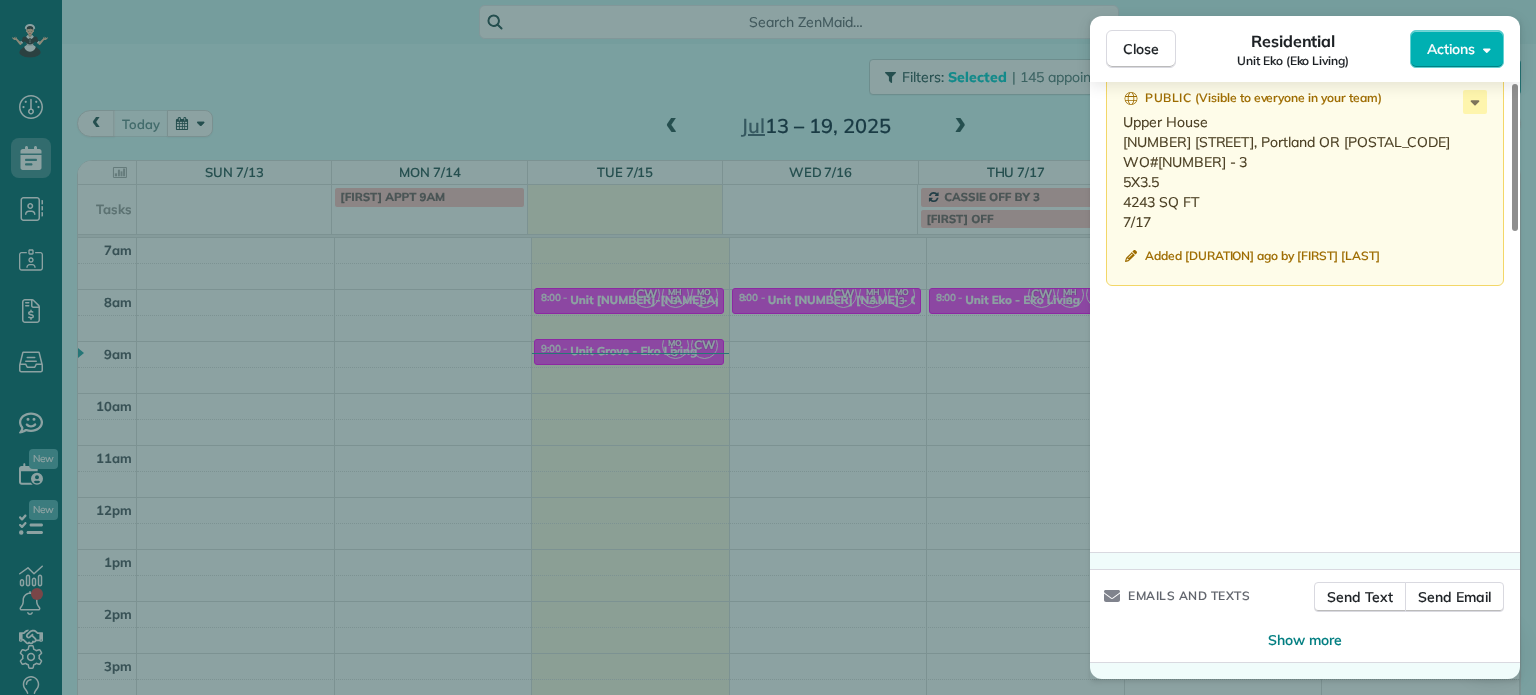 click on "Close Residential Unit Eko (Eko Living) Actions Status Active Unit Eko (Eko Living) · Open profile No phone number on record Add phone number No email on record Add email View Details Residential Thursday, July 17, 2025 ( in 2 days ) 8:00 AM 8:30 AM 30 minutes One time 3204 Southwest Upper Drive Portland OR 97201 Service was not rated yet Setup ratings Cleaners Time in and out Assign Invite Cleaners Marina   Ostertag 8:00 AM 8:30 AM Meralda   Harris 8:00 AM 8:30 AM Christina   Wright-German 8:00 AM 8:30 AM Checklist Try Now Keep this appointment up to your standards. Stay on top of every detail, keep your cleaners organised, and your client happy. Assign a checklist Watch a 5 min demo Billing Billing actions Price $0.00 Overcharge $0.00 Discount $0.00 Coupon discount - Primary tax - Secondary tax - Total appointment price $0.00 Tips collected New feature! $0.00 Mark as paid Total including tip $0.00 Get paid online in no-time! Send an invoice and reward your cleaners with tips Charge customer credit card 1 1" at bounding box center (768, 347) 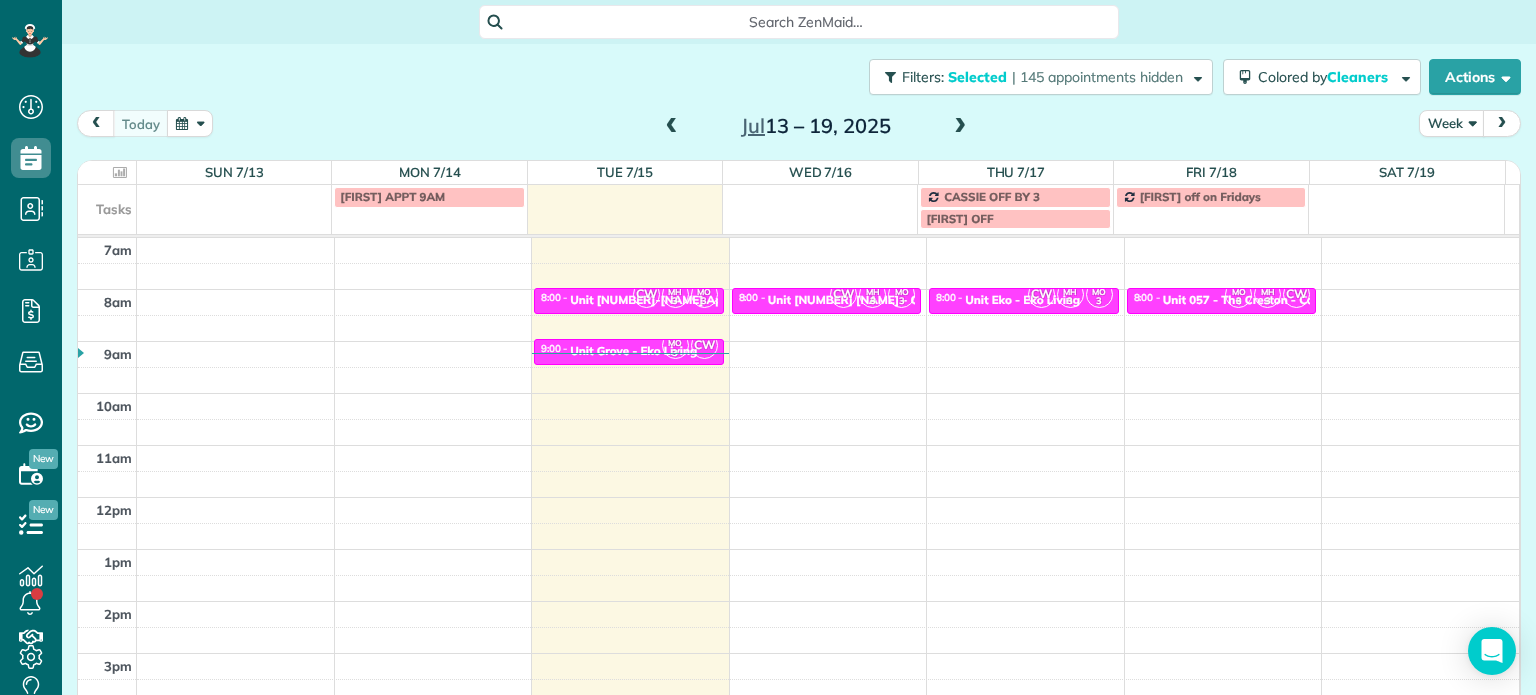 click at bounding box center [960, 127] 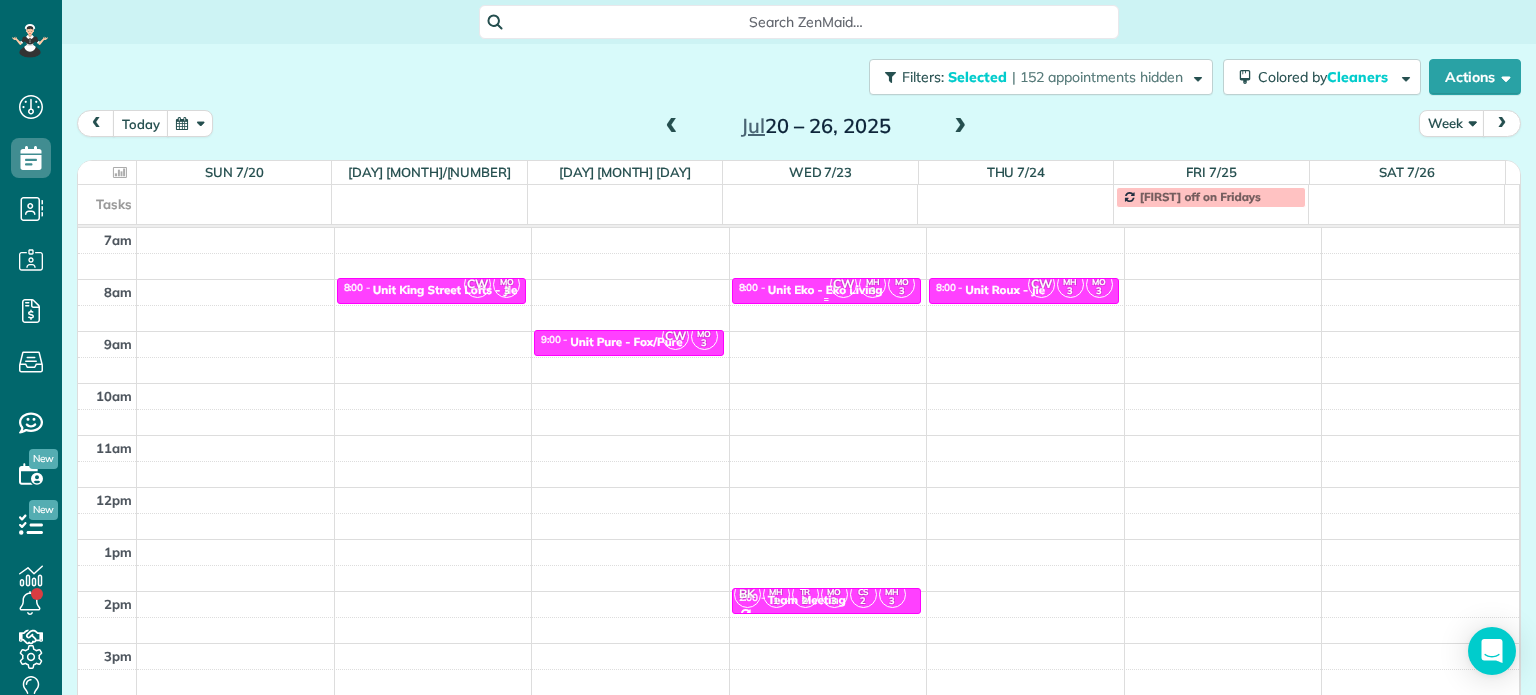click on "CW" at bounding box center (843, 284) 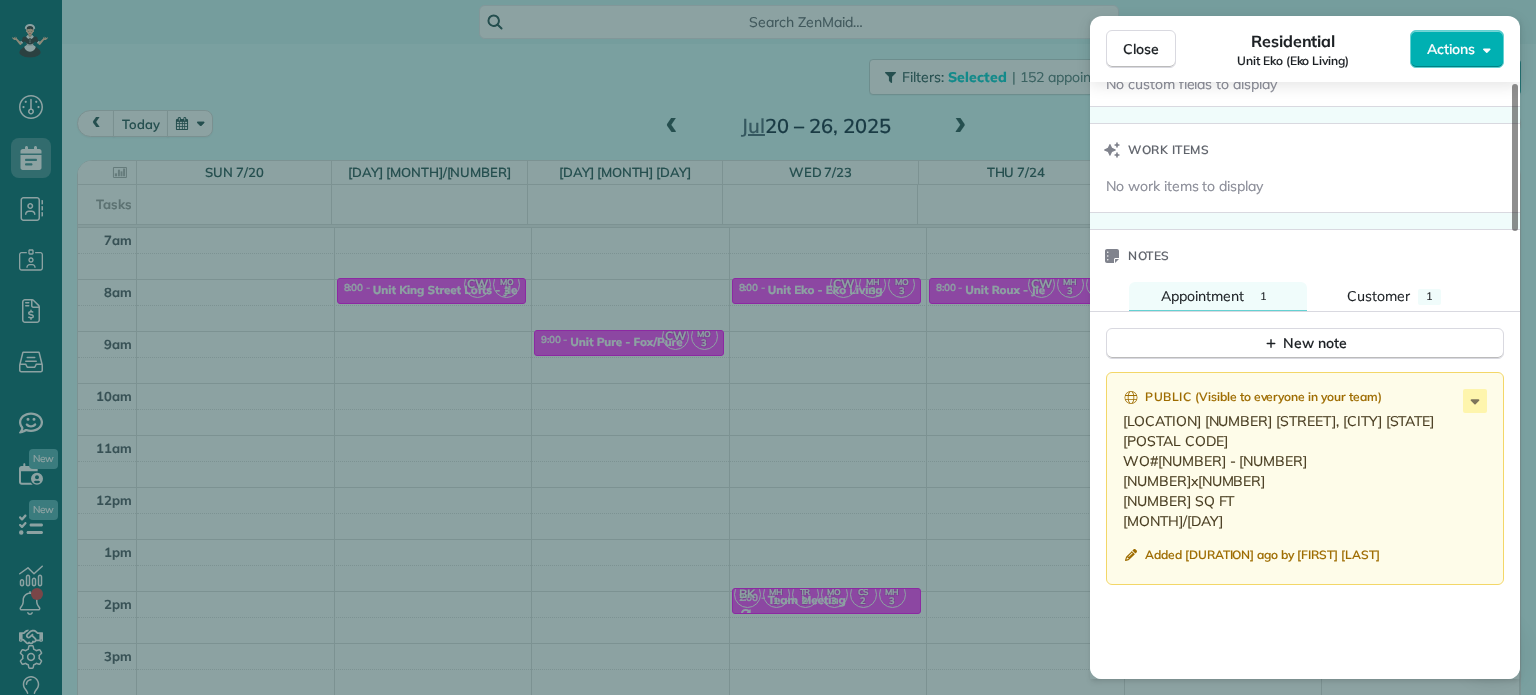 scroll, scrollTop: 1600, scrollLeft: 0, axis: vertical 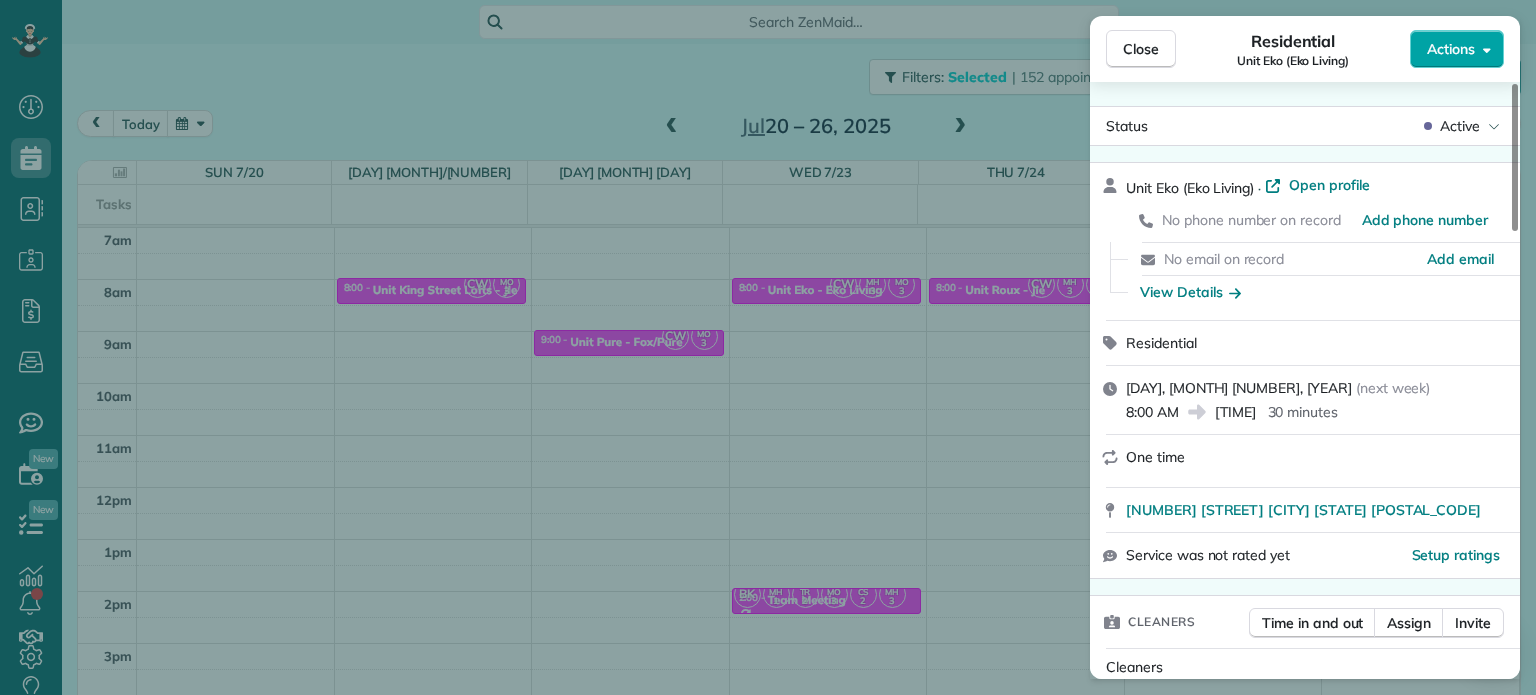 click on "Actions" at bounding box center (1451, 49) 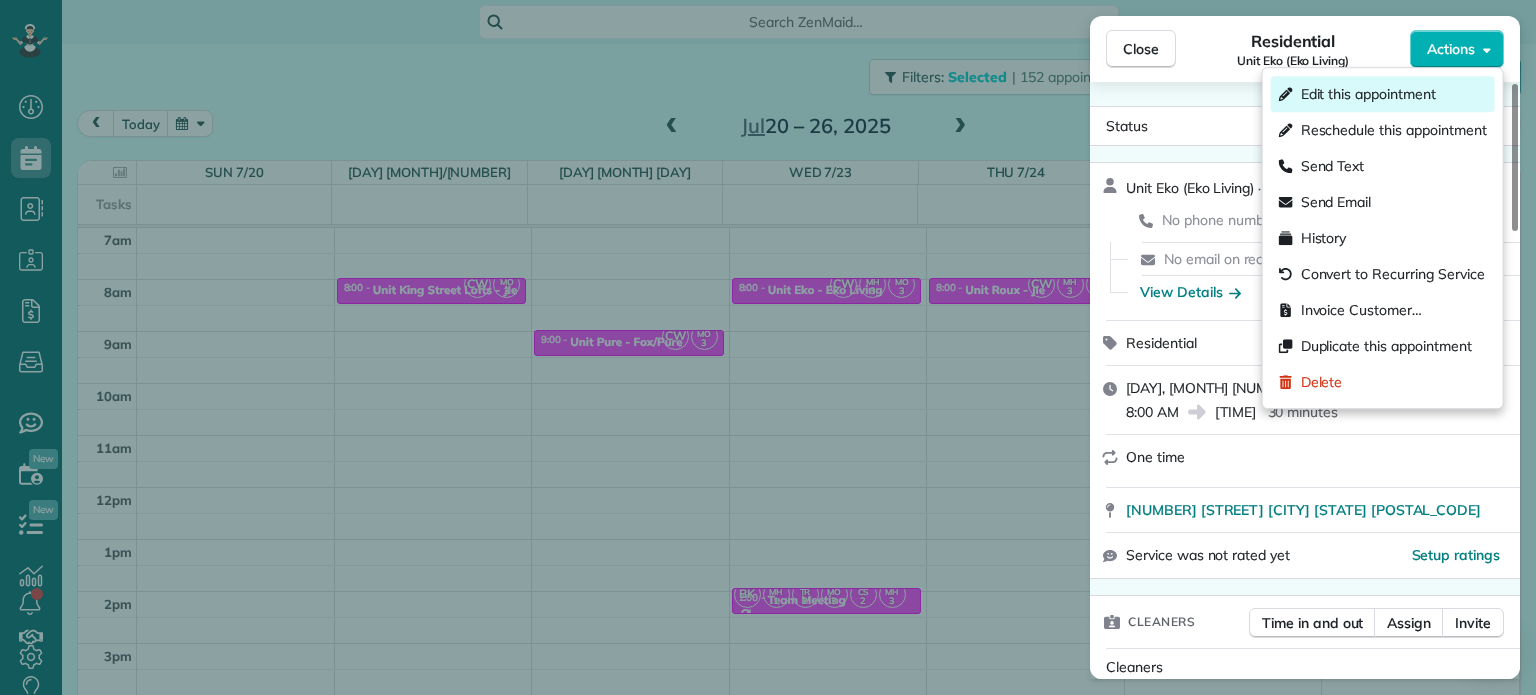 click on "Edit this appointment" at bounding box center [1368, 94] 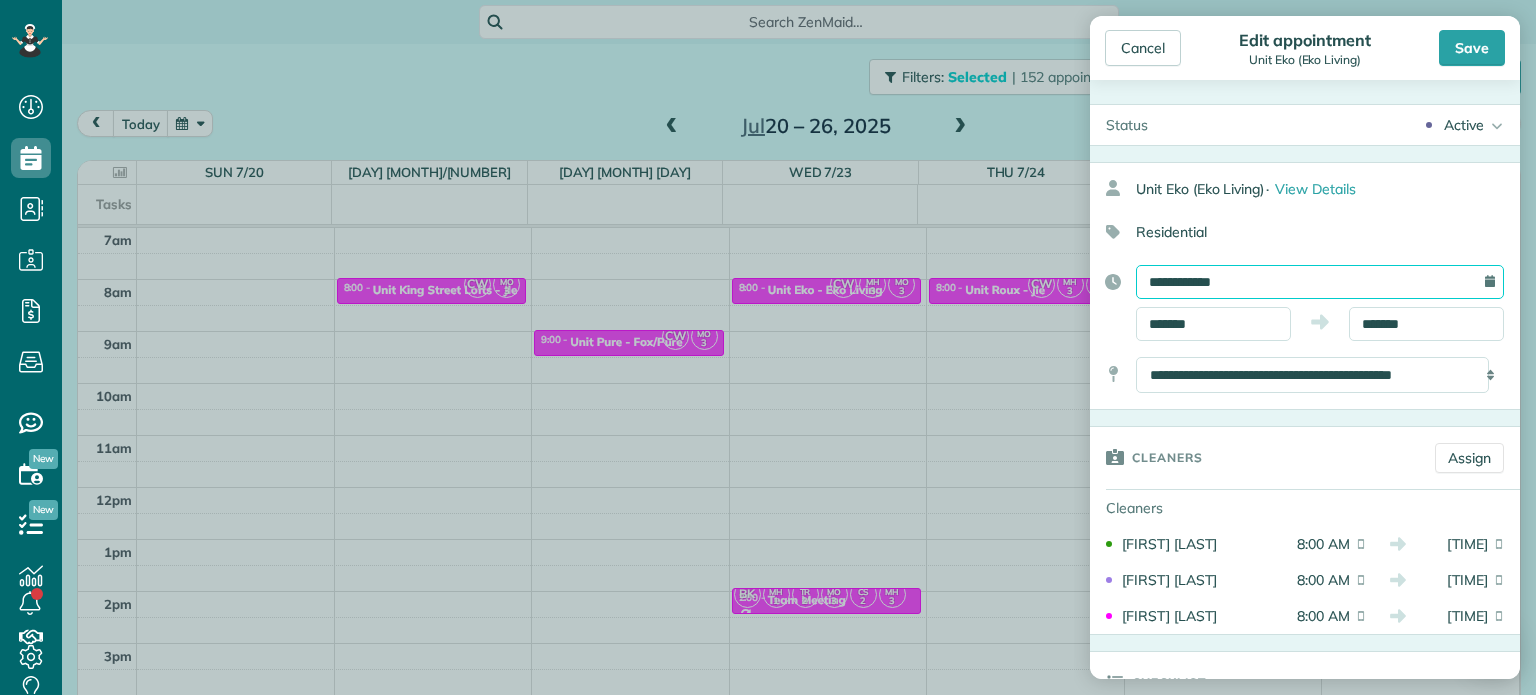 click on "**********" at bounding box center [1320, 282] 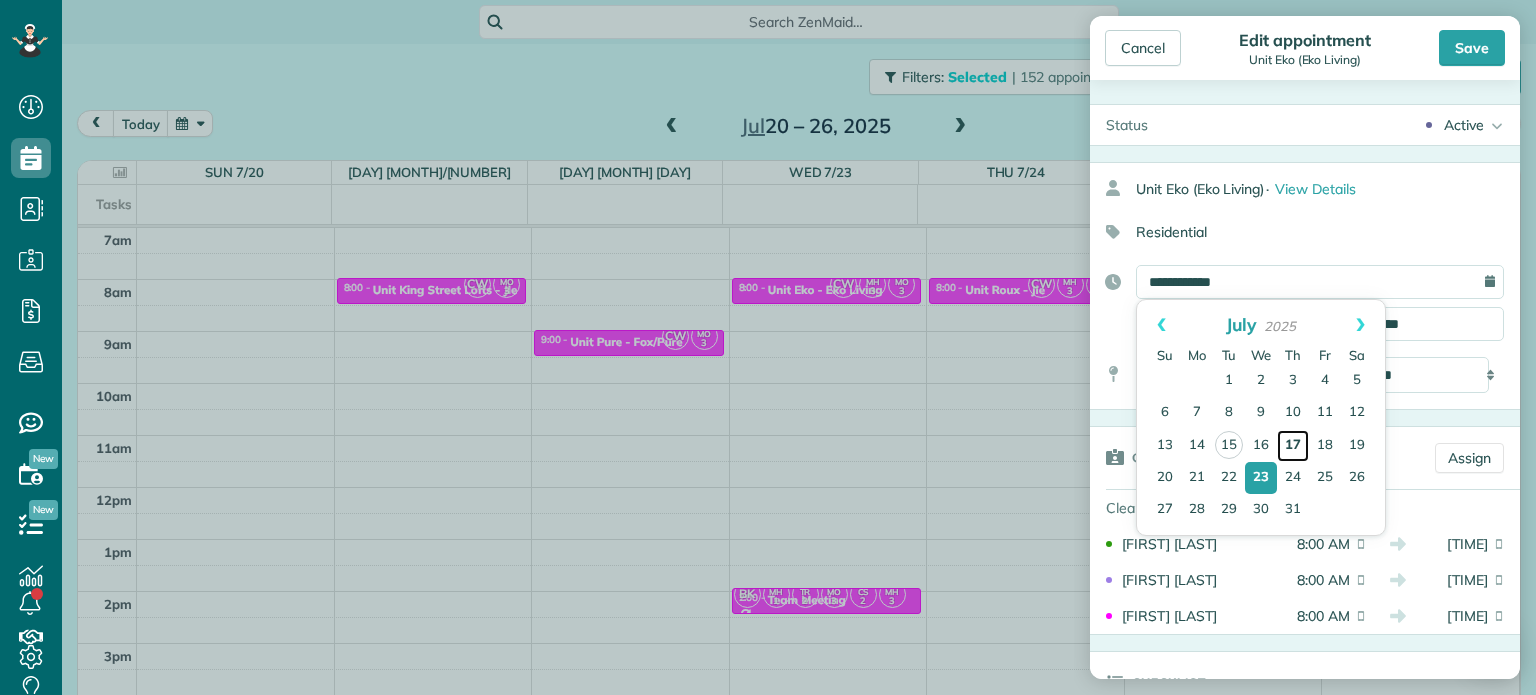click on "17" at bounding box center [1293, 446] 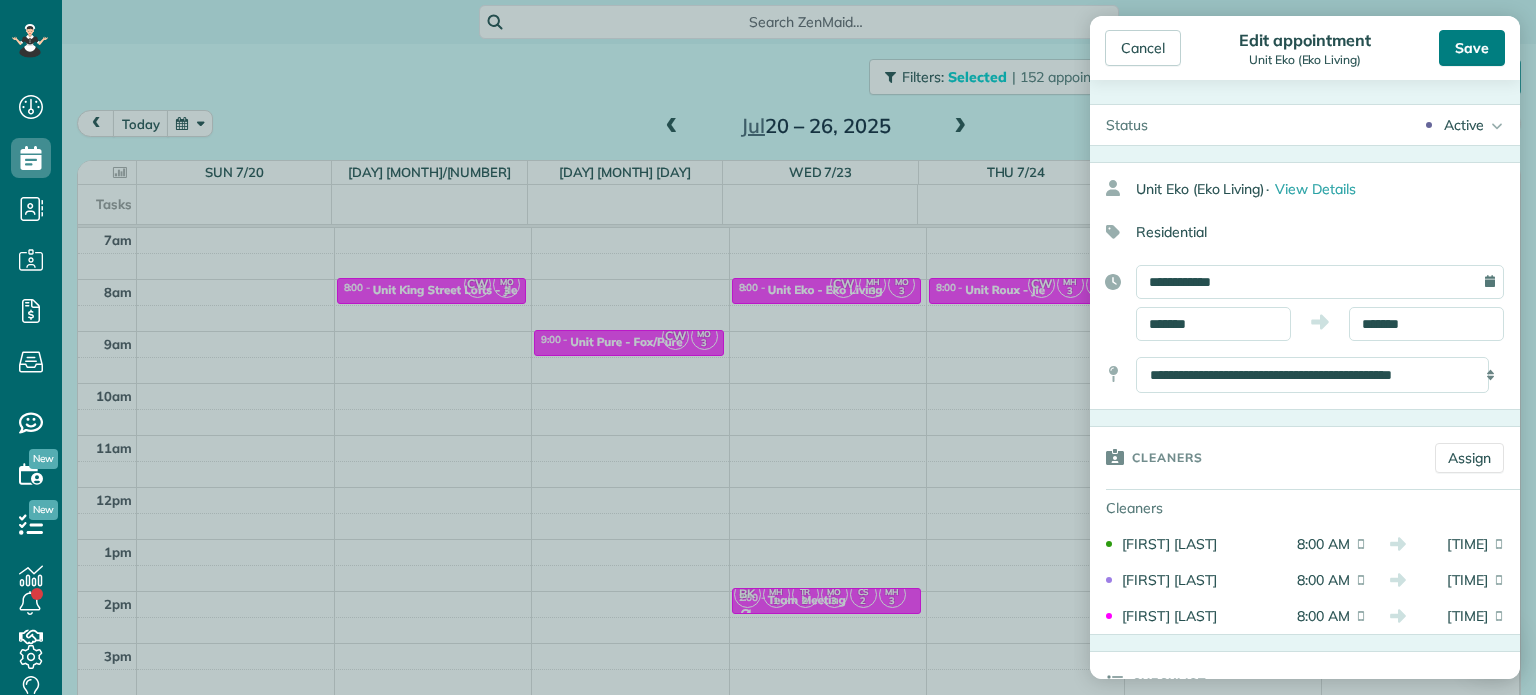 click on "Save" at bounding box center (1472, 48) 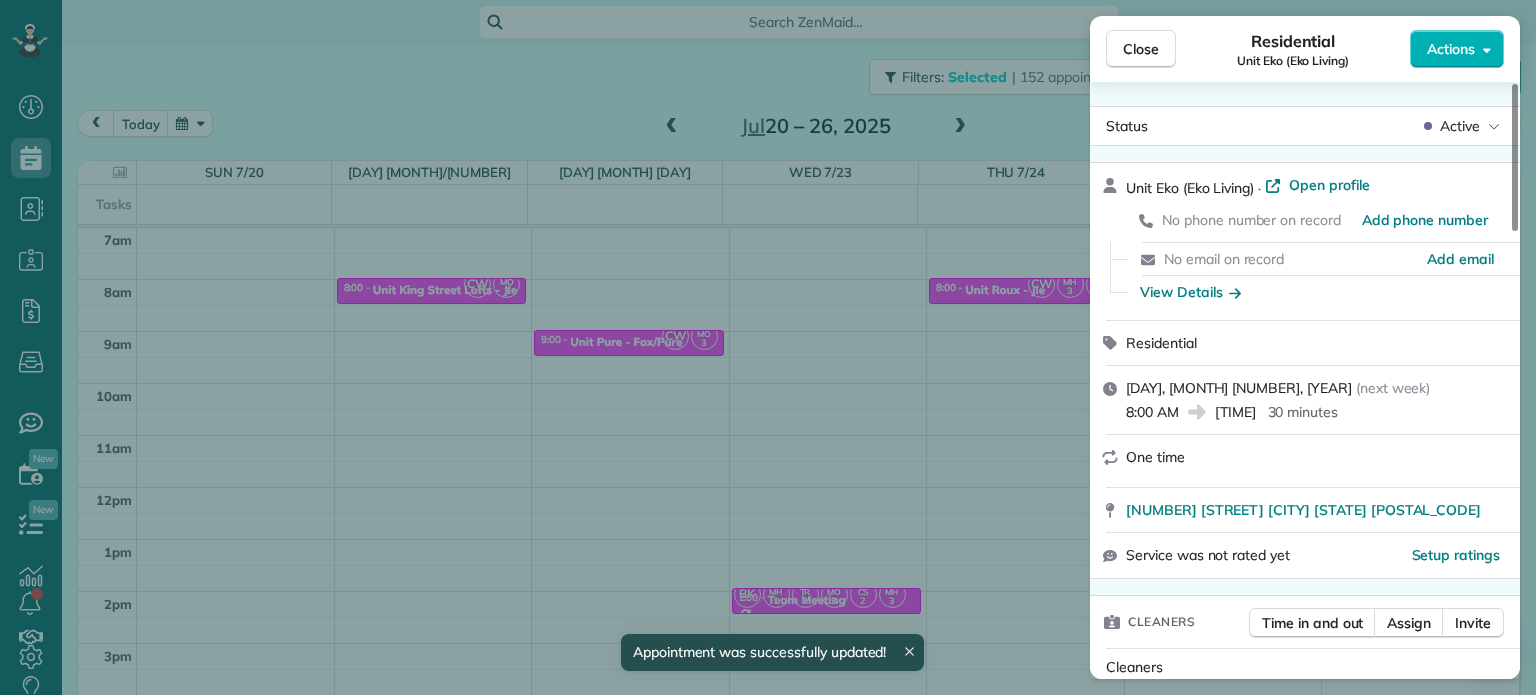 click on "Close Residential Unit Eko (Eko Living) Actions Status Active Unit Eko (Eko Living) · Open profile No phone number on record Add phone number No email on record Add email View Details Residential Wednesday, July 23, 2025 ( next week ) 8:00 AM 8:30 AM 30 minutes One time 3801 Southwest Hamilton Street Portland OR 97221 Service was not rated yet Setup ratings Cleaners Time in and out Assign Invite Cleaners Marina   Ostertag 8:00 AM 8:30 AM Meralda   Harris 8:00 AM 8:30 AM Christina   Wright-German 8:00 AM 8:30 AM Checklist Try Now Keep this appointment up to your standards. Stay on top of every detail, keep your cleaners organised, and your client happy. Assign a checklist Watch a 5 min demo Billing Billing actions Price $0.00 Overcharge $0.00 Discount $0.00 Coupon discount - Primary tax - Secondary tax - Total appointment price $0.00 Tips collected New feature! $0.00 Mark as paid Total including tip $0.00 Get paid online in no-time! Send an invoice and reward your cleaners with tips Appointment custom fields" at bounding box center [768, 347] 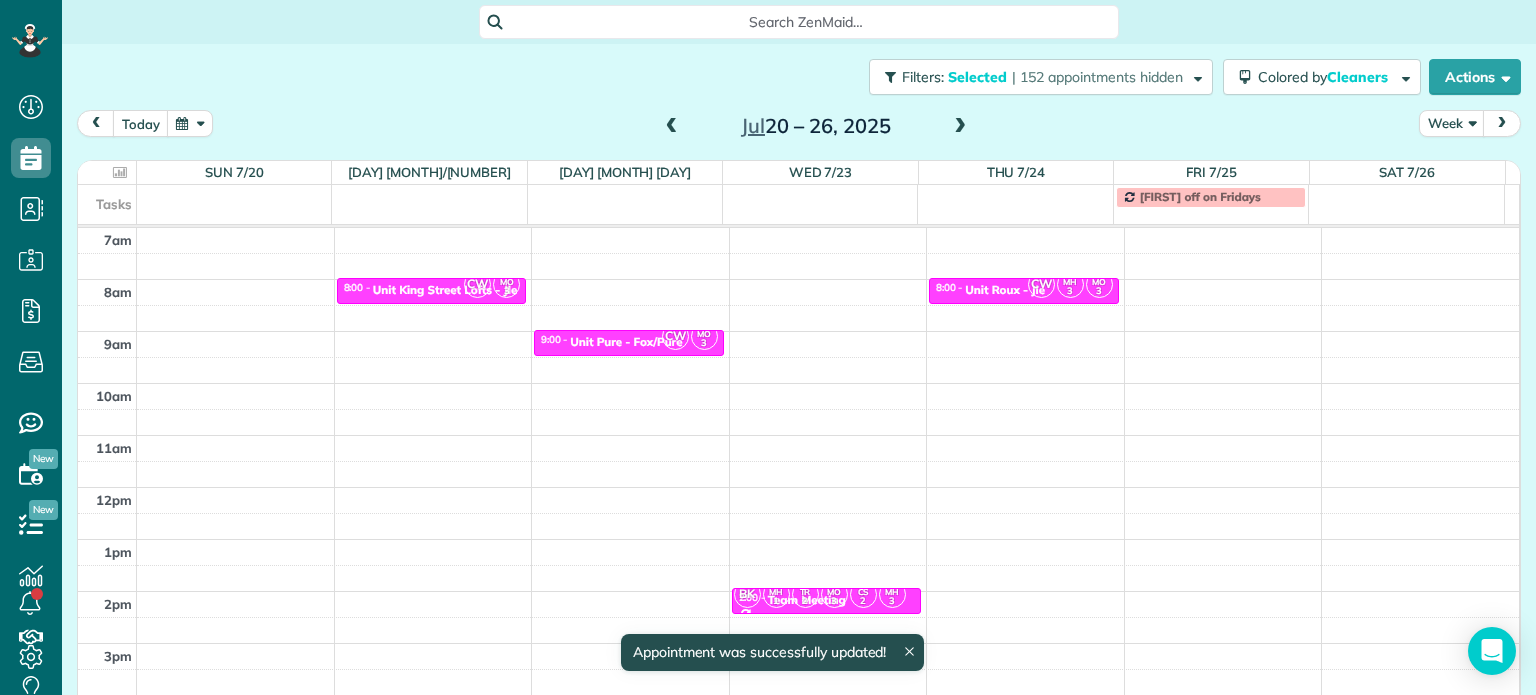 click at bounding box center [672, 127] 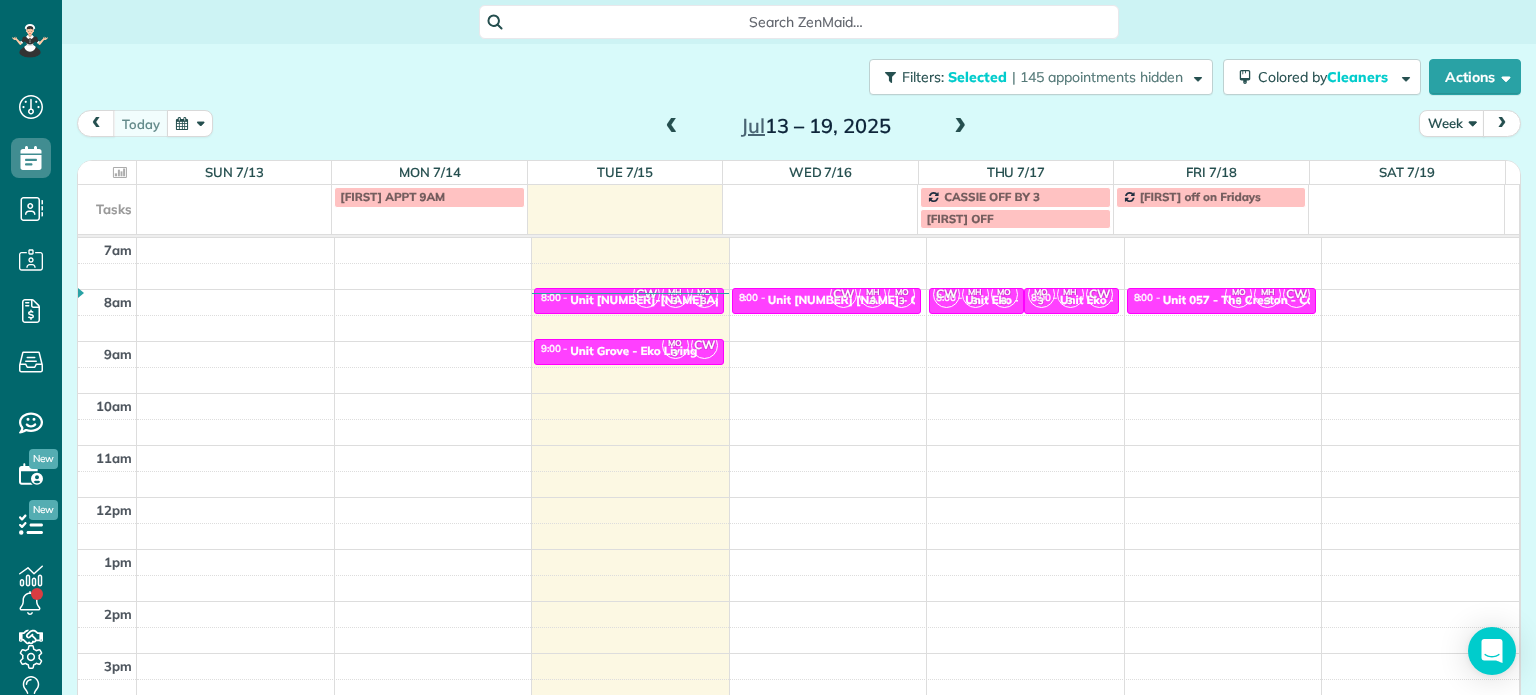 click on "4am 5am 6am 7am 8am 9am 10am 11am 12pm 1pm 2pm 3pm 4pm 5pm CW MH 3 MO 3 8:00 - 8:30 Unit 147-Park Place Apartments - Capital Property Management 2628 Northeast Red Sunset Drive Gresham, OR 97030 MO 3 CW 9:00 - 9:30 Unit Grove - Eko Living 2220 Northwest Pettygrove Street Portland, OR 97210 CW MH 3 MO 3 8:00 - 8:30 Unit 210 Kentwood - Capital 2044 North Kilpatrick Street Portland, OR 97217 CW MH 3 MO 3 8:00 - 8:30 Unit Eko - Eko Living 3204 Southwest Upper Drive Portland, OR 97201 MO 3 MH 3 CW 8:00 - 8:30 Unit Eko - Eko Living 3801 Southwest Hamilton Street Portland, OR 97221 MO 3 MH 3 CW 8:00 - 8:30 Unit 057 - The Creston - Capital 3651 Southeast Francis Street Portland, OR 97202" at bounding box center (798, 445) 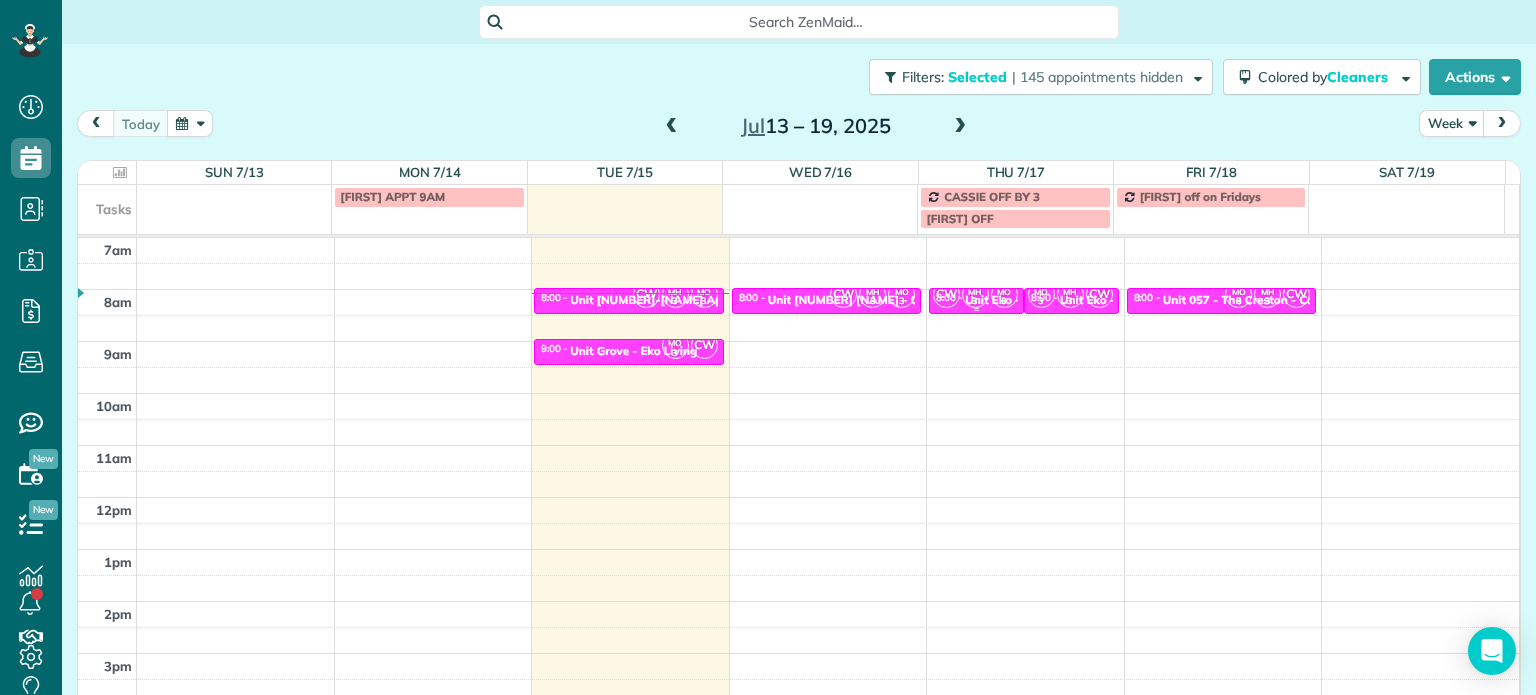 click on "CW MH 3 MO 3" at bounding box center [975, 294] 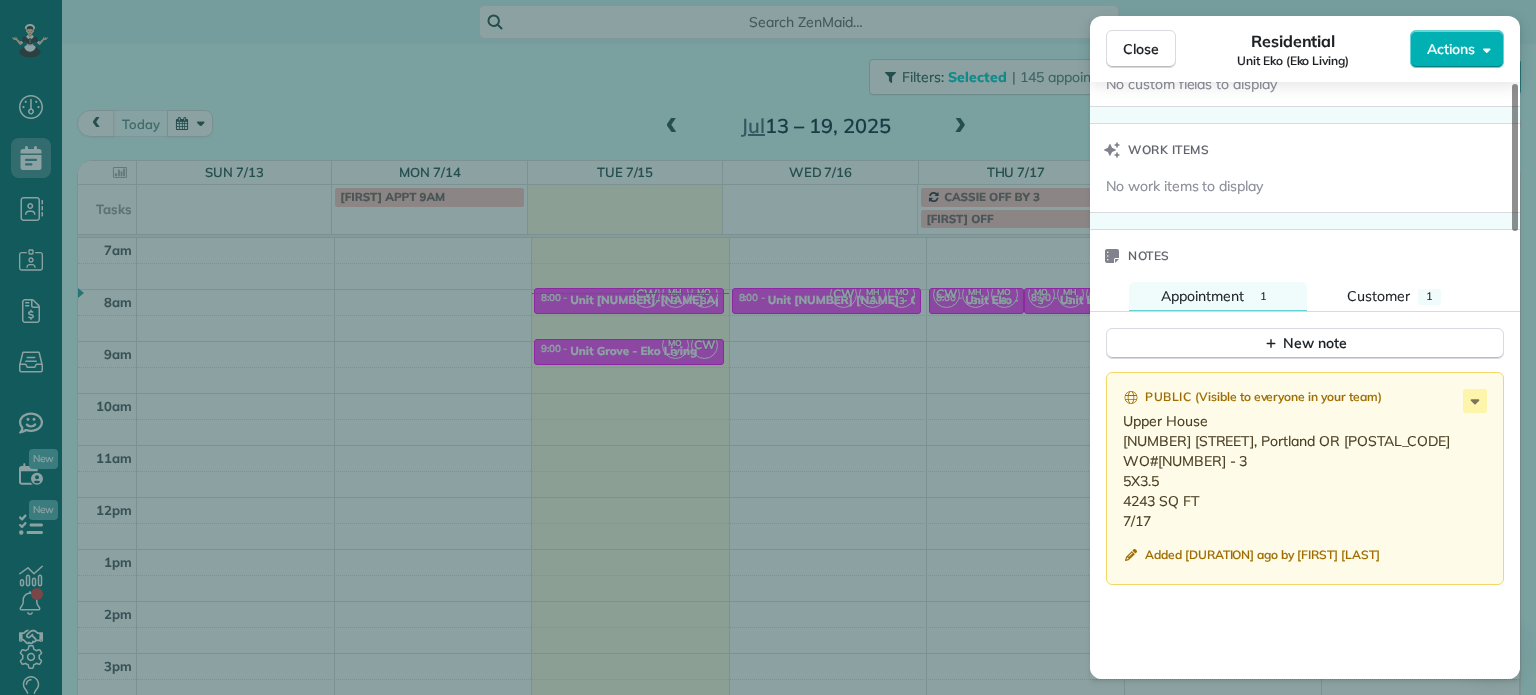scroll, scrollTop: 1700, scrollLeft: 0, axis: vertical 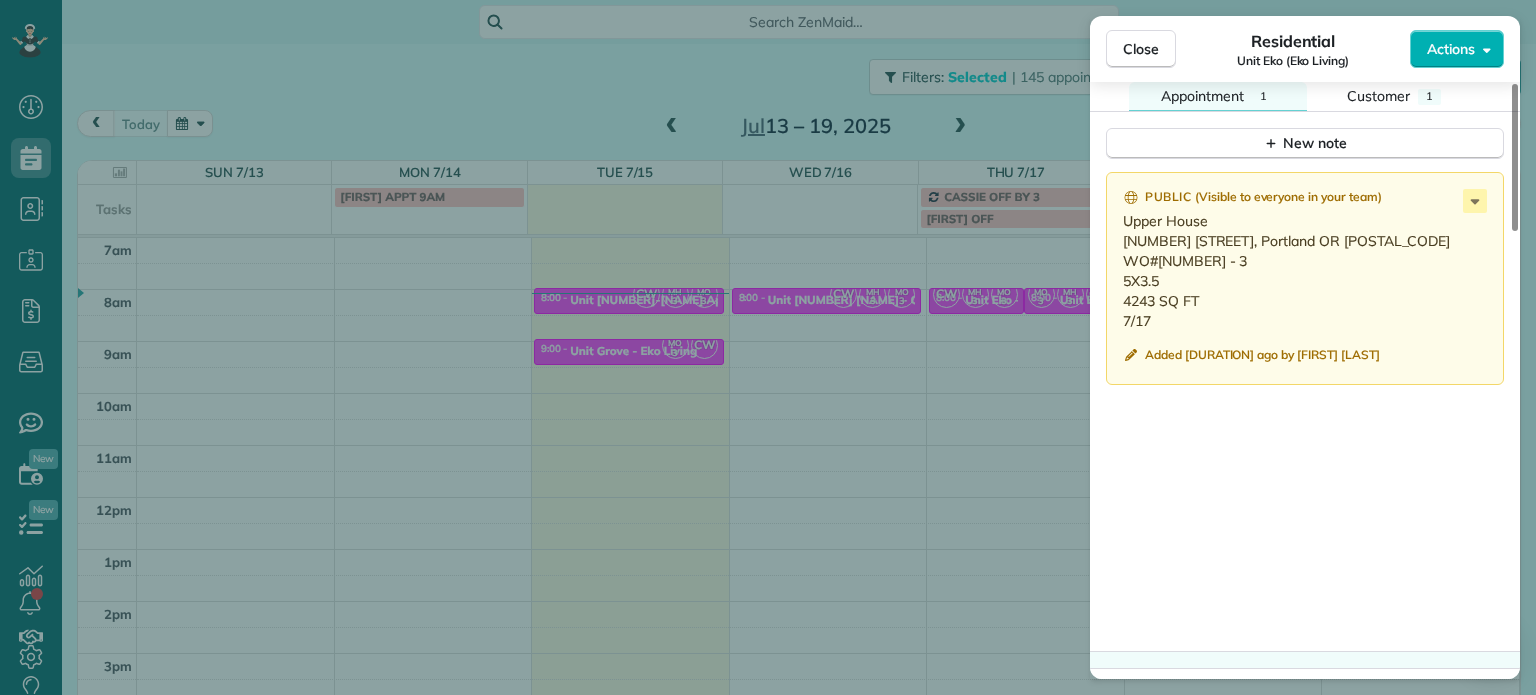 click on "Public ( Visible to everyone in your team ) Upper House
3204 SW Upper Drive, Portland OR 97201
WO#21920 - 3
5X3.5
4243 SQ FT
7/17 Added last week by Matthew Hatcher" at bounding box center [1305, 405] 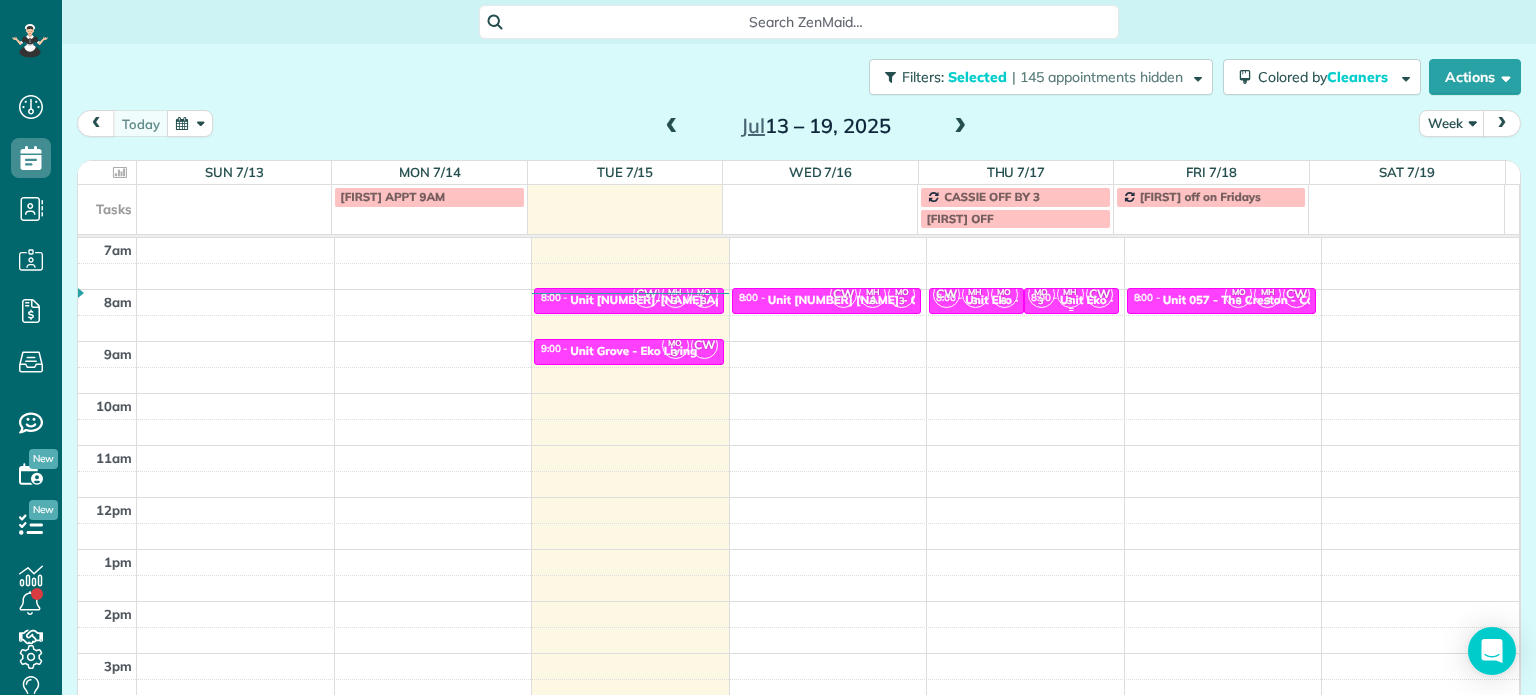 click on "MH 3" at bounding box center (1070, 294) 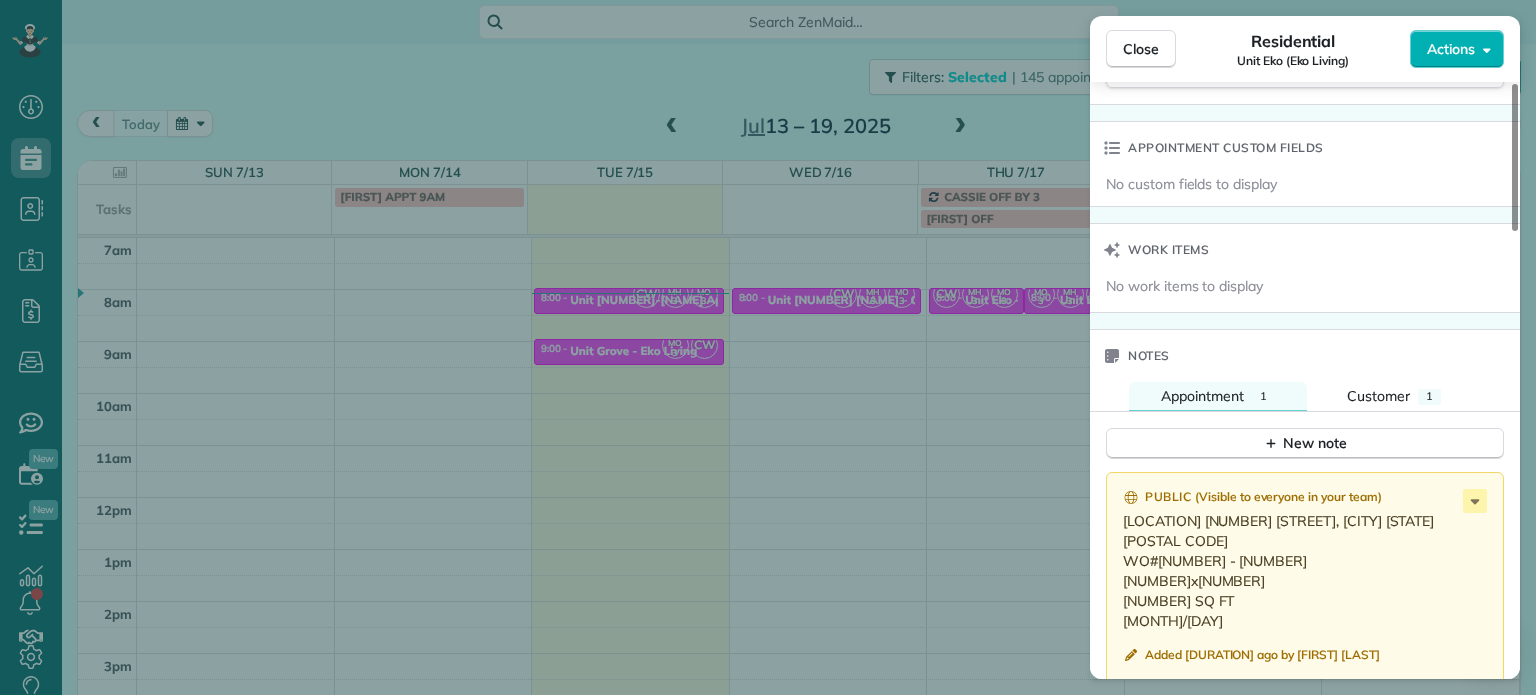 scroll, scrollTop: 1500, scrollLeft: 0, axis: vertical 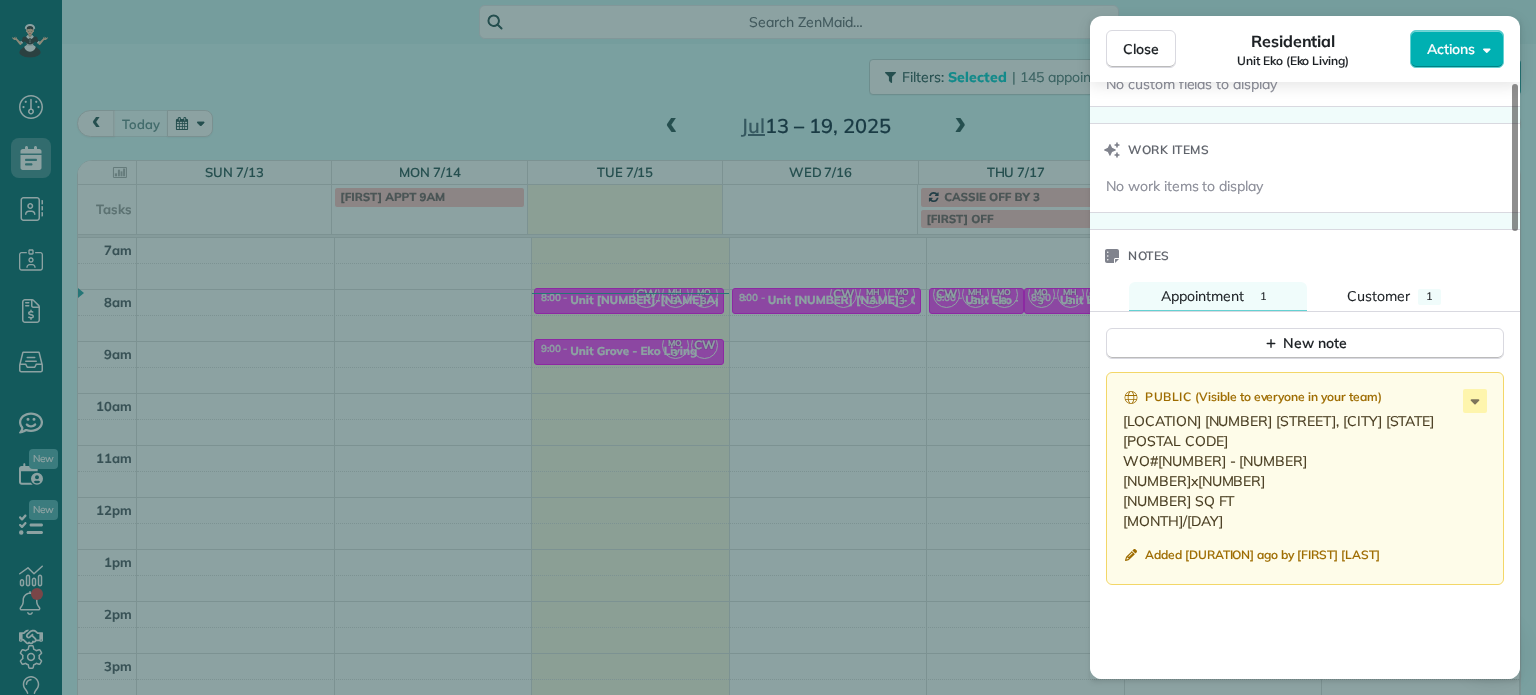 click on "Close Residential Unit Eko (Eko Living) Actions Status Active Unit Eko (Eko Living) · Open profile No phone number on record Add phone number No email on record Add email View Details Residential Wednesday, July 23, 2025 ( next week ) 8:00 AM 8:30 AM 30 minutes One time 3801 Southwest Hamilton Street Portland OR 97221 Service was not rated yet Setup ratings Cleaners Time in and out Assign Invite Cleaners Marina   Ostertag 8:00 AM 8:30 AM Meralda   Harris 8:00 AM 8:30 AM Christina   Wright-German 8:00 AM 8:30 AM Checklist Try Now Keep this appointment up to your standards. Stay on top of every detail, keep your cleaners organised, and your client happy. Assign a checklist Watch a 5 min demo Billing Billing actions Price $0.00 Overcharge $0.00 Discount $0.00 Coupon discount - Primary tax - Secondary tax - Total appointment price $0.00 Tips collected New feature! $0.00 Mark as paid Total including tip $0.00 Get paid online in no-time! Send an invoice and reward your cleaners with tips Appointment custom fields" at bounding box center [768, 347] 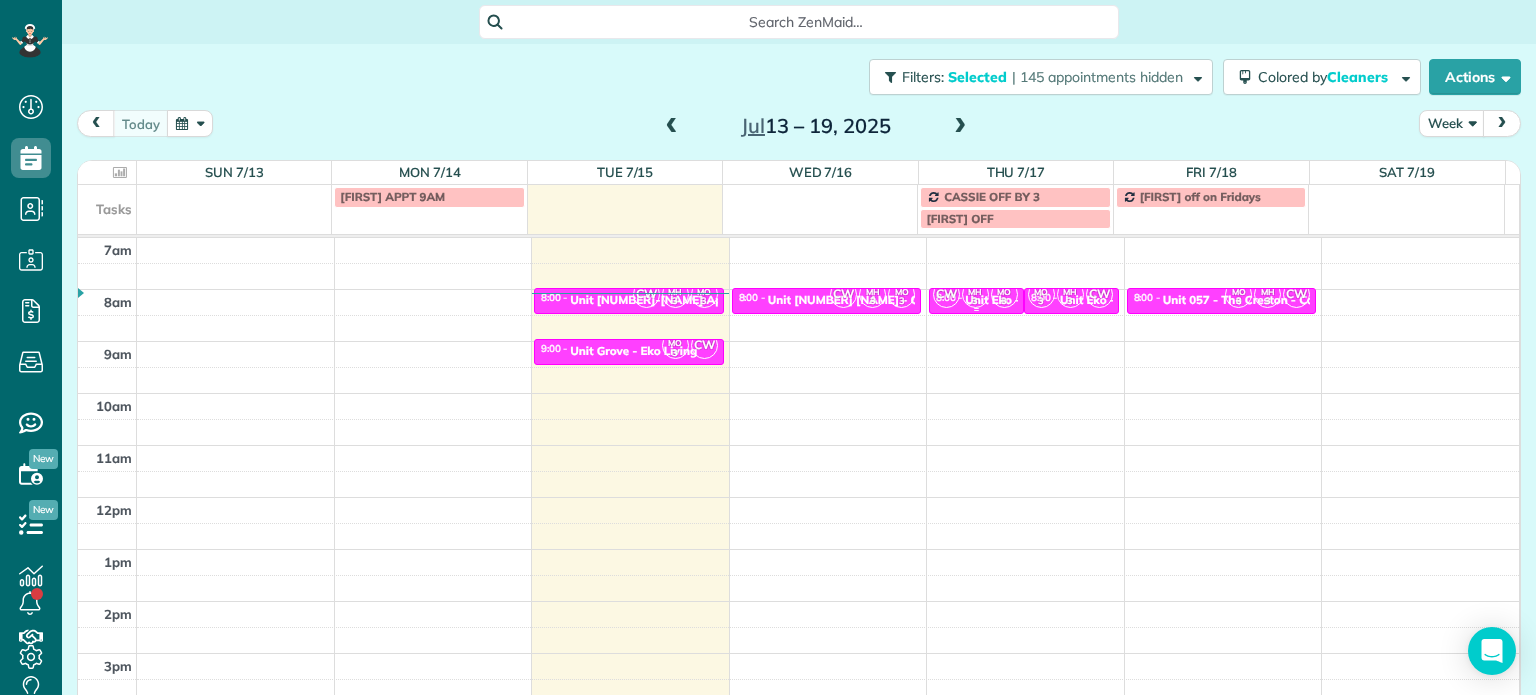 click on "3" at bounding box center [1004, 301] 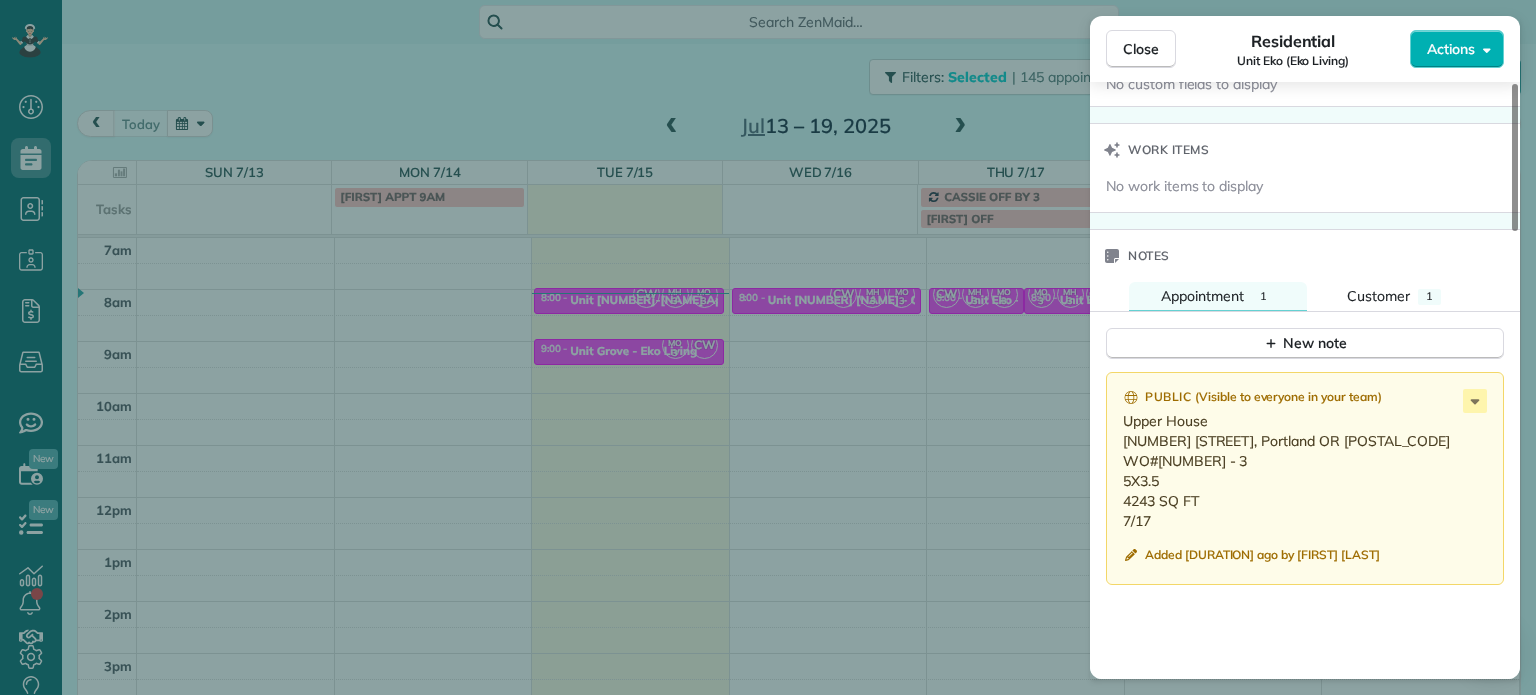 scroll, scrollTop: 1600, scrollLeft: 0, axis: vertical 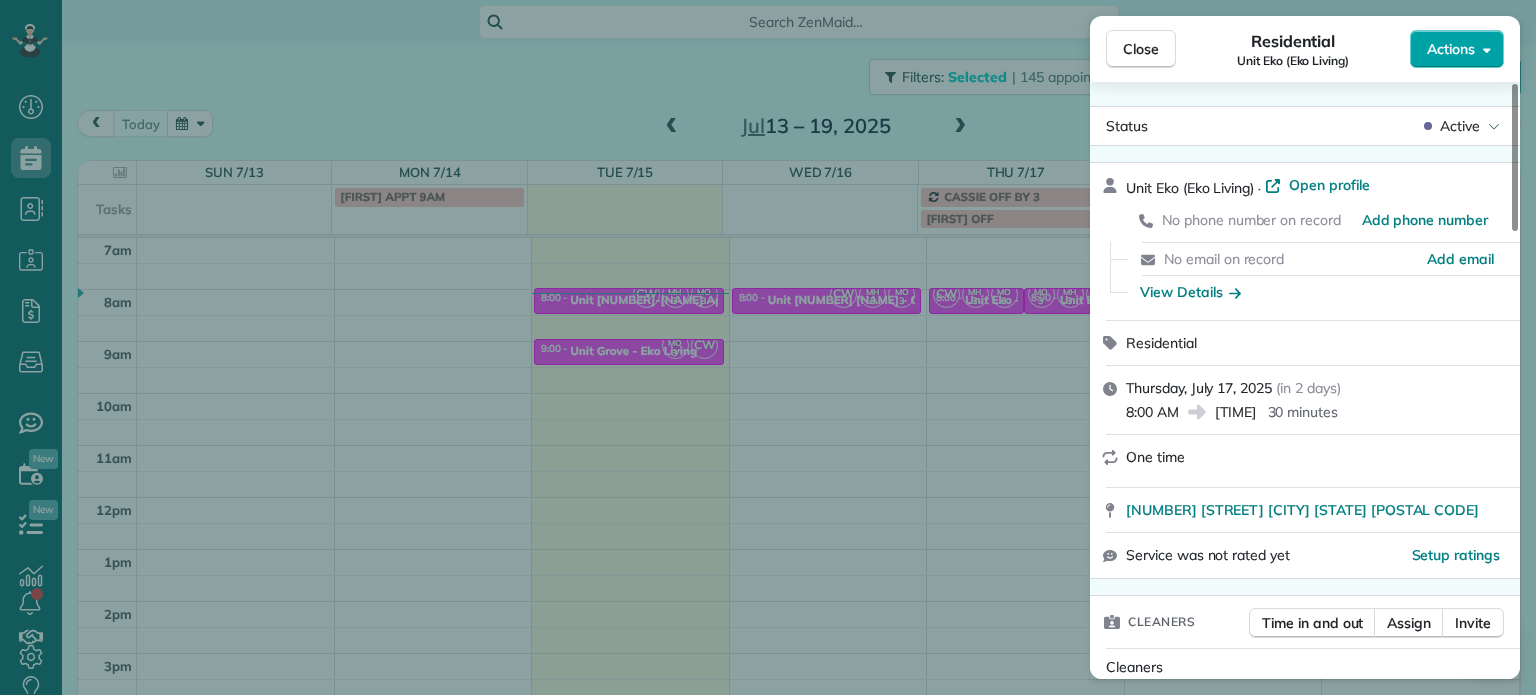 click on "Actions" at bounding box center [1457, 49] 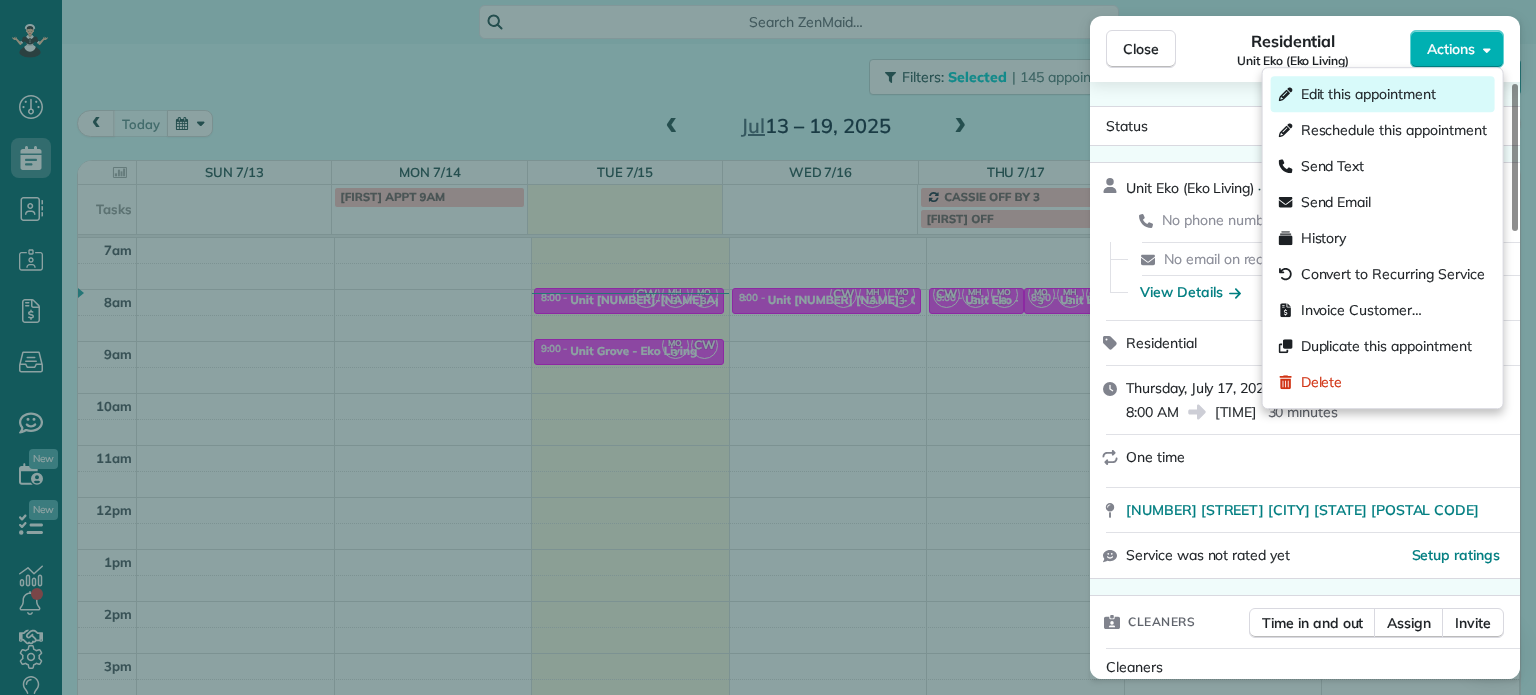 click on "Edit this appointment" at bounding box center [1368, 94] 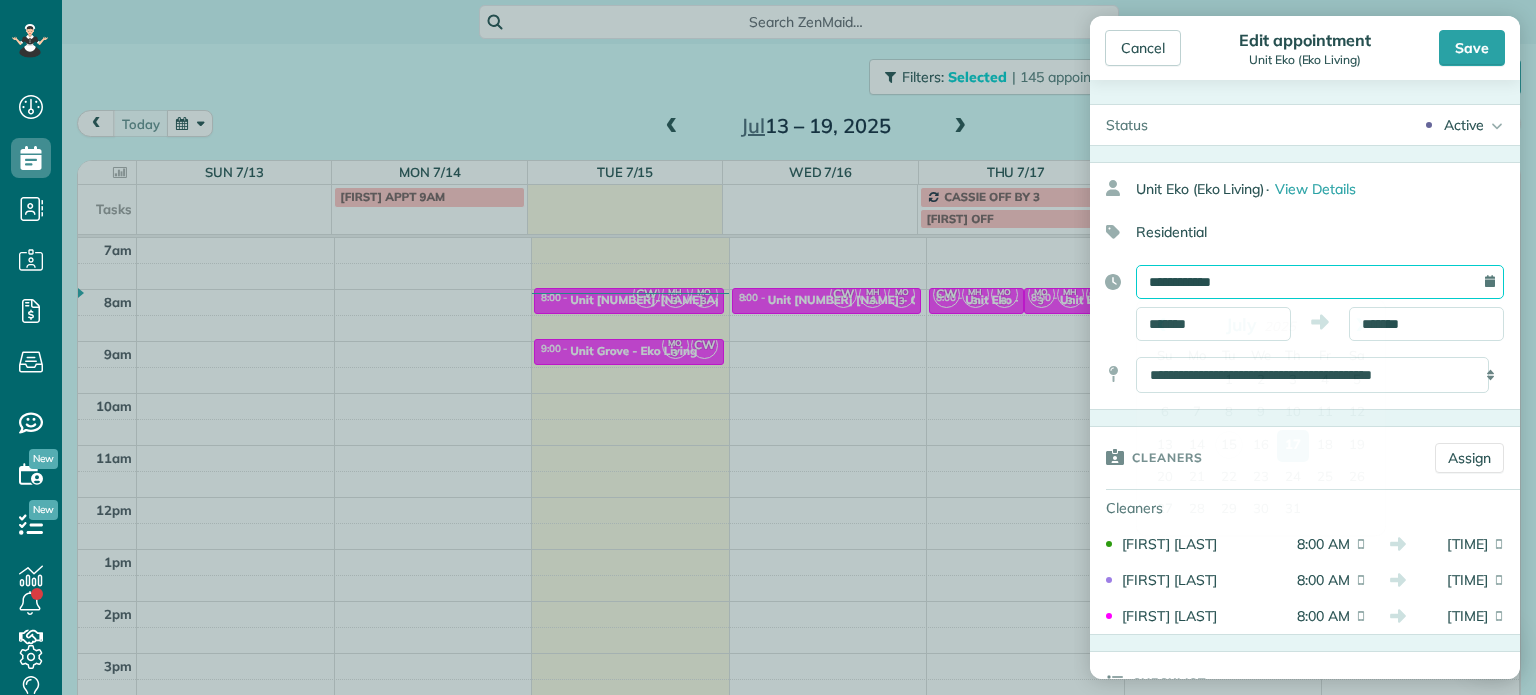 click on "**********" at bounding box center (1320, 282) 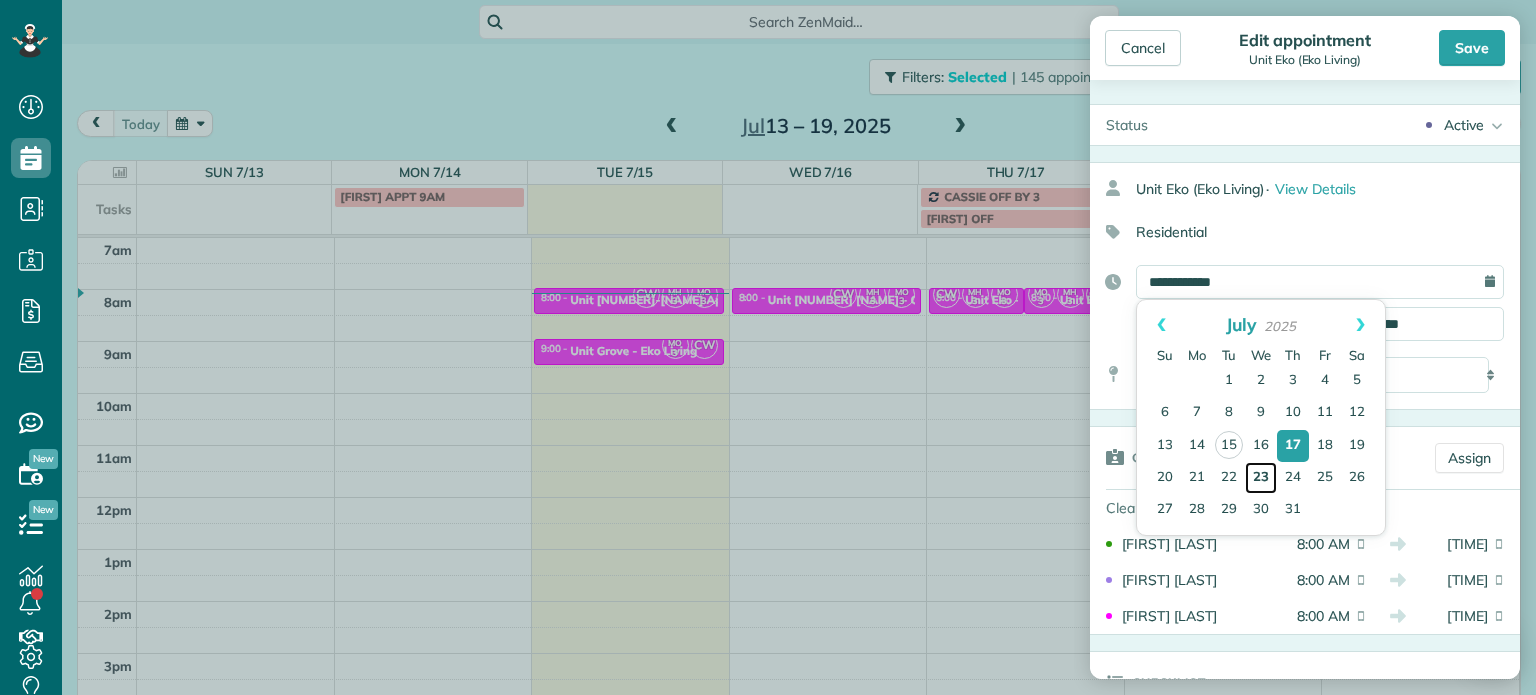 click on "23" at bounding box center (1261, 478) 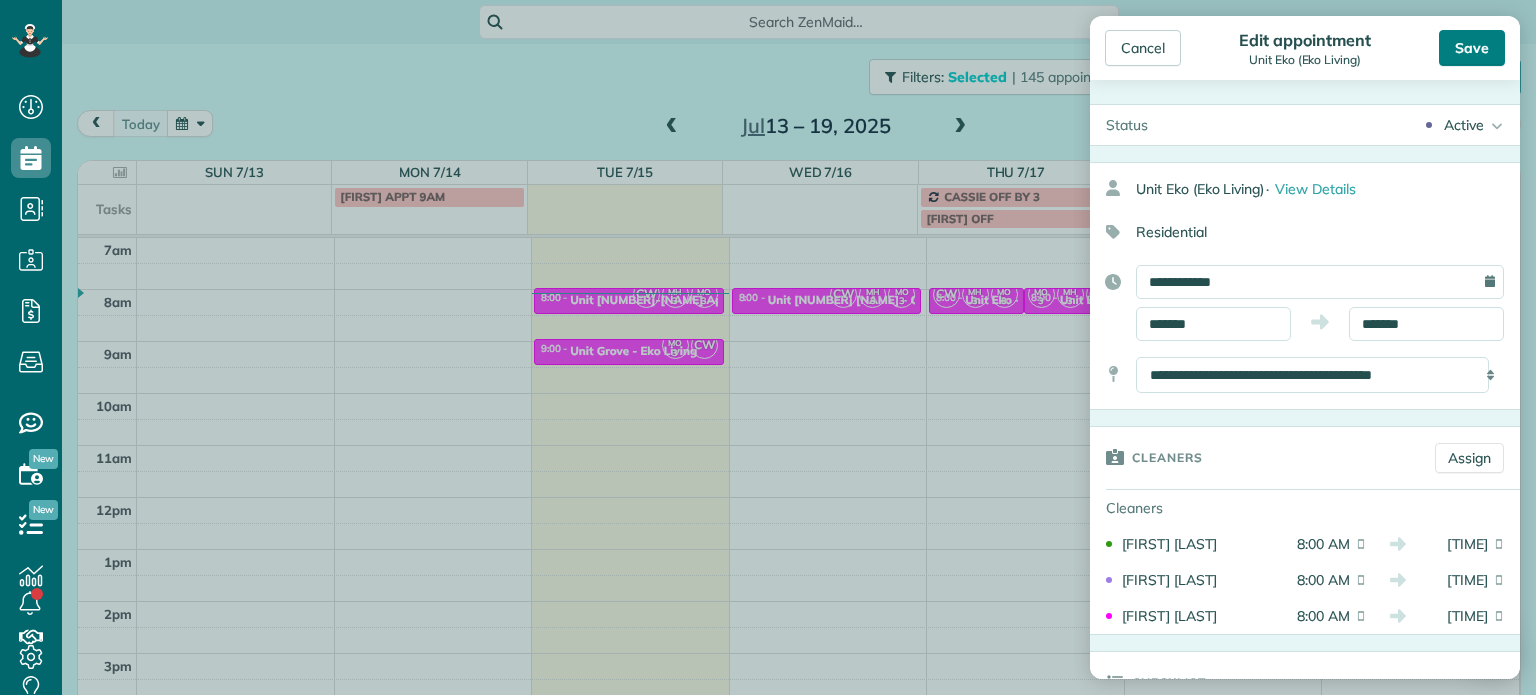 click on "Save" at bounding box center [1472, 48] 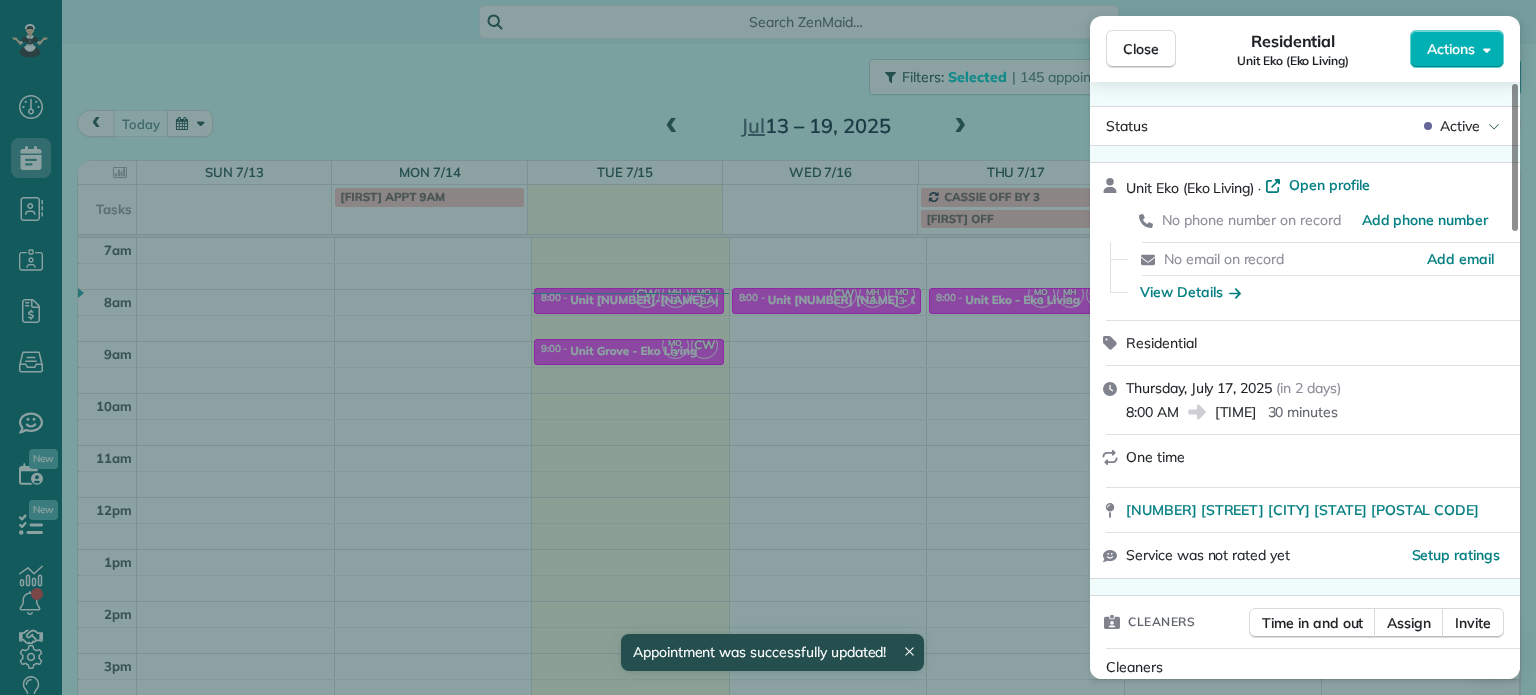 click on "Close Residential Unit Eko (Eko Living) Actions Status Active Unit Eko (Eko Living) · Open profile No phone number on record Add phone number No email on record Add email View Details Residential Thursday, July 17, 2025 ( in 2 days ) 8:00 AM 8:30 AM 30 minutes One time 3204 Southwest Upper Drive Portland OR 97201 Service was not rated yet Setup ratings Cleaners Time in and out Assign Invite Cleaners Marina   Ostertag 8:00 AM 8:30 AM Meralda   Harris 8:00 AM 8:30 AM Christina   Wright-German 8:00 AM 8:30 AM Checklist Try Now Keep this appointment up to your standards. Stay on top of every detail, keep your cleaners organised, and your client happy. Assign a checklist Watch a 5 min demo Billing Billing actions Price $0.00 Overcharge $0.00 Discount $0.00 Coupon discount - Primary tax - Secondary tax - Total appointment price $0.00 Tips collected New feature! $0.00 Mark as paid Total including tip $0.00 Get paid online in no-time! Send an invoice and reward your cleaners with tips Charge customer credit card 1 1" at bounding box center (768, 347) 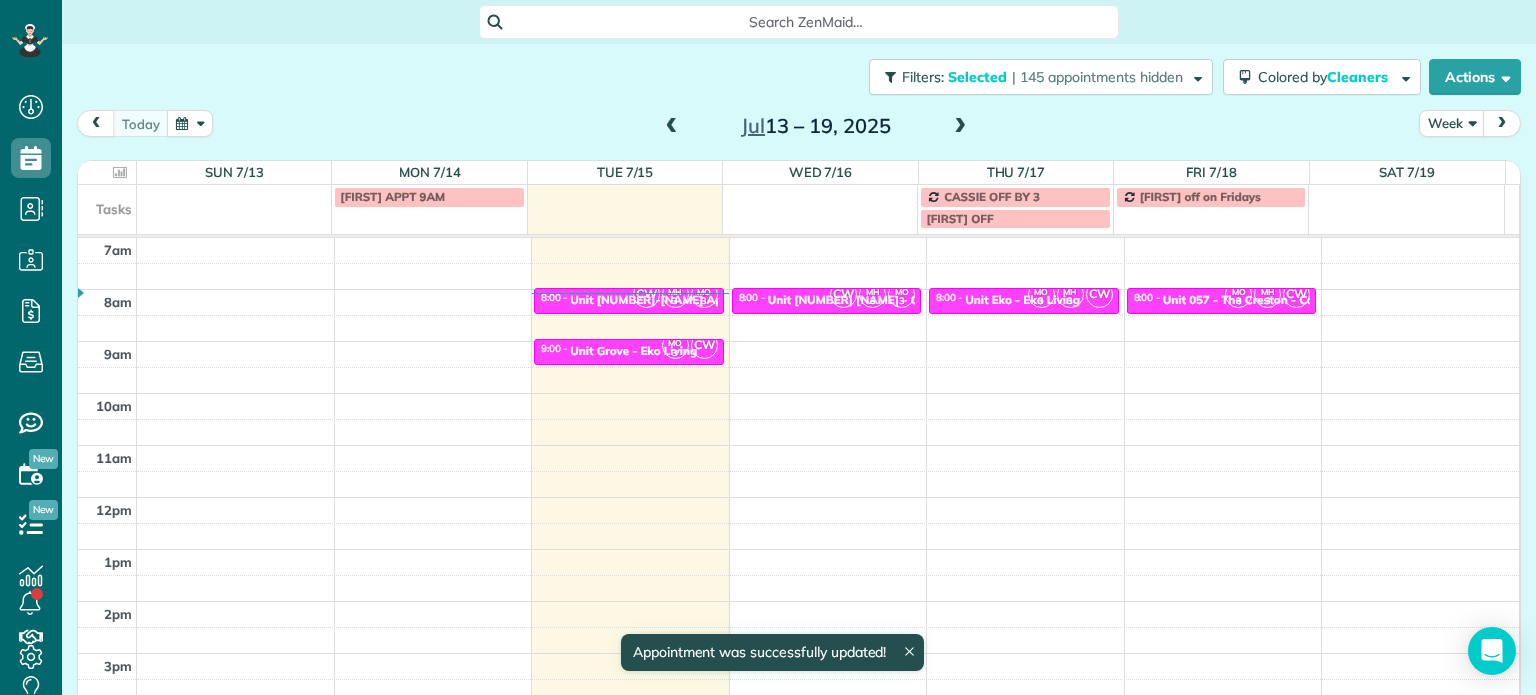 click at bounding box center (960, 127) 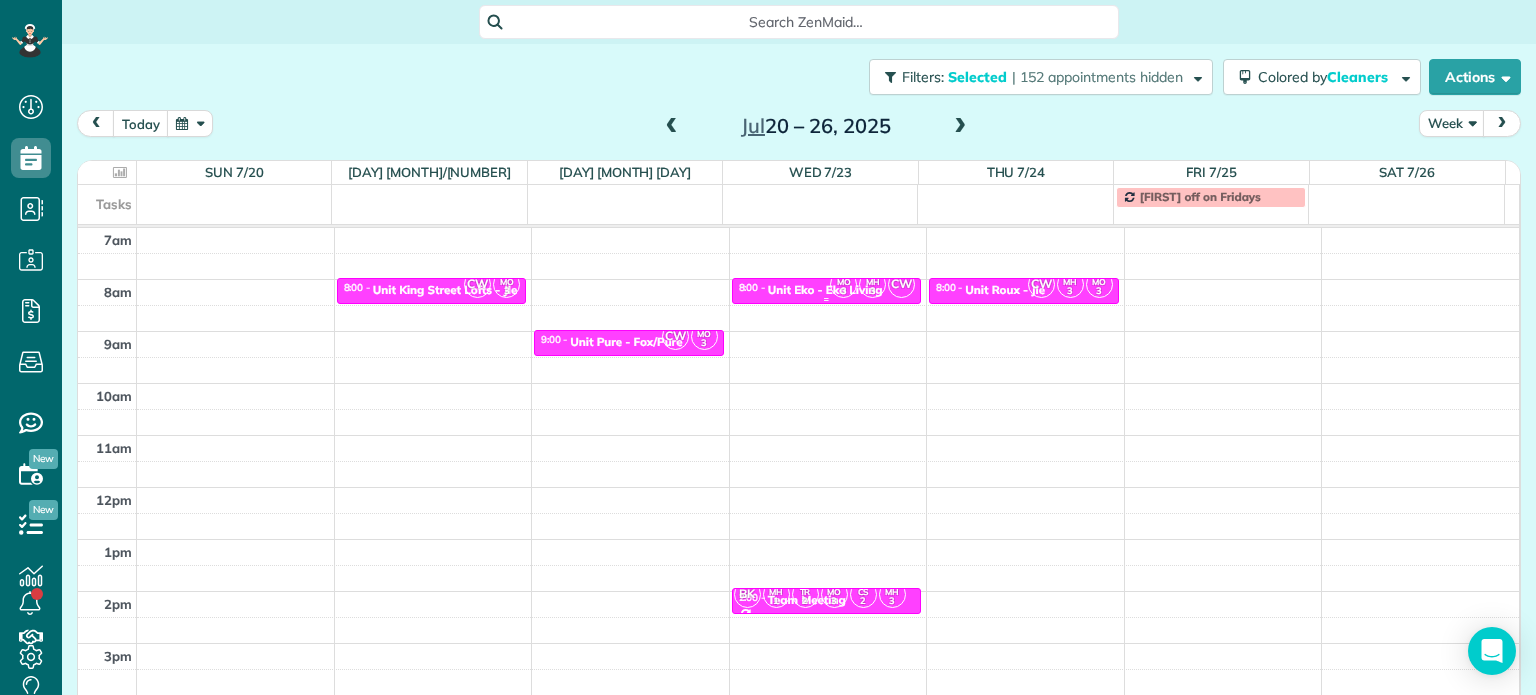 click on "3" at bounding box center [843, 291] 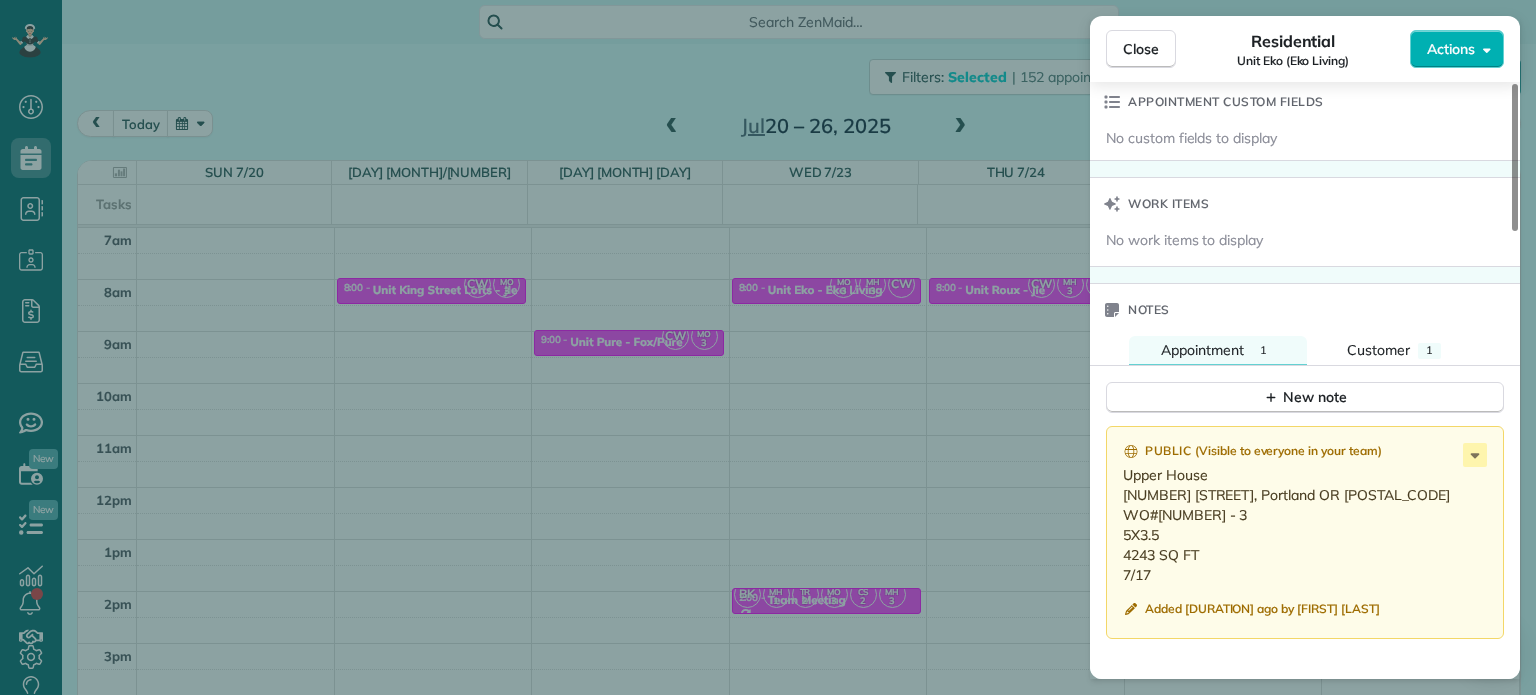 scroll, scrollTop: 1500, scrollLeft: 0, axis: vertical 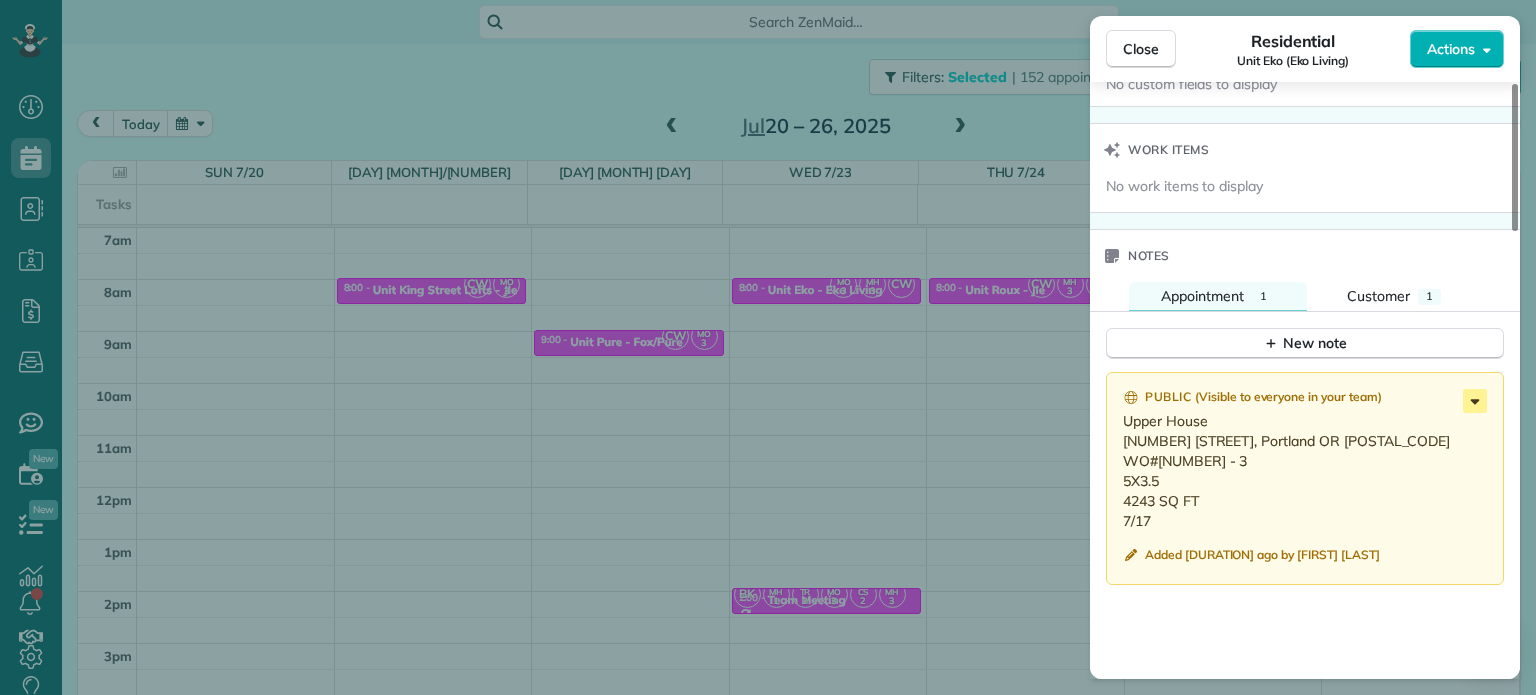 click 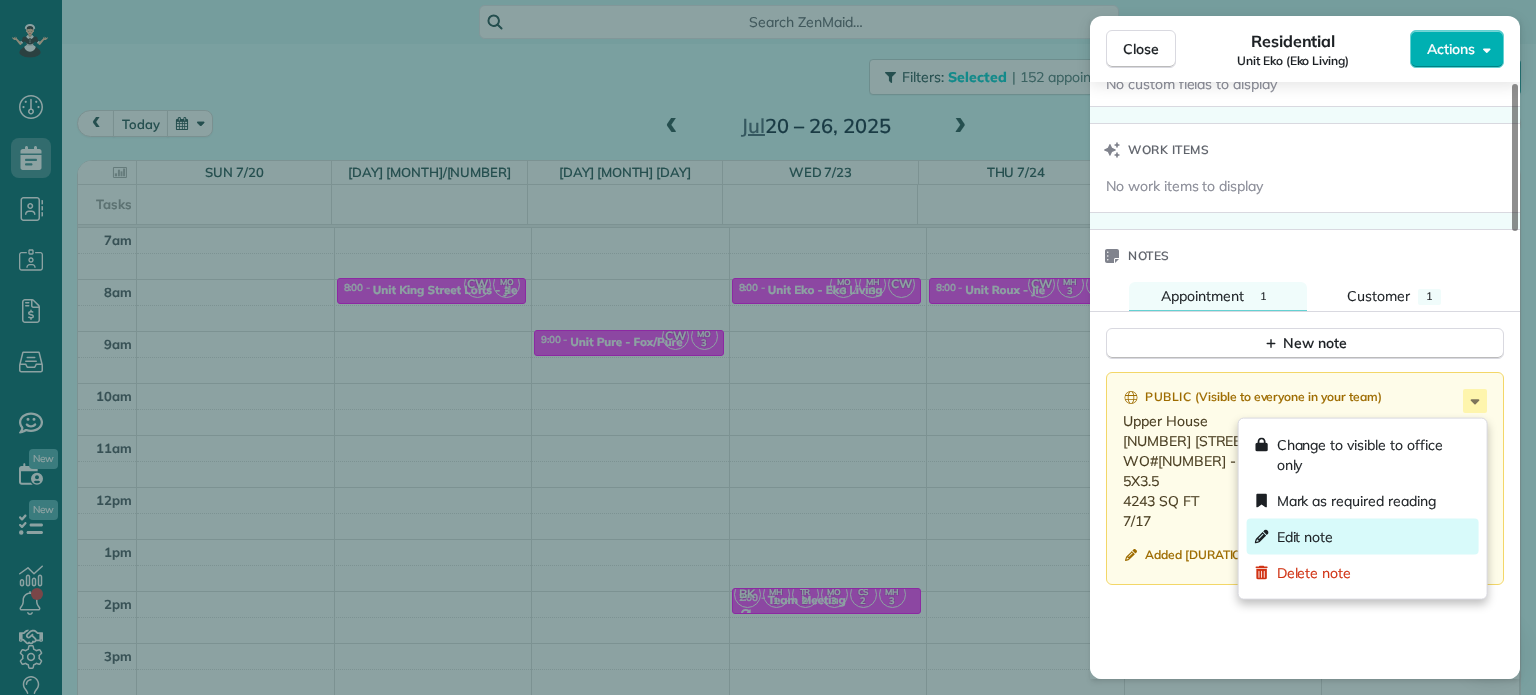 click on "Edit note" at bounding box center [1363, 537] 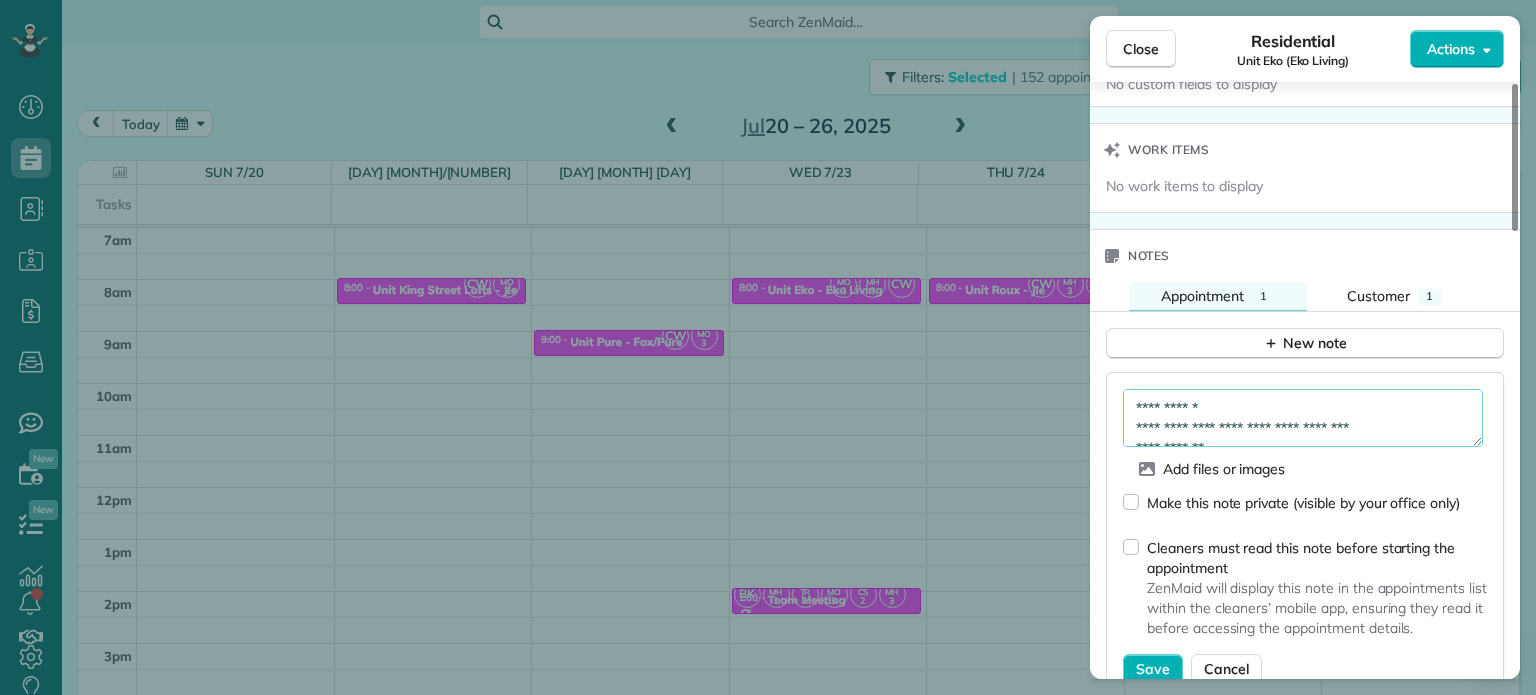click on "**********" at bounding box center [1303, 418] 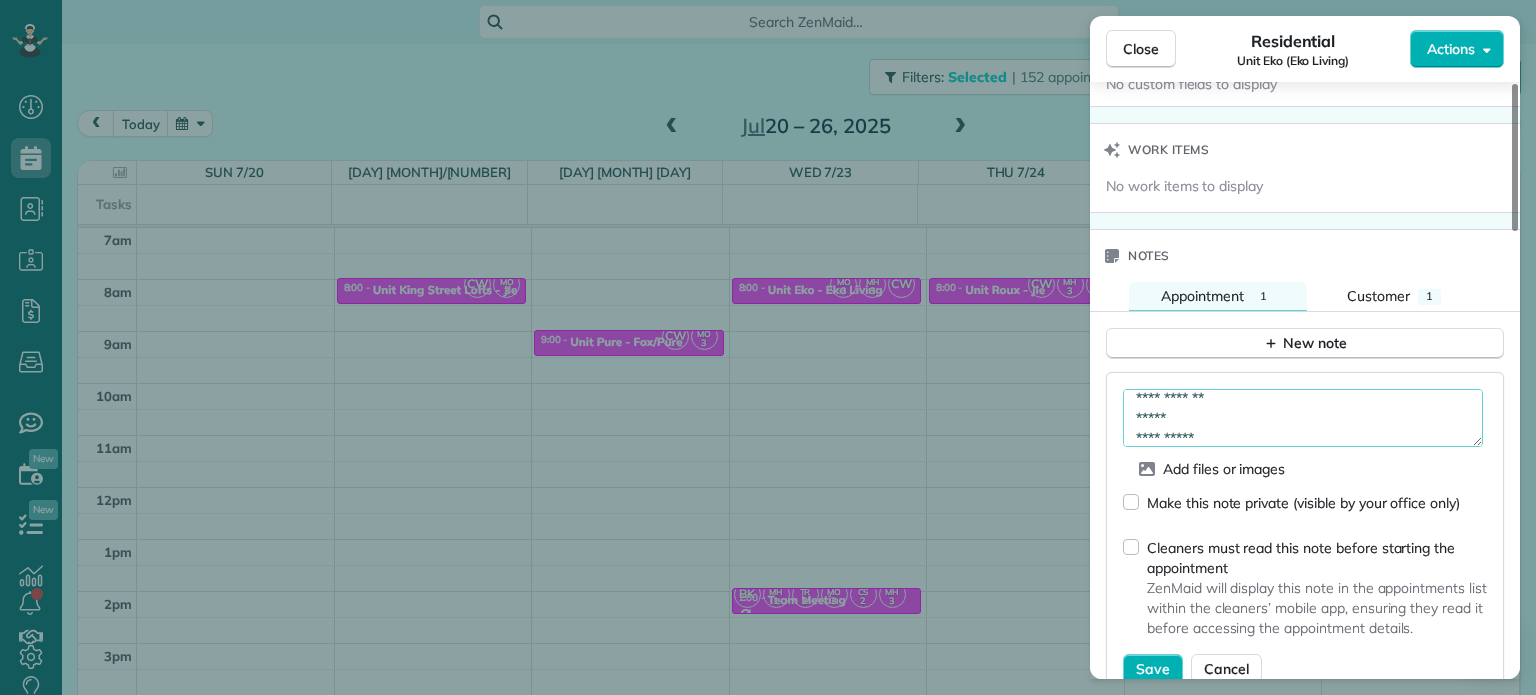 scroll, scrollTop: 70, scrollLeft: 0, axis: vertical 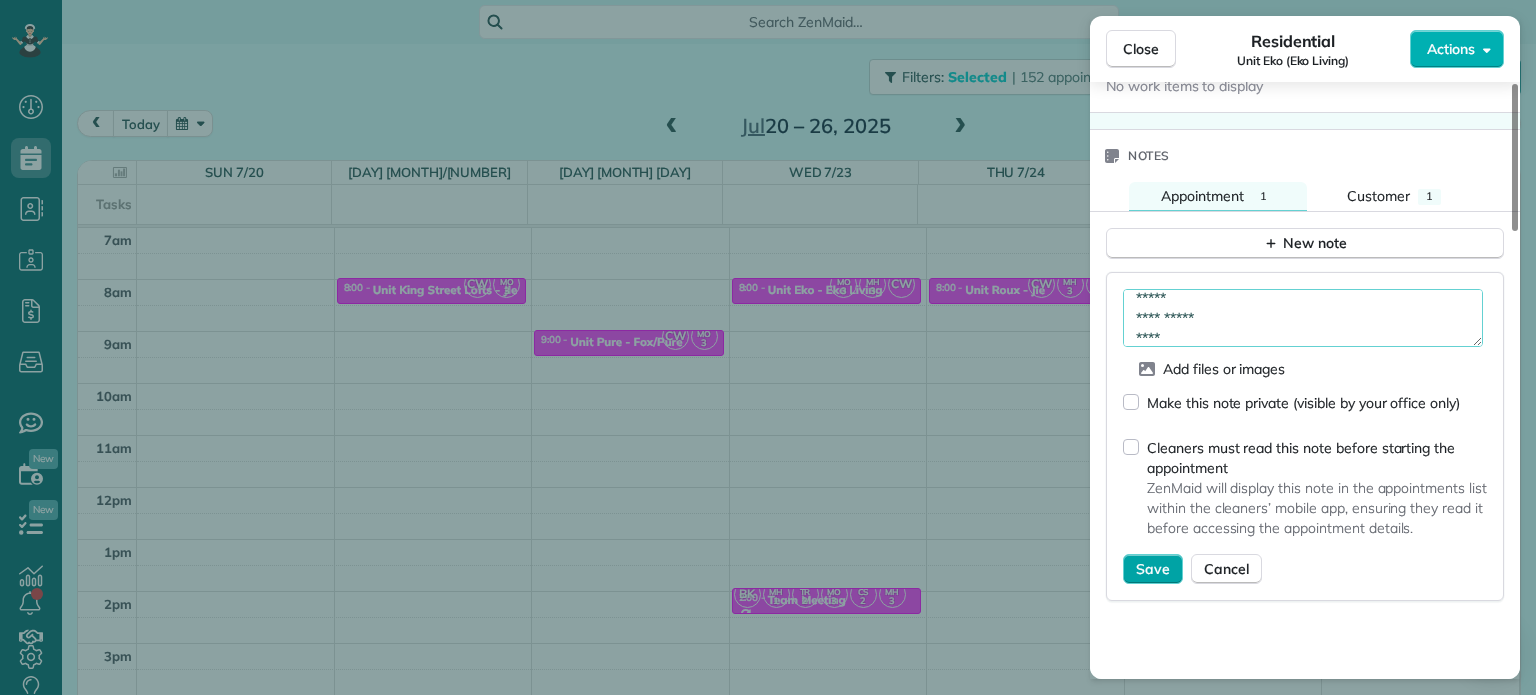 type on "**********" 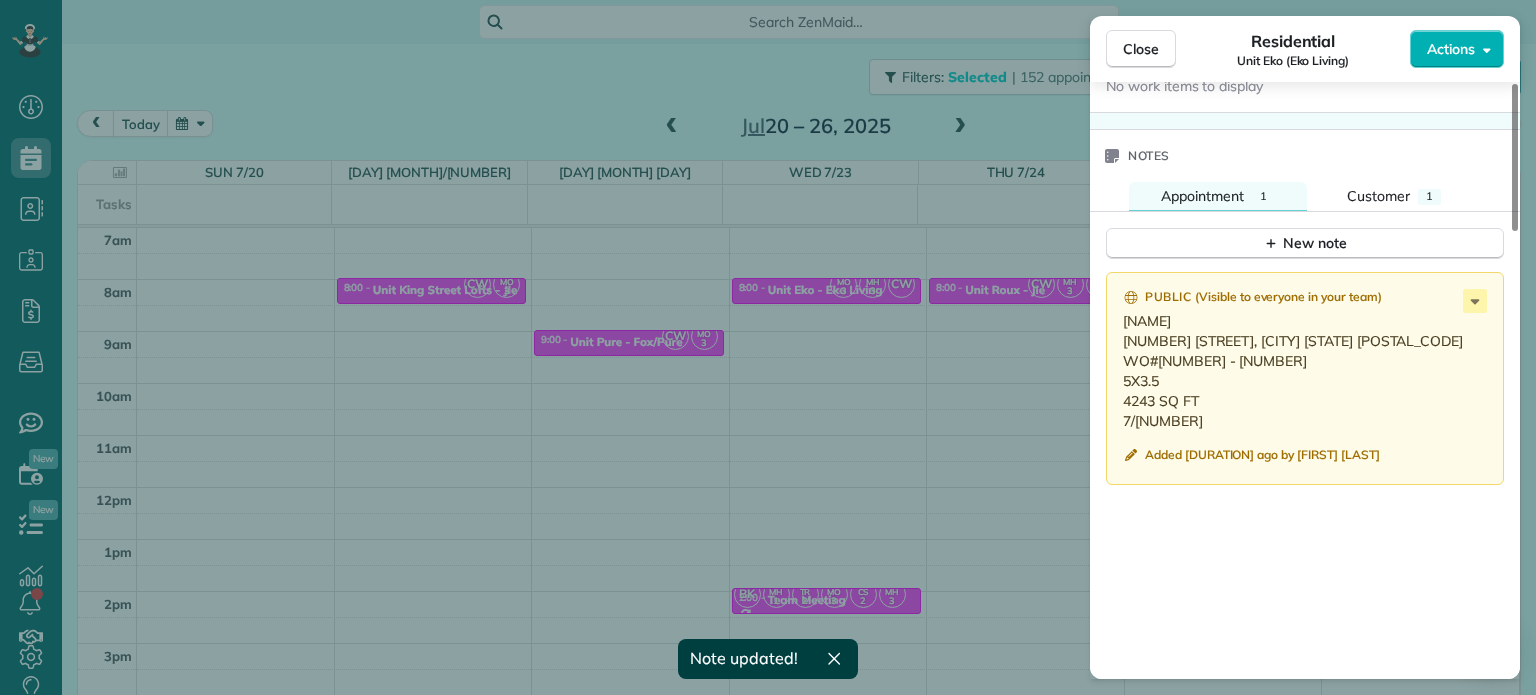 click on "Close Residential Unit Eko (Eko Living) Actions Status Active Unit Eko (Eko Living) · Open profile No phone number on record Add phone number No email on record Add email View Details Residential Wednesday, July 23, 2025 ( next week ) 8:00 AM 8:30 AM 30 minutes One time 3204 Southwest Upper Drive Portland OR 97201 Service was not rated yet Setup ratings Cleaners Time in and out Assign Invite Cleaners Christina   Wright-German 8:00 AM 8:30 AM Meralda   Harris 8:00 AM 8:30 AM Marina   Ostertag 8:00 AM 8:30 AM Checklist Try Now Keep this appointment up to your standards. Stay on top of every detail, keep your cleaners organised, and your client happy. Assign a checklist Watch a 5 min demo Billing Billing actions Price $0.00 Overcharge $0.00 Discount $0.00 Coupon discount - Primary tax - Secondary tax - Total appointment price $0.00 Tips collected New feature! $0.00 Mark as paid Total including tip $0.00 Get paid online in no-time! Send an invoice and reward your cleaners with tips Charge customer credit card 1" at bounding box center [768, 347] 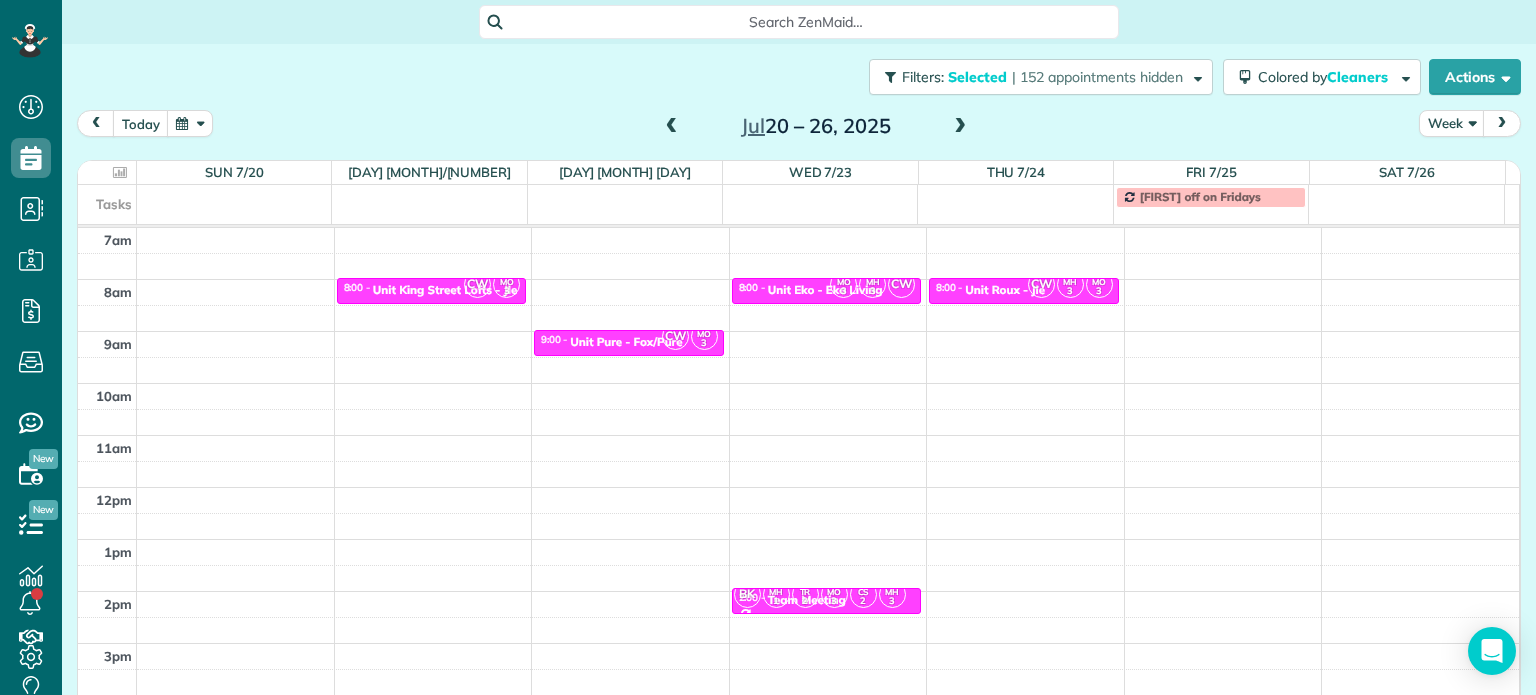 click at bounding box center (672, 127) 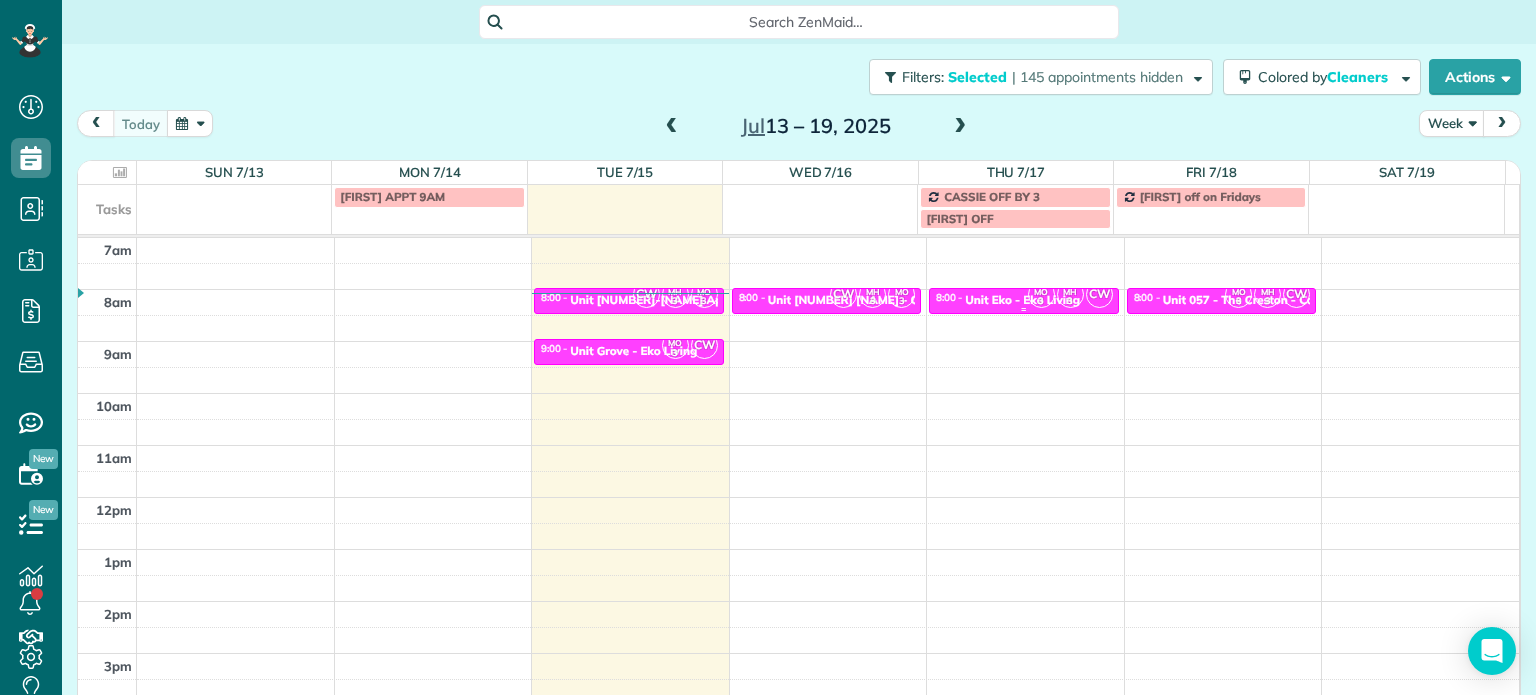 click on "Unit Eko - Eko Living" at bounding box center (1022, 300) 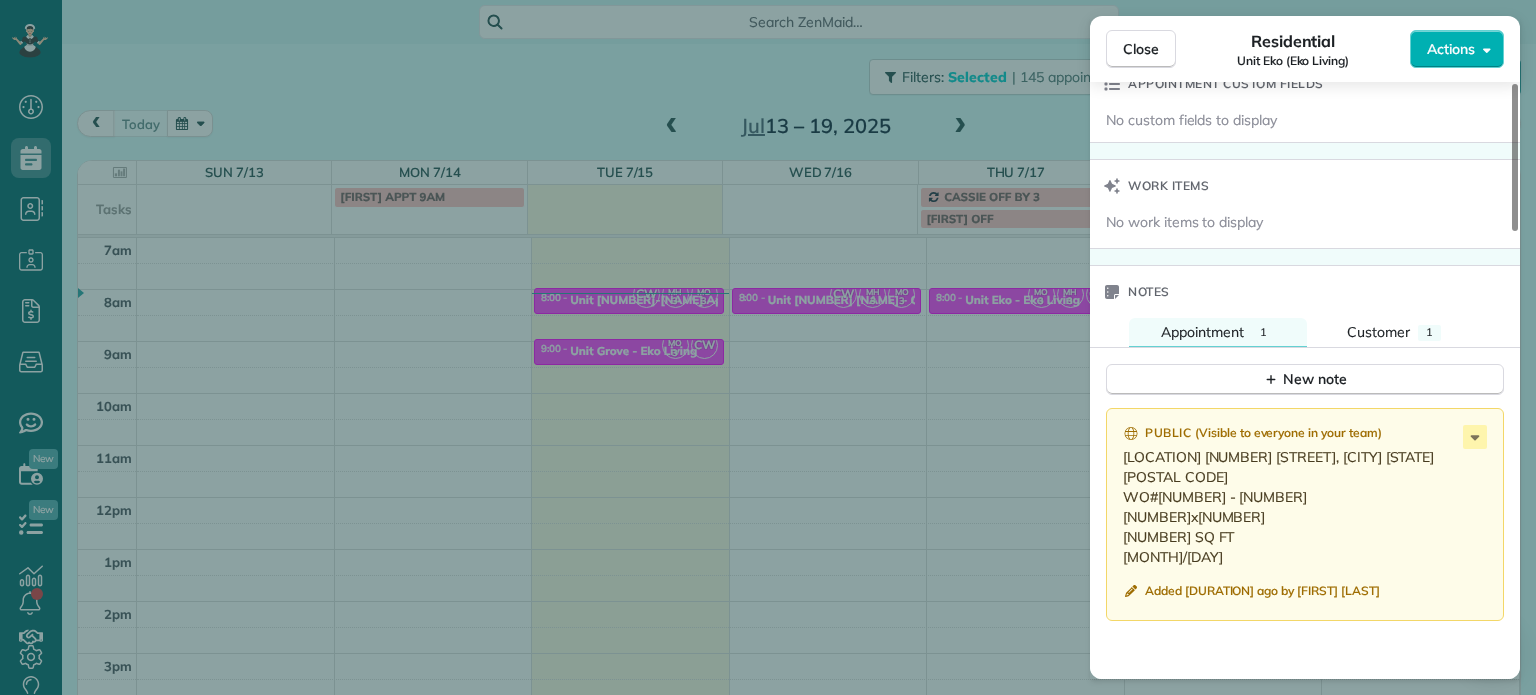 scroll, scrollTop: 1500, scrollLeft: 0, axis: vertical 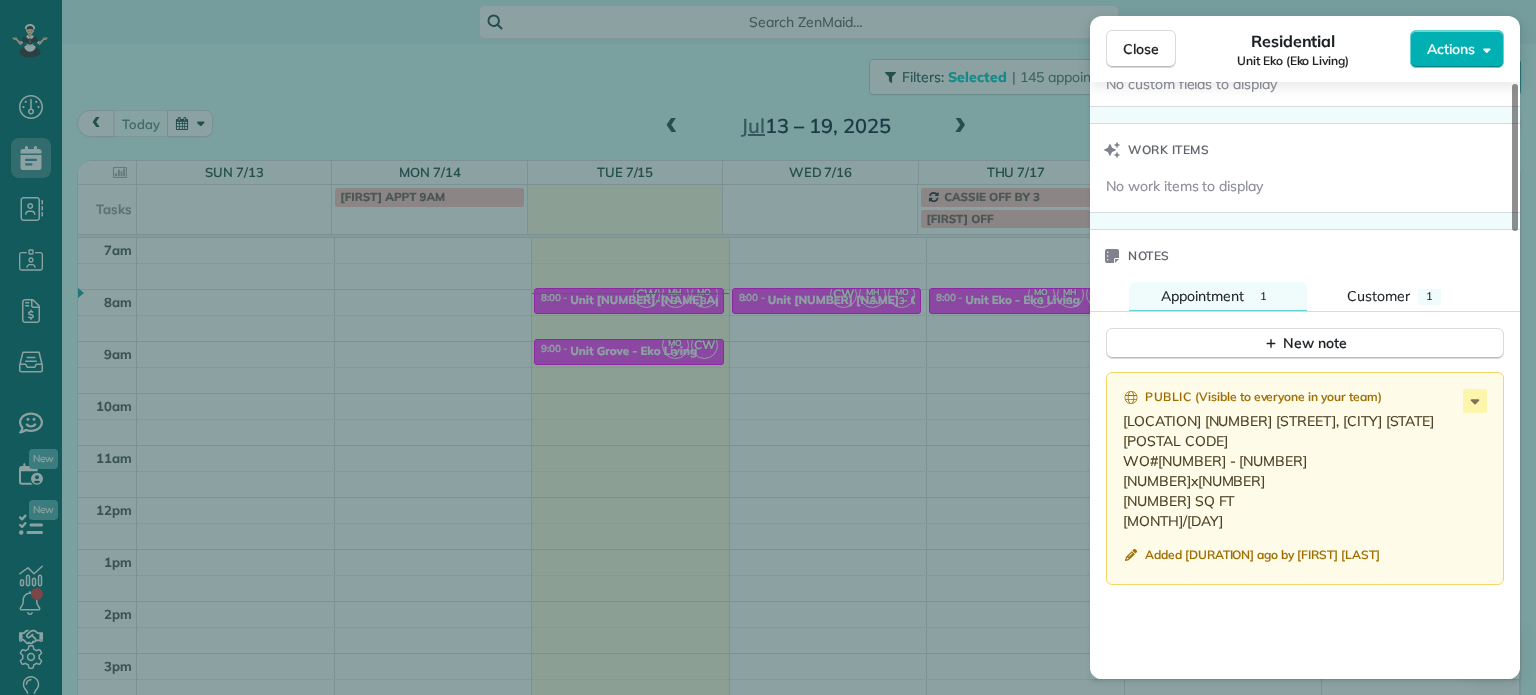 click on "Hamilton House - HOUSE
3801 SW Hamilton Street, Portland OR 97221
WO#21943 - 3
4X2
2650 SQ FT
7/23" at bounding box center (1307, 471) 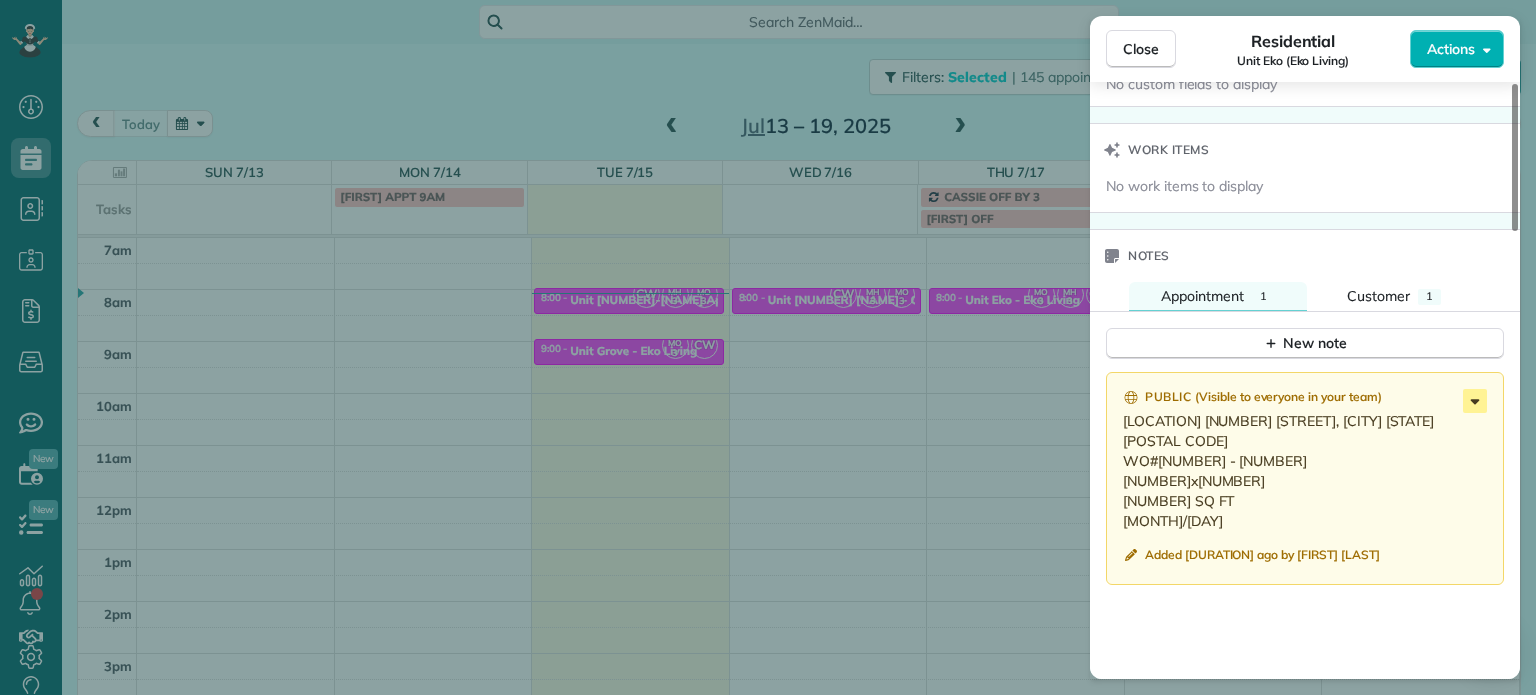 click 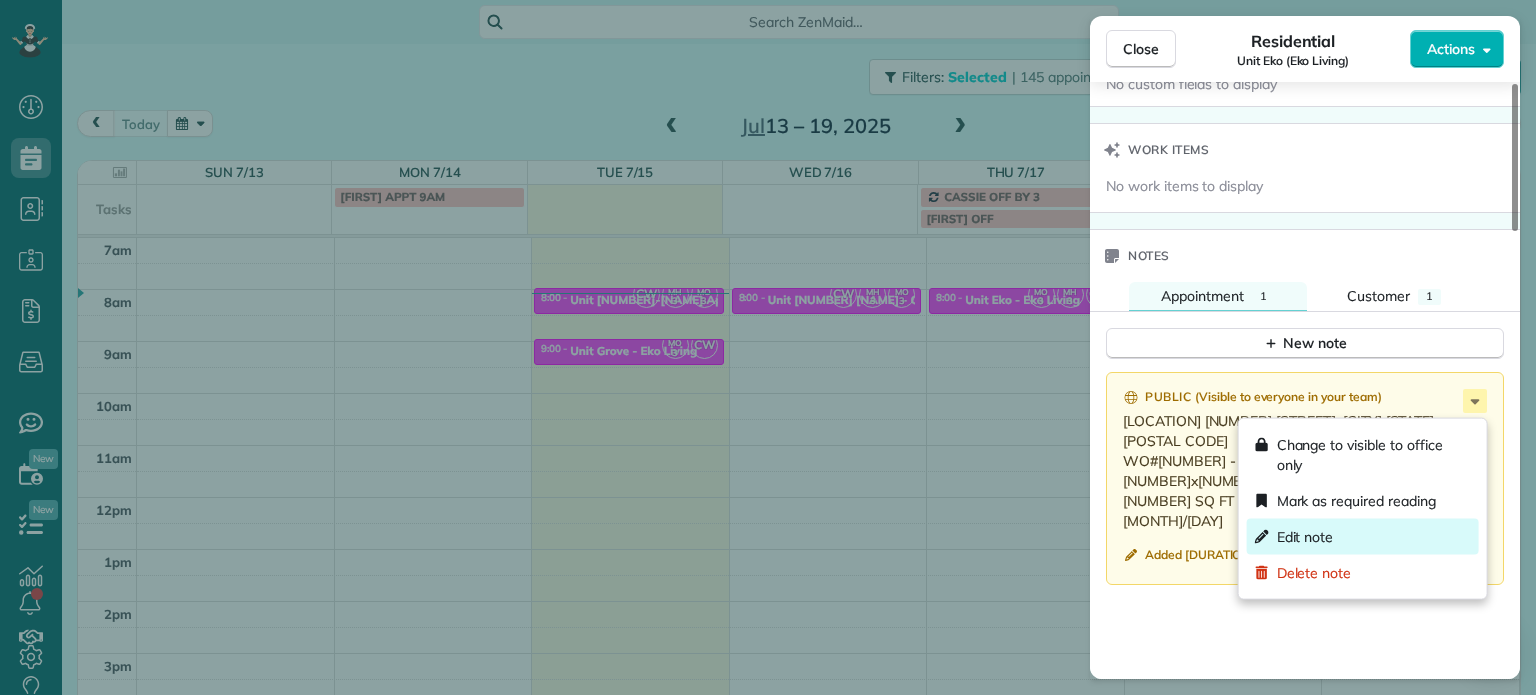 click on "Edit note" at bounding box center (1363, 537) 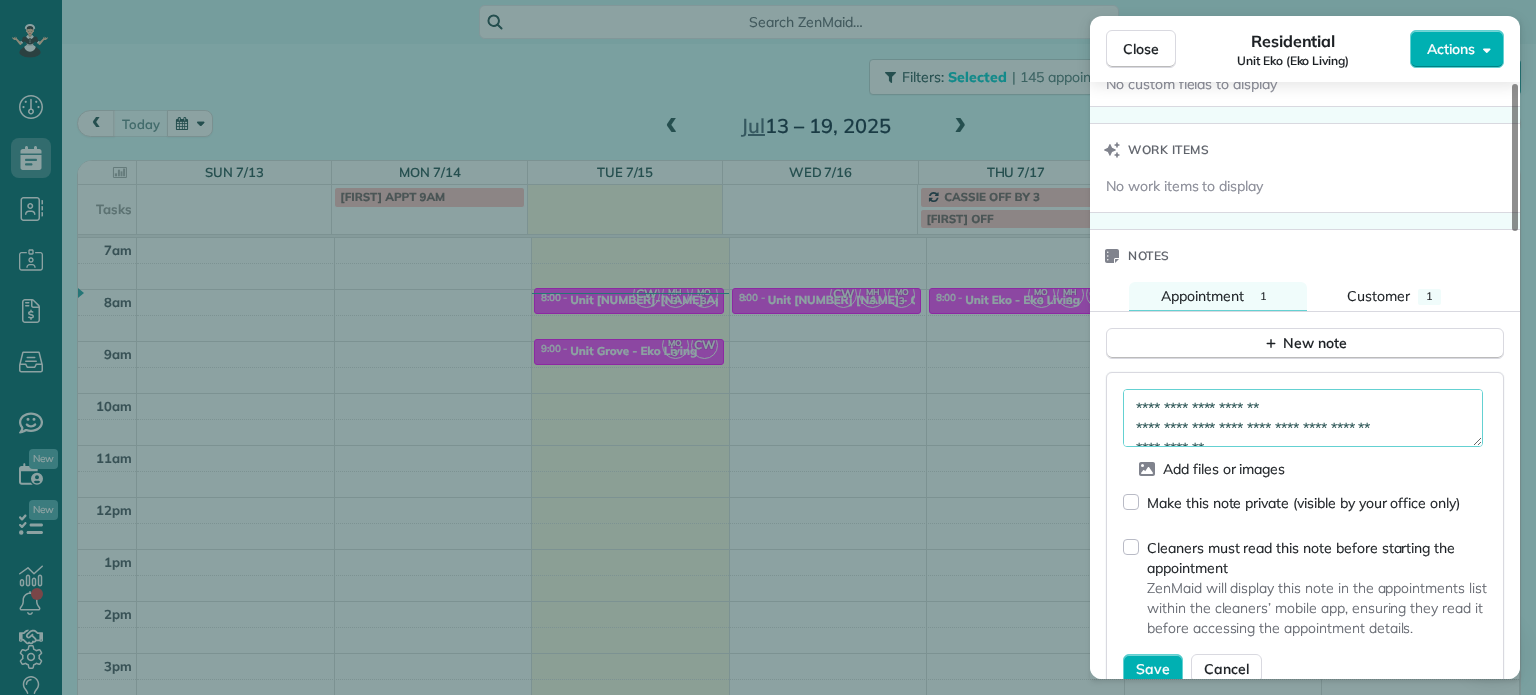 click on "**********" at bounding box center (1303, 418) 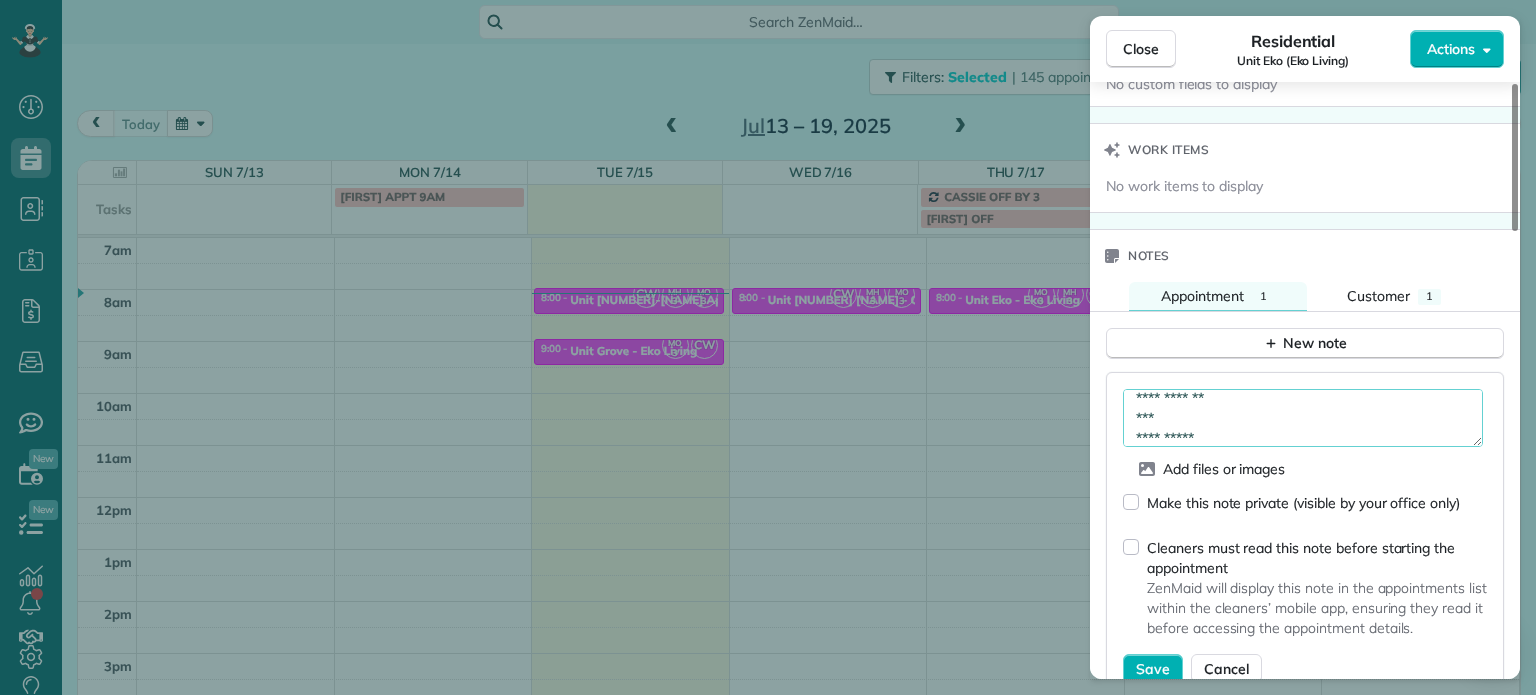 scroll, scrollTop: 70, scrollLeft: 0, axis: vertical 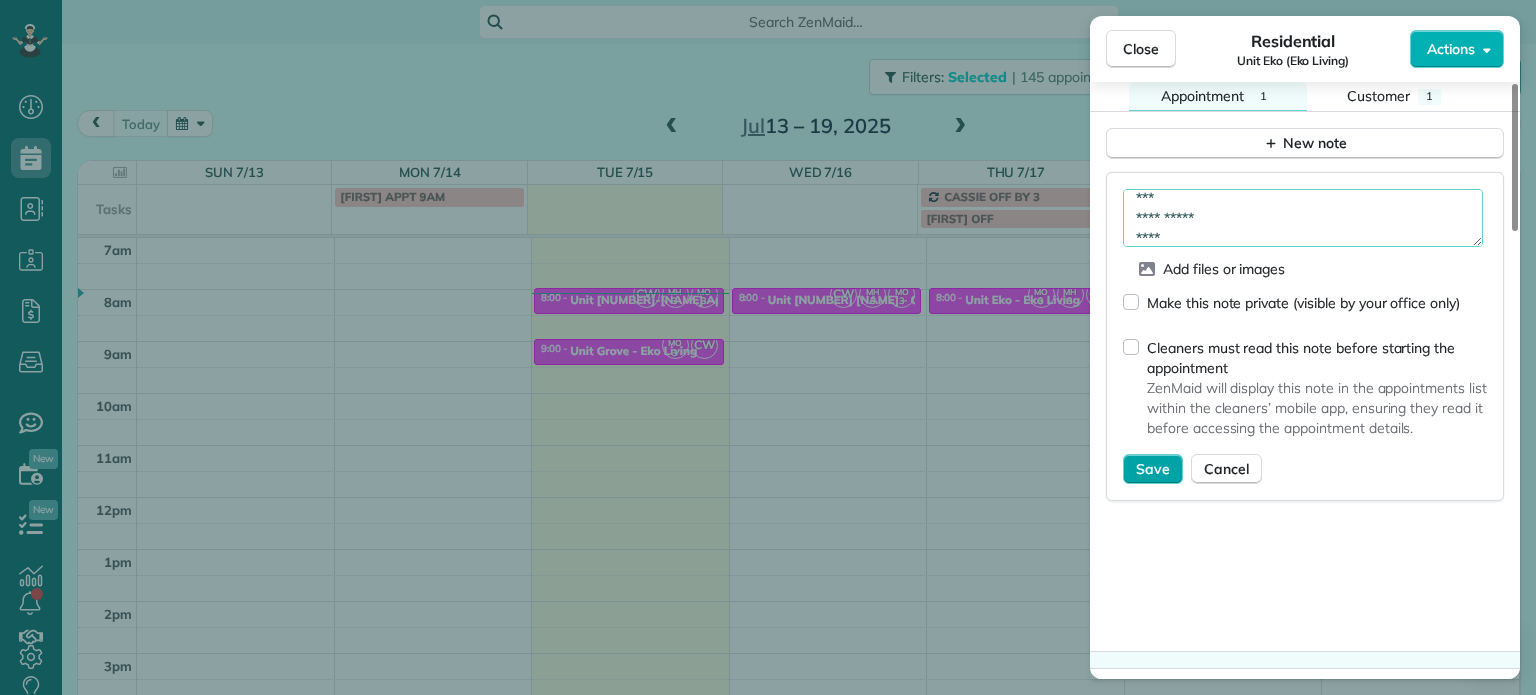 type on "**********" 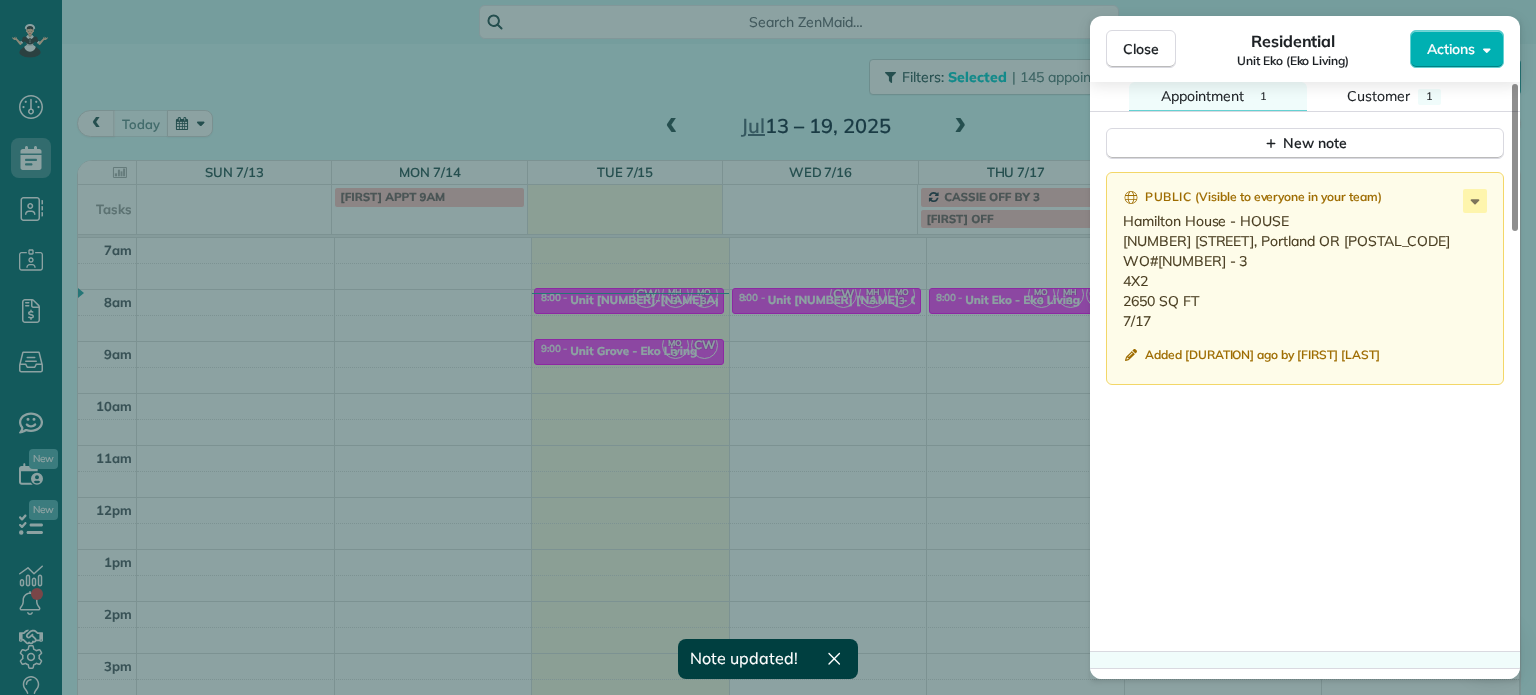 click on "Close Residential Unit Eko (Eko Living) Actions Status Active Unit Eko (Eko Living) · Open profile No phone number on record Add phone number No email on record Add email View Details Residential Thursday, July 17, 2025 ( in 2 days ) 8:00 AM 8:30 AM 30 minutes One time 3801 Southwest Hamilton Street Portland OR 97221 Service was not rated yet Setup ratings Cleaners Time in and out Assign Invite Cleaners Christina   Wright-German 8:00 AM 8:30 AM Meralda   Harris 8:00 AM 8:30 AM Marina   Ostertag 8:00 AM 8:30 AM Checklist Try Now Keep this appointment up to your standards. Stay on top of every detail, keep your cleaners organised, and your client happy. Assign a checklist Watch a 5 min demo Billing Billing actions Price $0.00 Overcharge $0.00 Discount $0.00 Coupon discount - Primary tax - Secondary tax - Total appointment price $0.00 Tips collected New feature! $0.00 Mark as paid Total including tip $0.00 Get paid online in no-time! Send an invoice and reward your cleaners with tips Charge customer credit card" at bounding box center (768, 347) 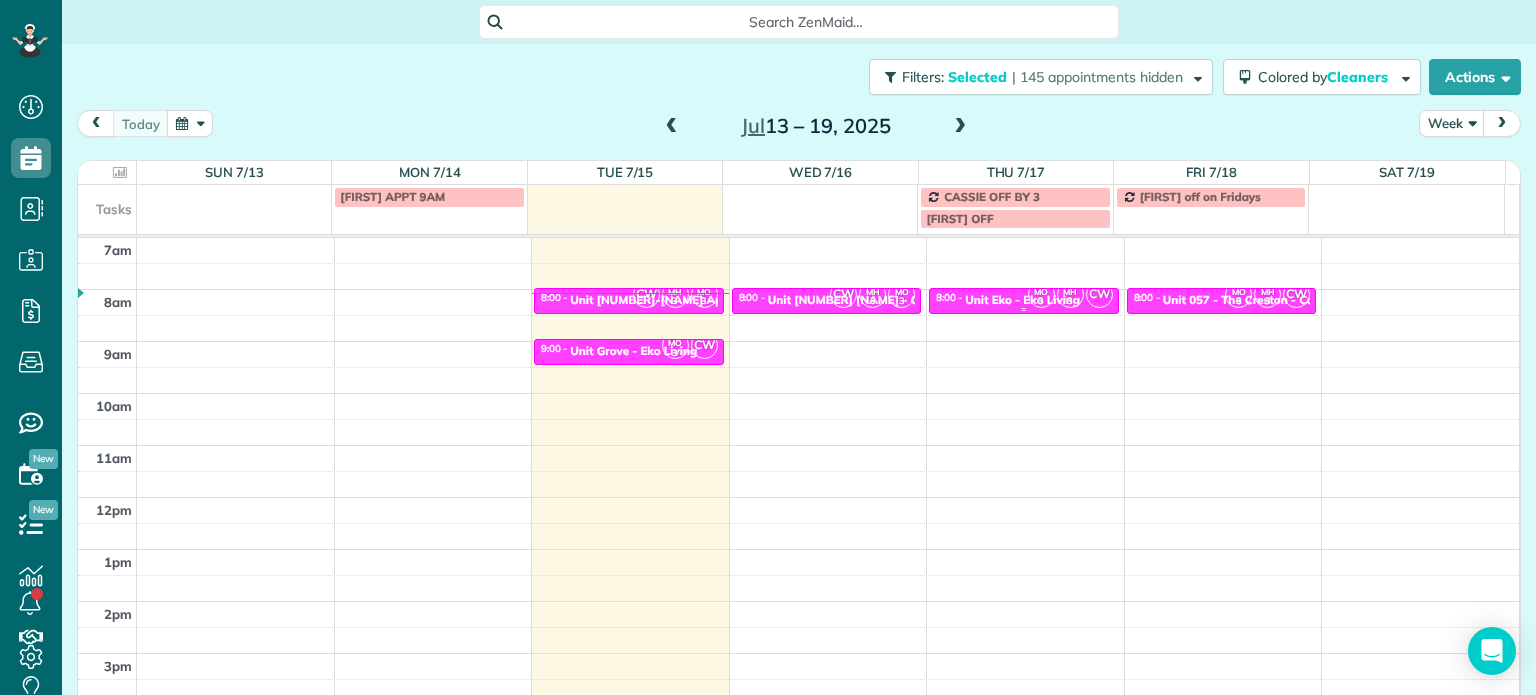 click on "3" at bounding box center [1041, 301] 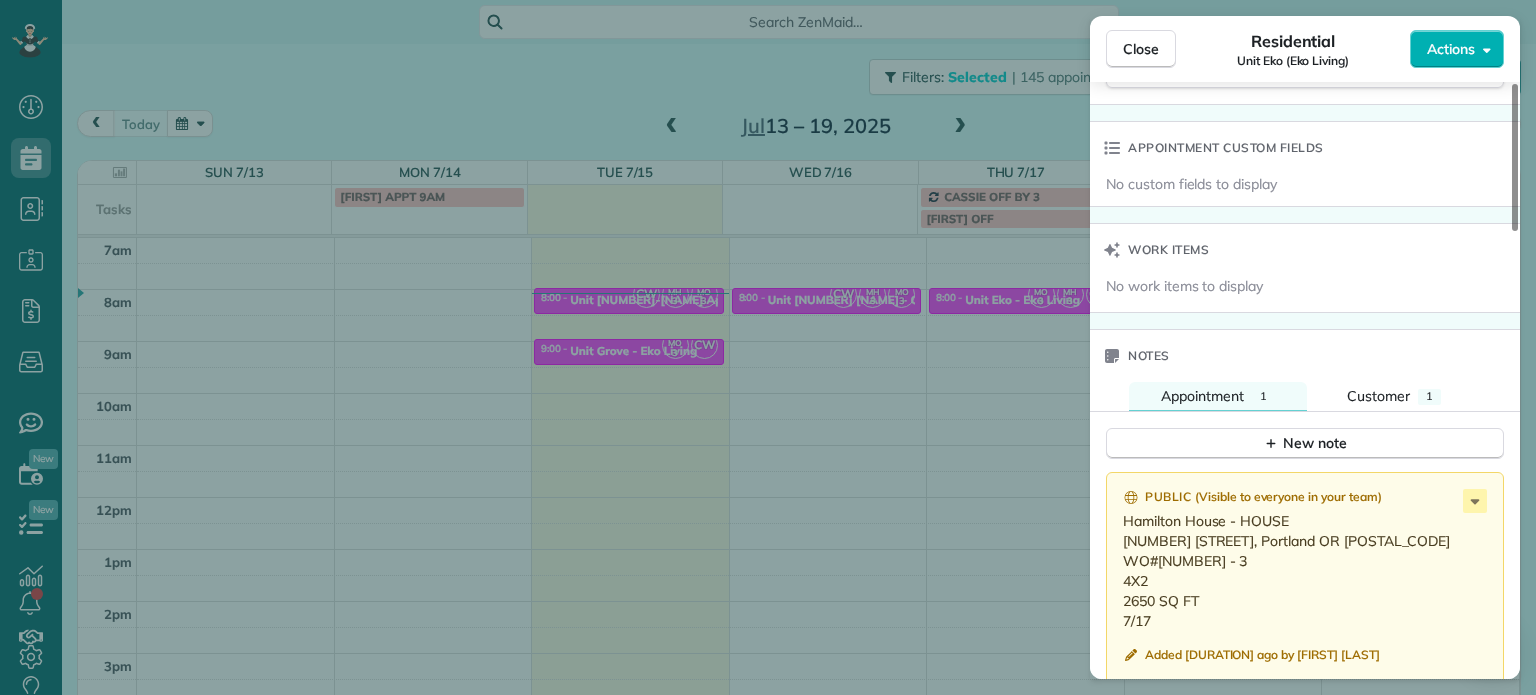 scroll, scrollTop: 1400, scrollLeft: 0, axis: vertical 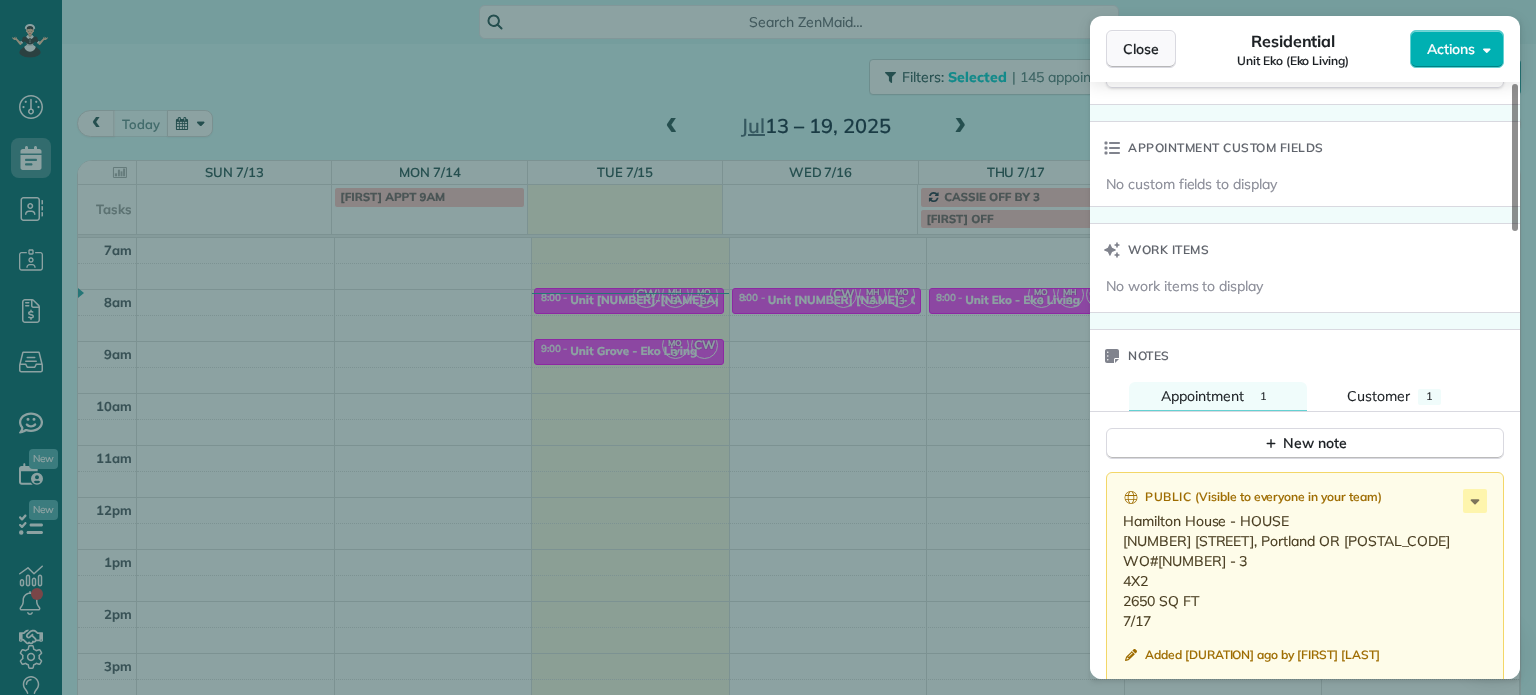 click on "Close" at bounding box center (1141, 49) 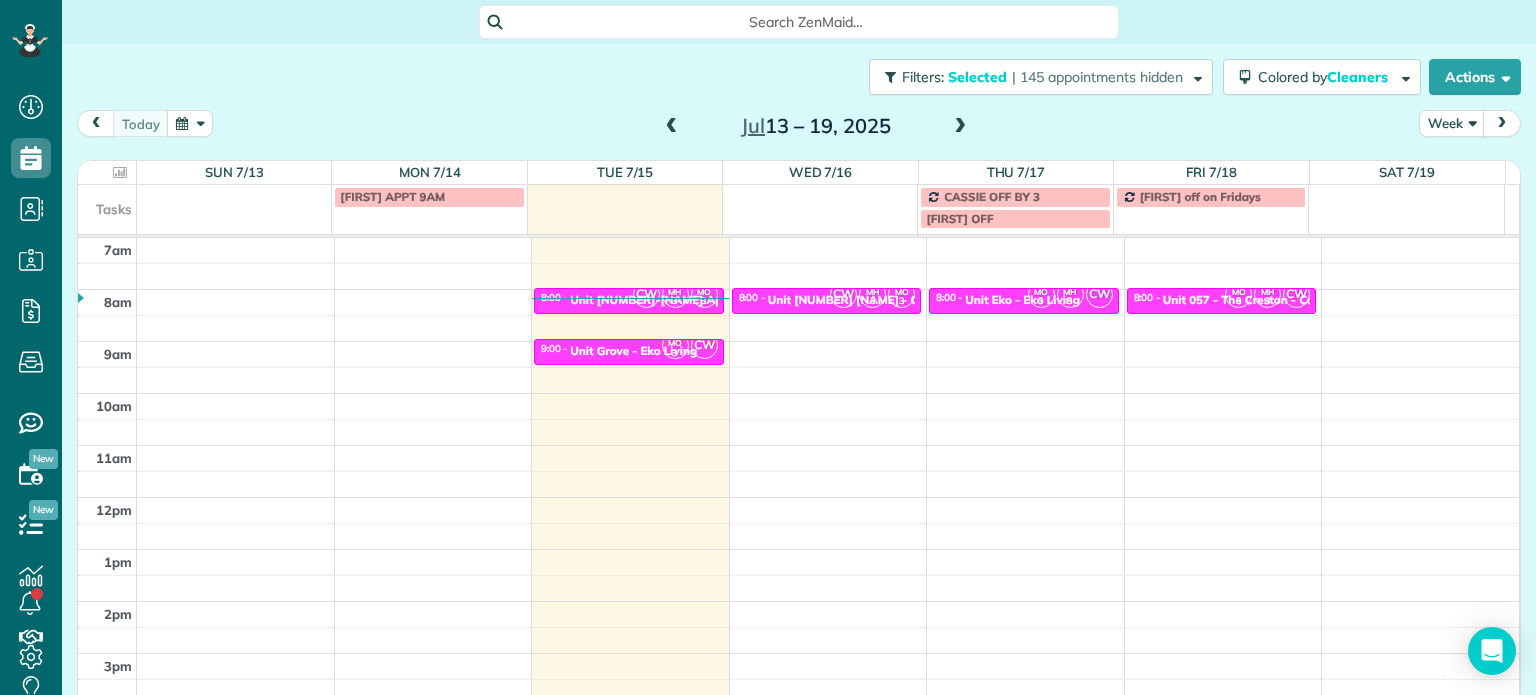 click at bounding box center [960, 127] 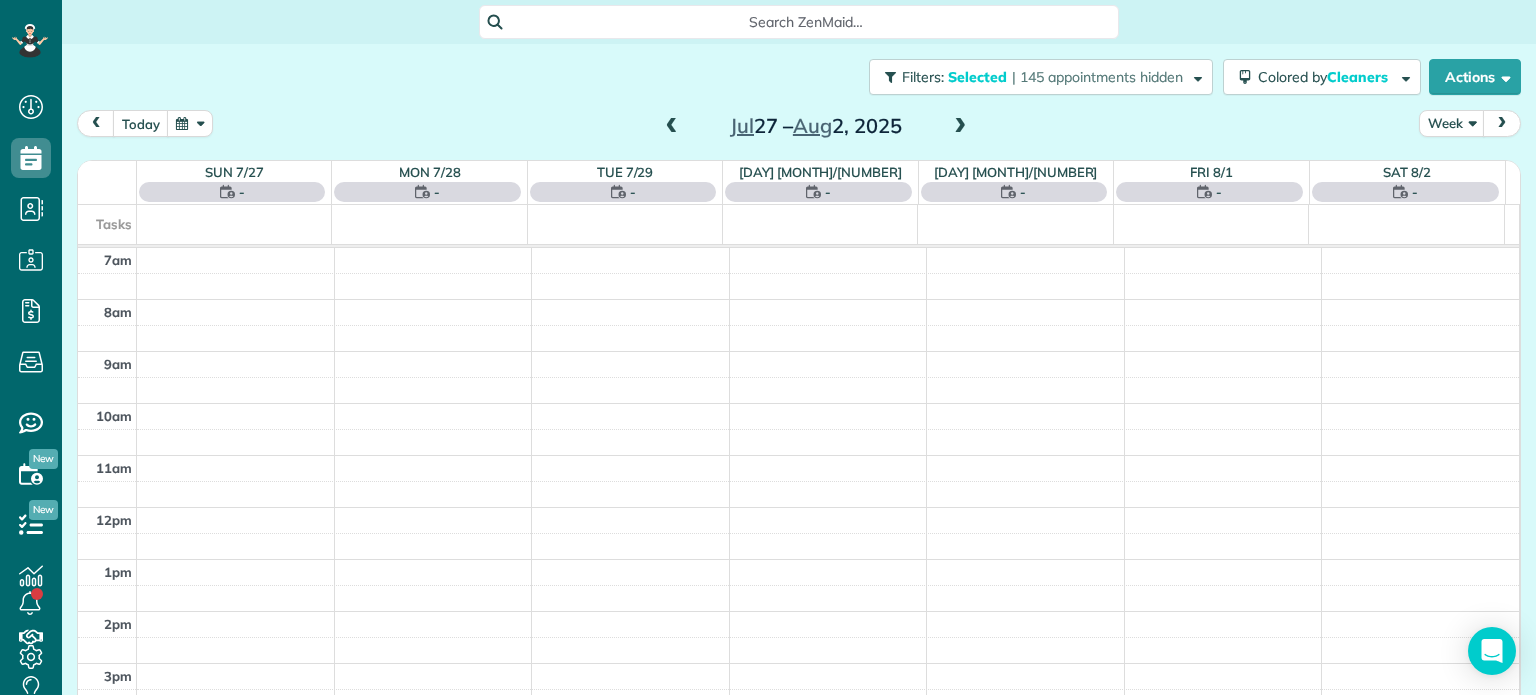 click at bounding box center (960, 127) 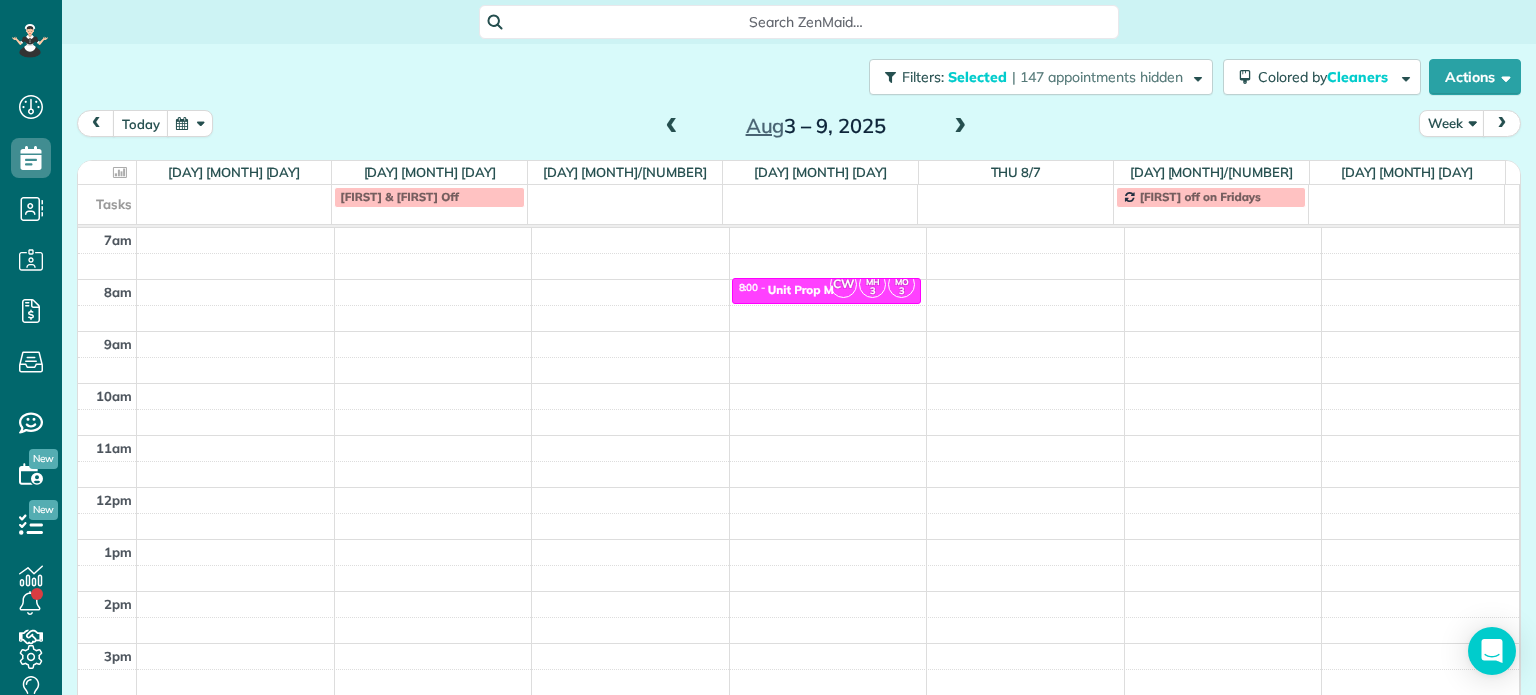click at bounding box center [672, 127] 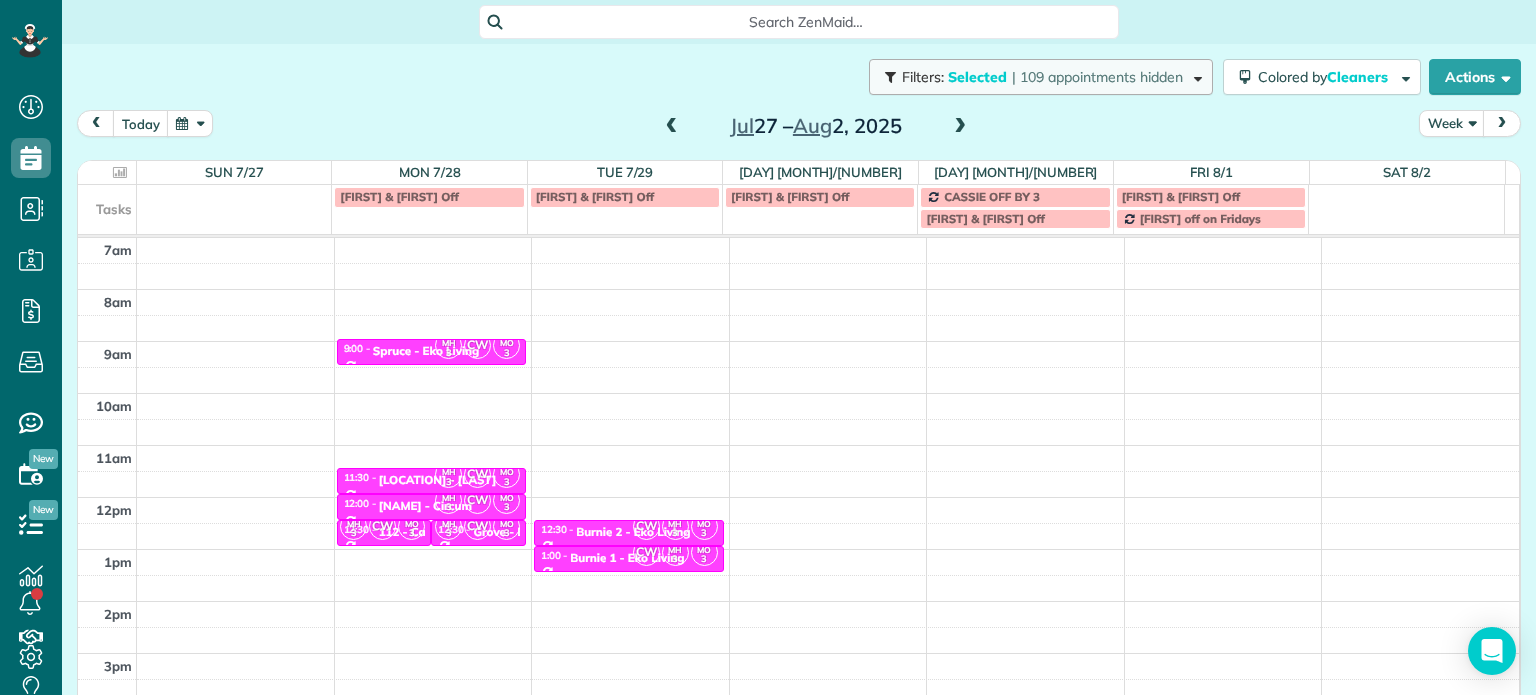 click on "Filters:   Selected
|  109 appointments hidden" at bounding box center (1041, 77) 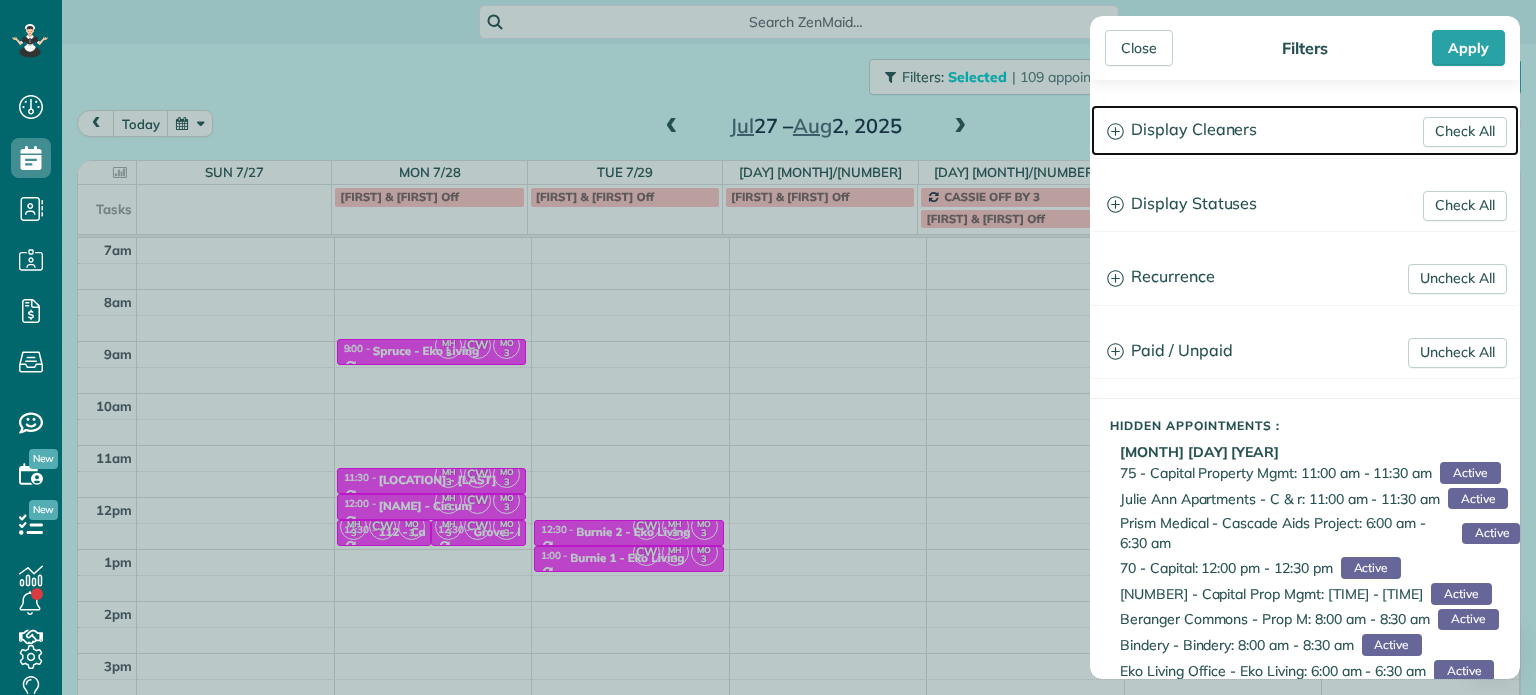 click on "Display Cleaners" at bounding box center [1305, 130] 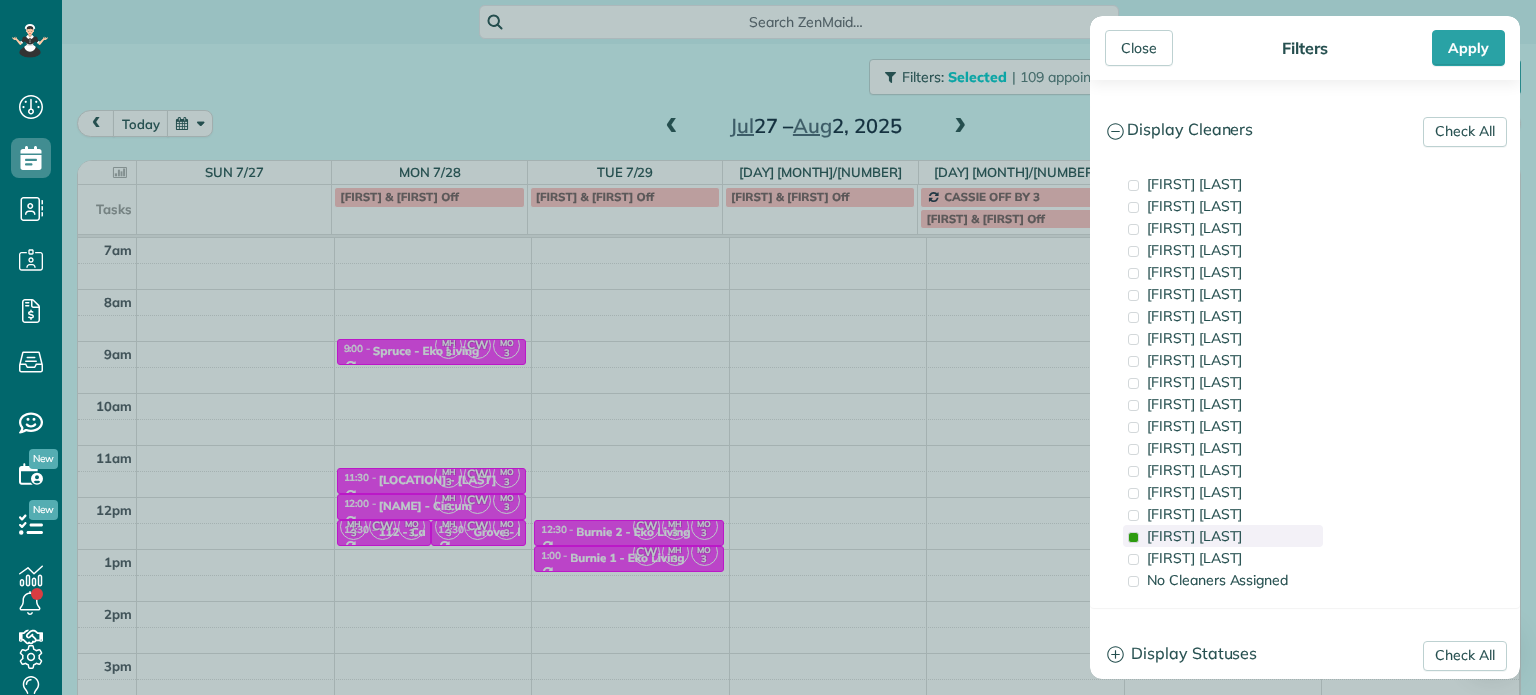 click on "Marina Ostertag" at bounding box center [1194, 536] 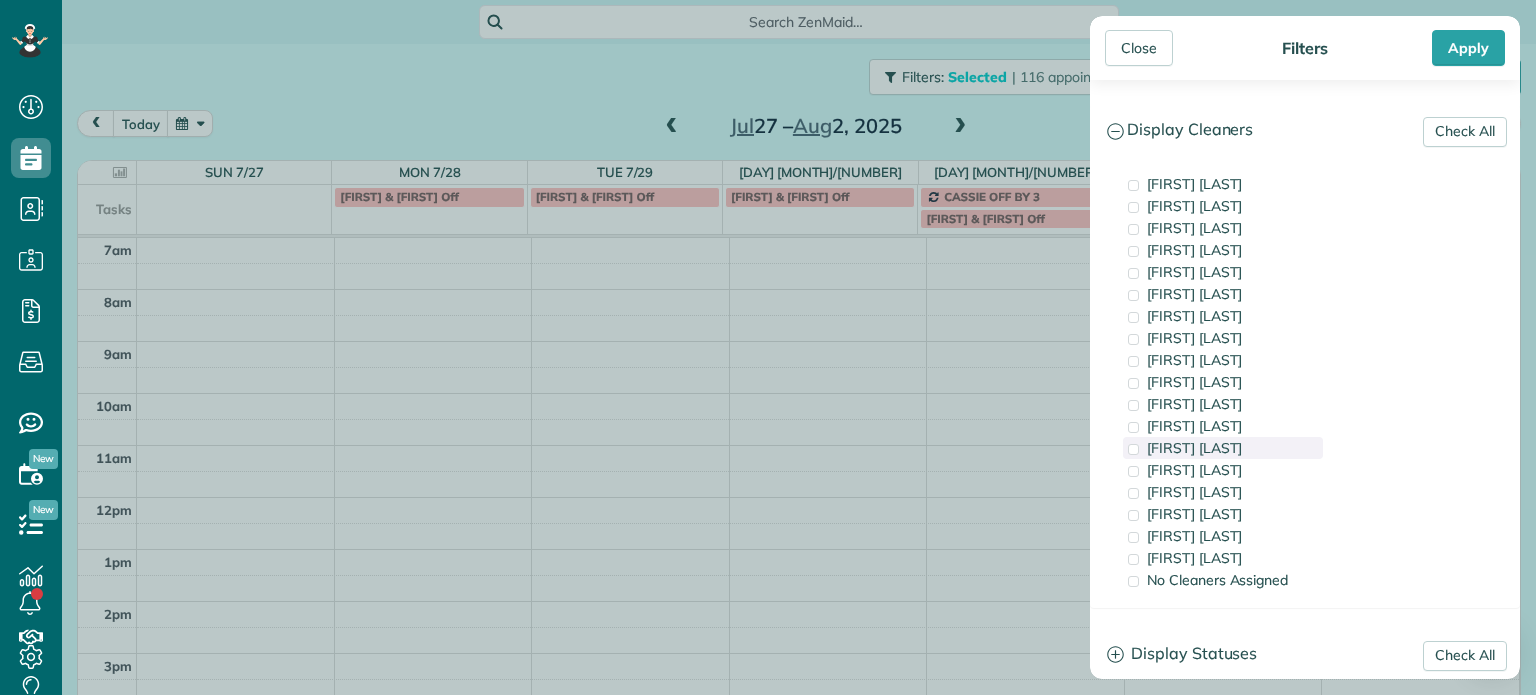 click on "Sabrina Woolford" at bounding box center [1194, 448] 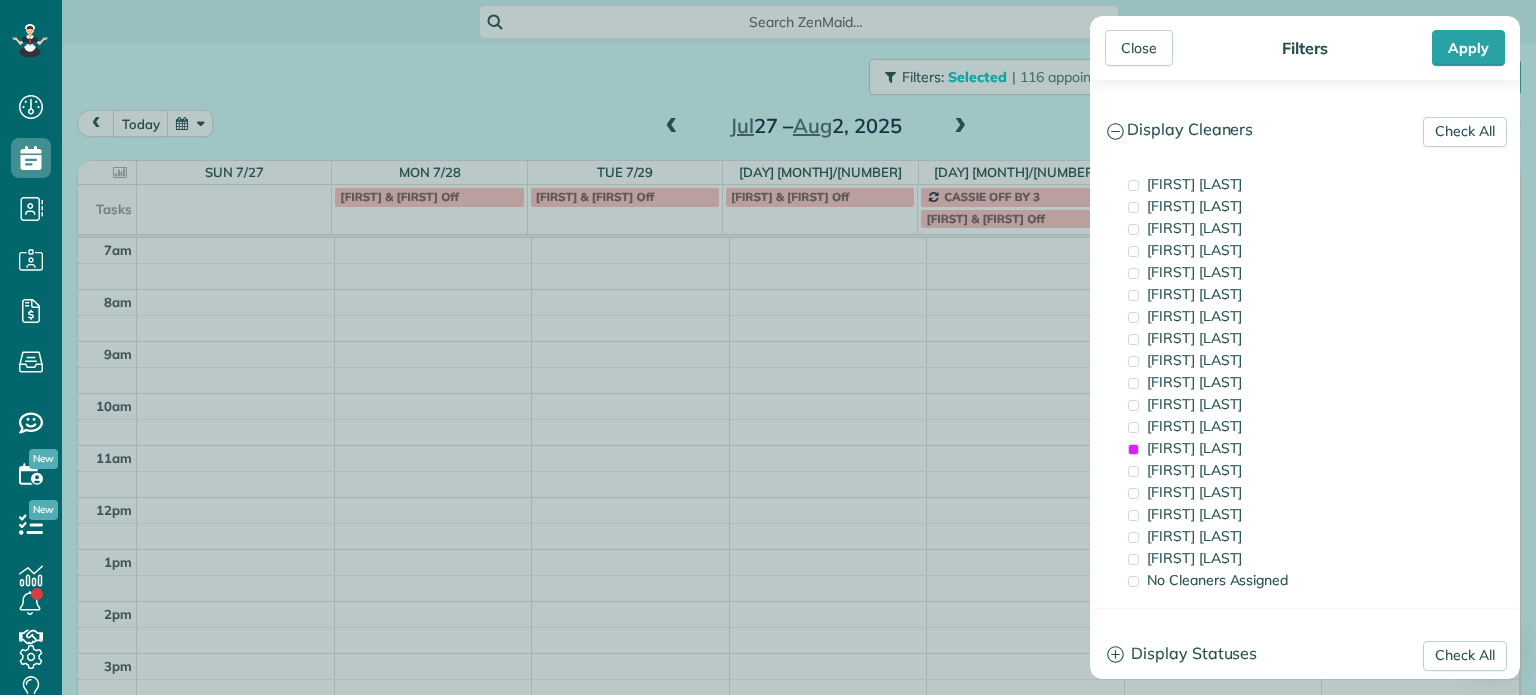 click on "Close
Filters
Apply
Check All
Display Cleaners
Christina Wright-German
Brie Killary
Cassie Feliciano
Tawnya Reynolds
Mark Zollo
Matthew Hatcher
Tony Middleton" at bounding box center (768, 347) 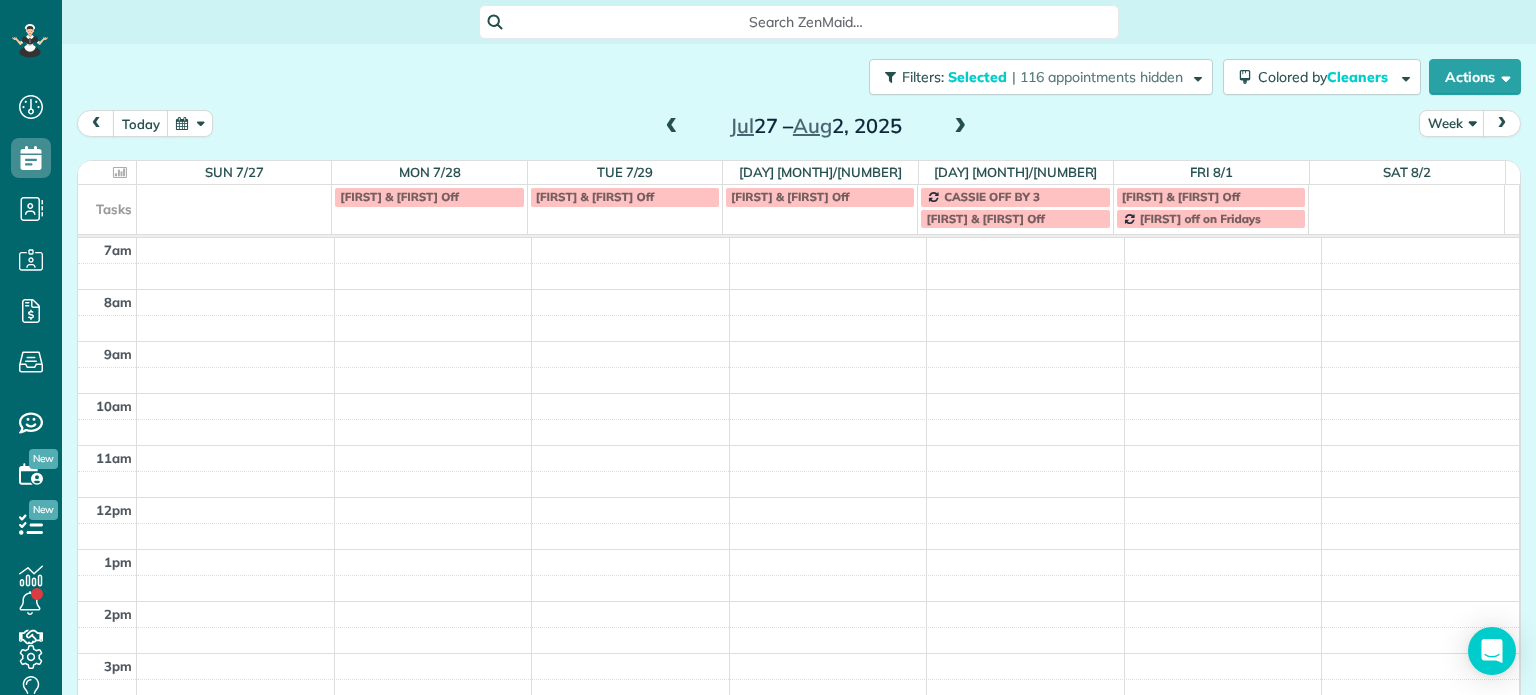 click at bounding box center (960, 127) 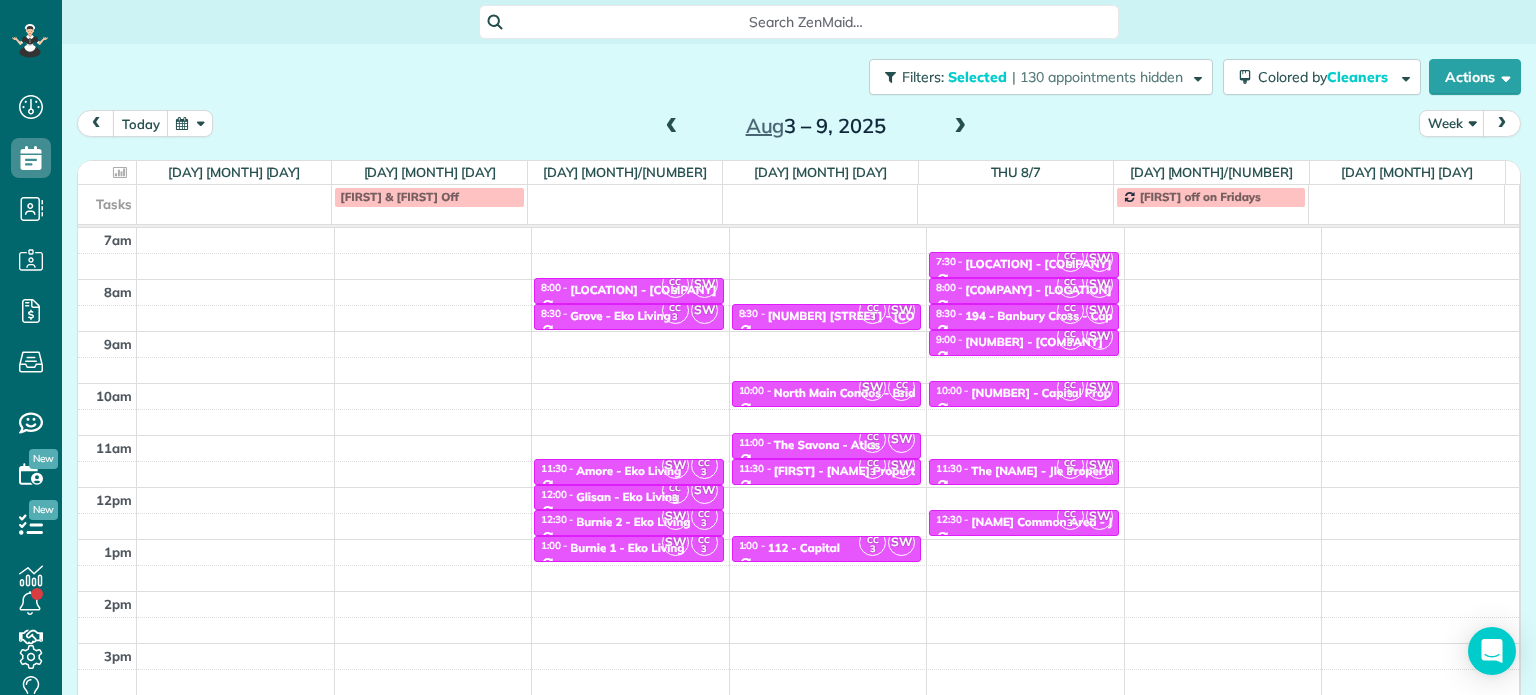 click at bounding box center [960, 127] 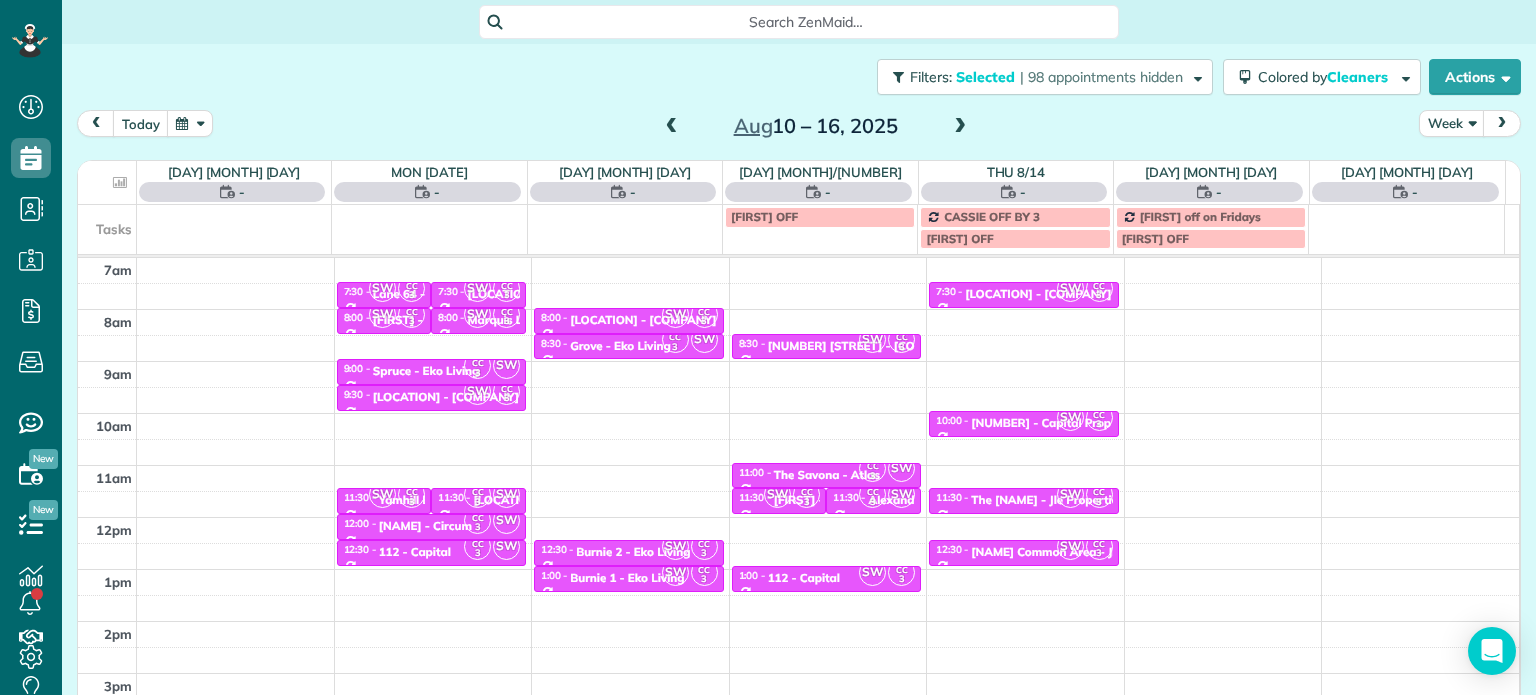 click on "Aug  10 – 16, 2025" at bounding box center [816, 126] 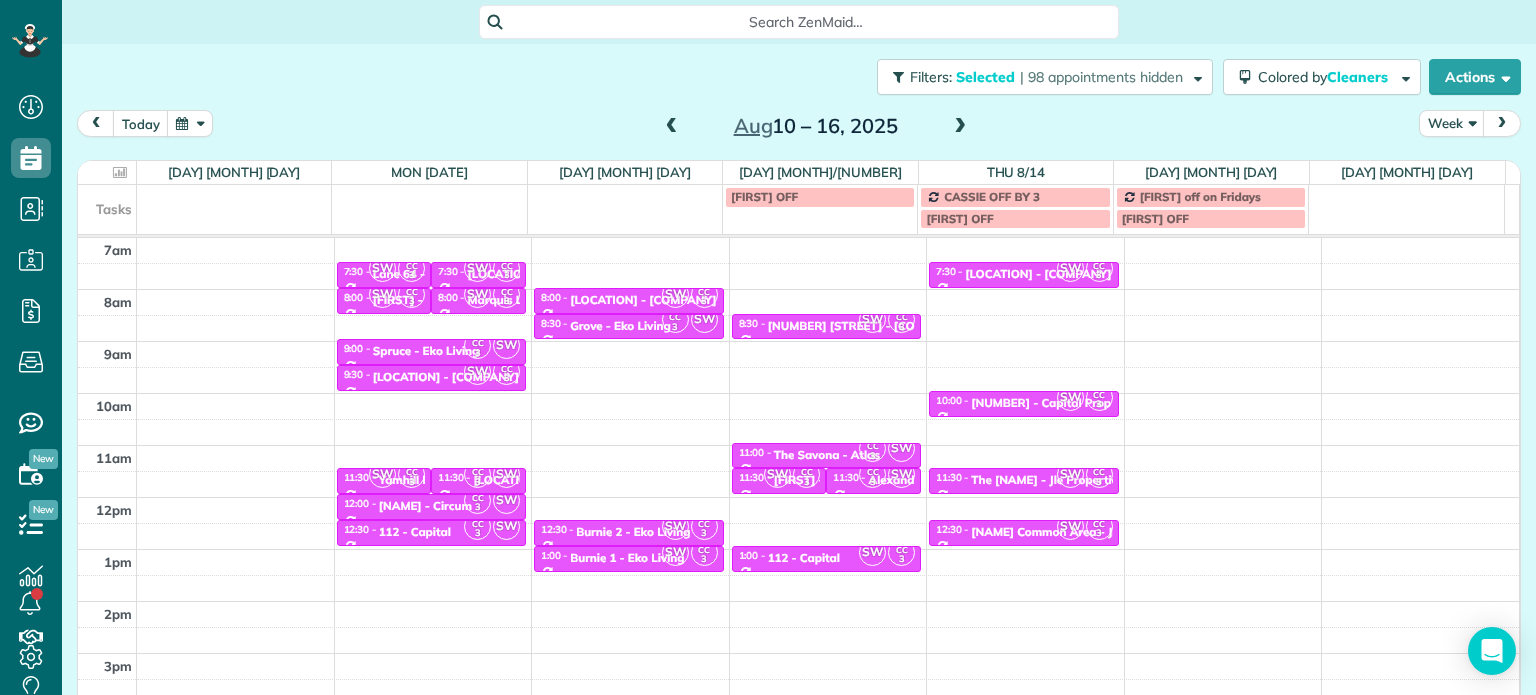 click at bounding box center [672, 127] 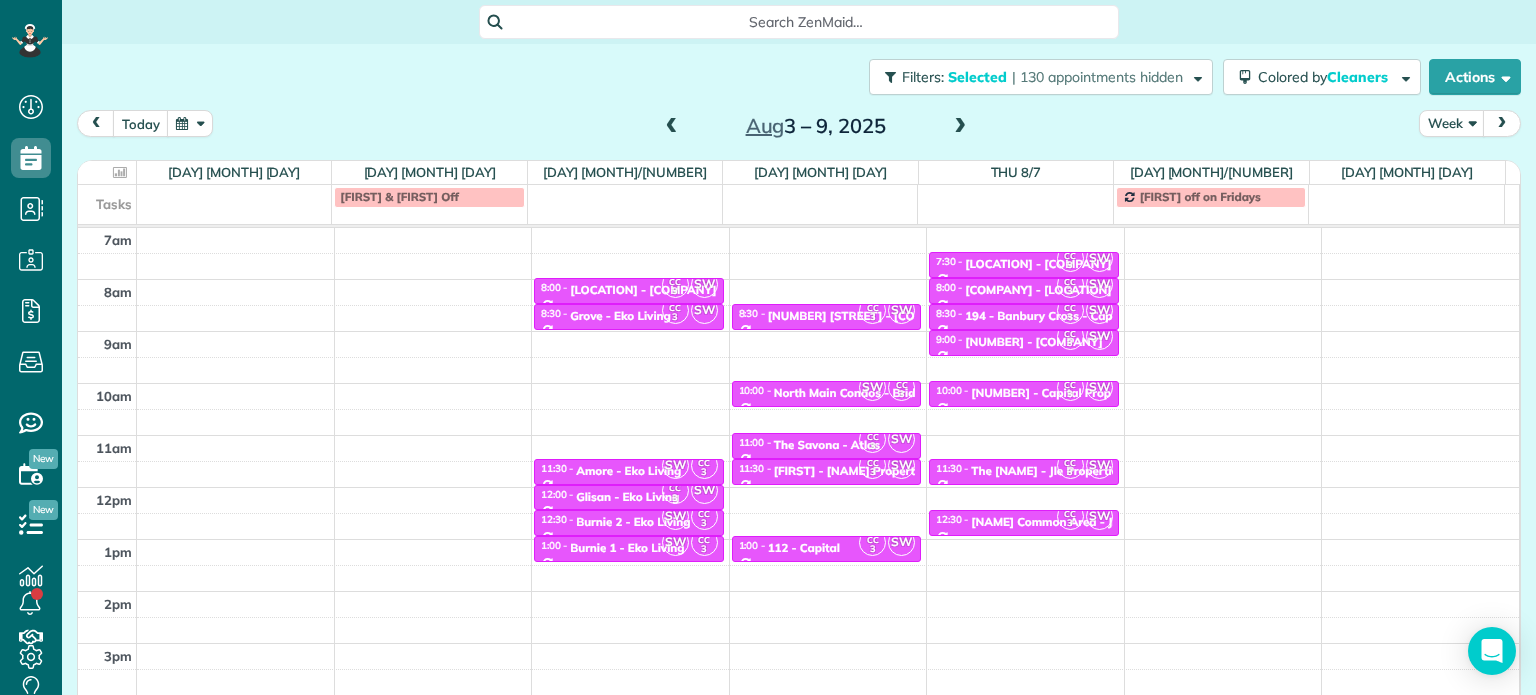 click at bounding box center (672, 127) 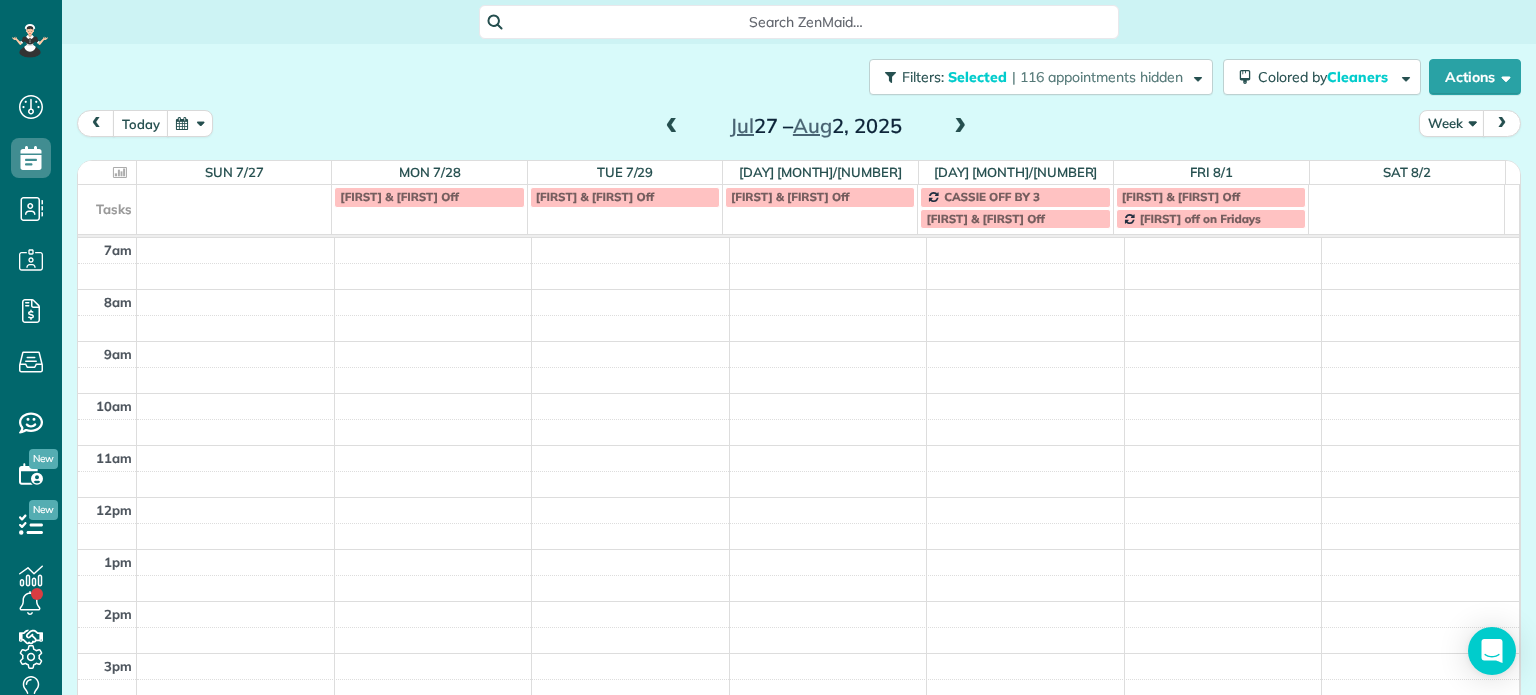 click at bounding box center (960, 127) 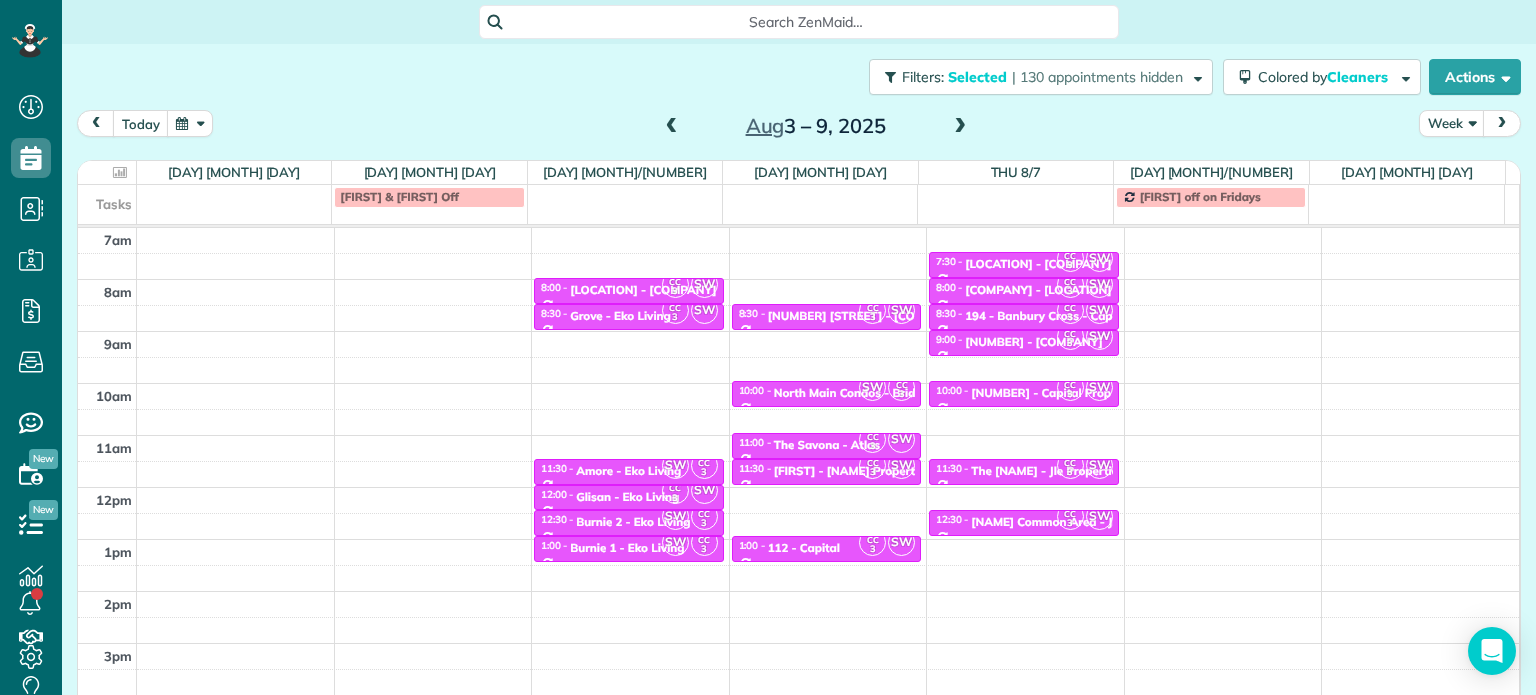 click on "4am 5am 6am 7am 8am 9am 10am 11am 12pm 1pm 2pm 3pm 4pm 5pm CC 3 SW 8:00 - 8:30 Everett - Eko Living 1616 Northwest Everett Street Portland, OR 97209 CC 3 SW 8:30 - 9:00 Grove - Eko Living 2220 Northwest Pettygrove Street Portland, OR 97210 SW CC 3 11:30 - 12:00 Amore - Eko Living 5505 Northeast Glisan Street Portland, OR 97213 CC 3 SW 12:00 - 12:30 Glisan - Eko Living 5311 Northeast Glisan Street Portland, OR 97213 SW CC 3 12:30 - 1:00 Burnie 2 - Eko Living 5960 East Burnside Street Portland, OR 97215 SW CC 3 1:00 - 1:30 Burnie 1 - Eko Living 5980 East Burnside Street Portland, OR 97215 CC 3 SW 8:30 - 9:00 64C Lane - Capital Prop Mgmt (503) 287-4346 1919 Northwest Quimby Street Portland, OR 97209 SW CC 3 10:00 - 10:30 North Main Condos - Bridge City Community Management 10606 Southeast Main Street Milwaukie, OR 97222 CC 3 SW 11:00 - 11:30 The Savona - Atlas 4620 North Maryland Avenue Portland, OR 97217 CC 3 SW 11:30 - 12:00 Tristan - Illume Property Management 1415 Southeast Pardee Street Portland, OR 97202 3" at bounding box center (798, 435) 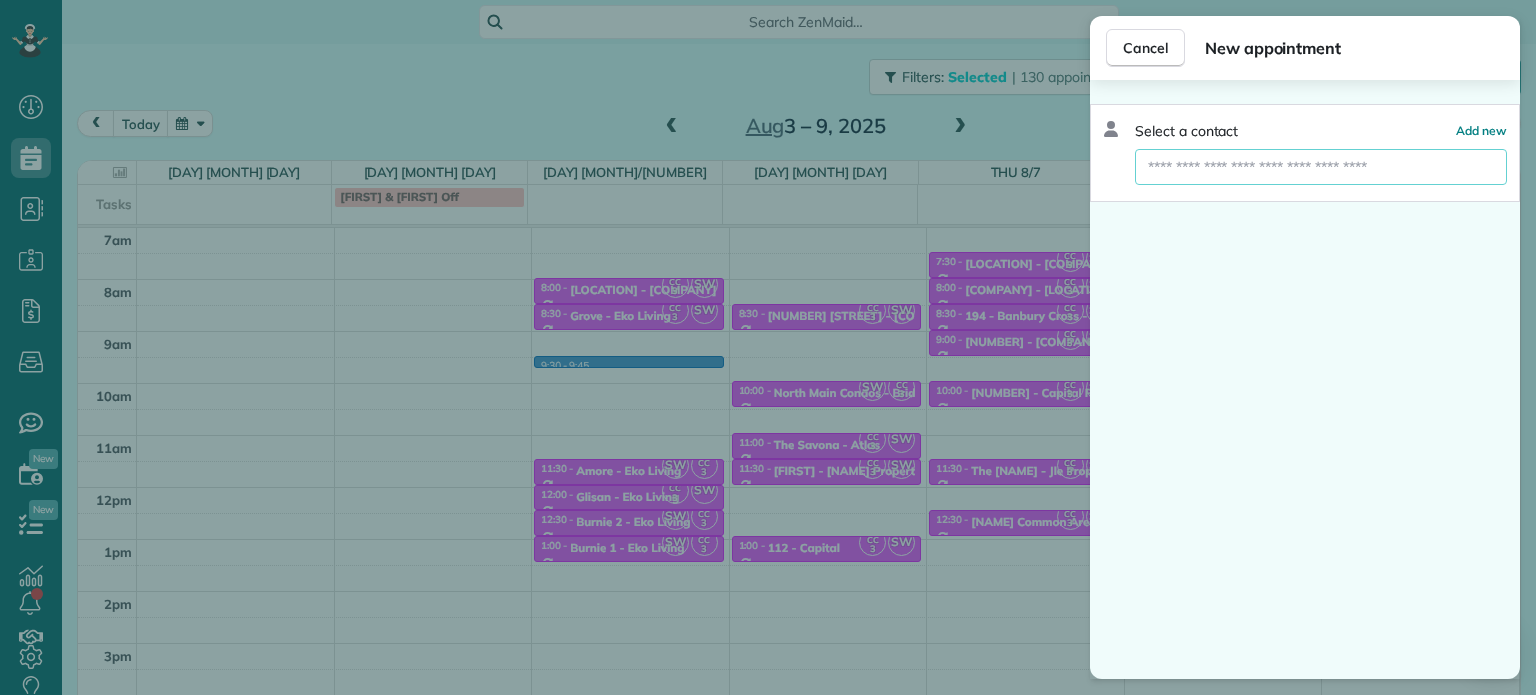 click at bounding box center (1321, 167) 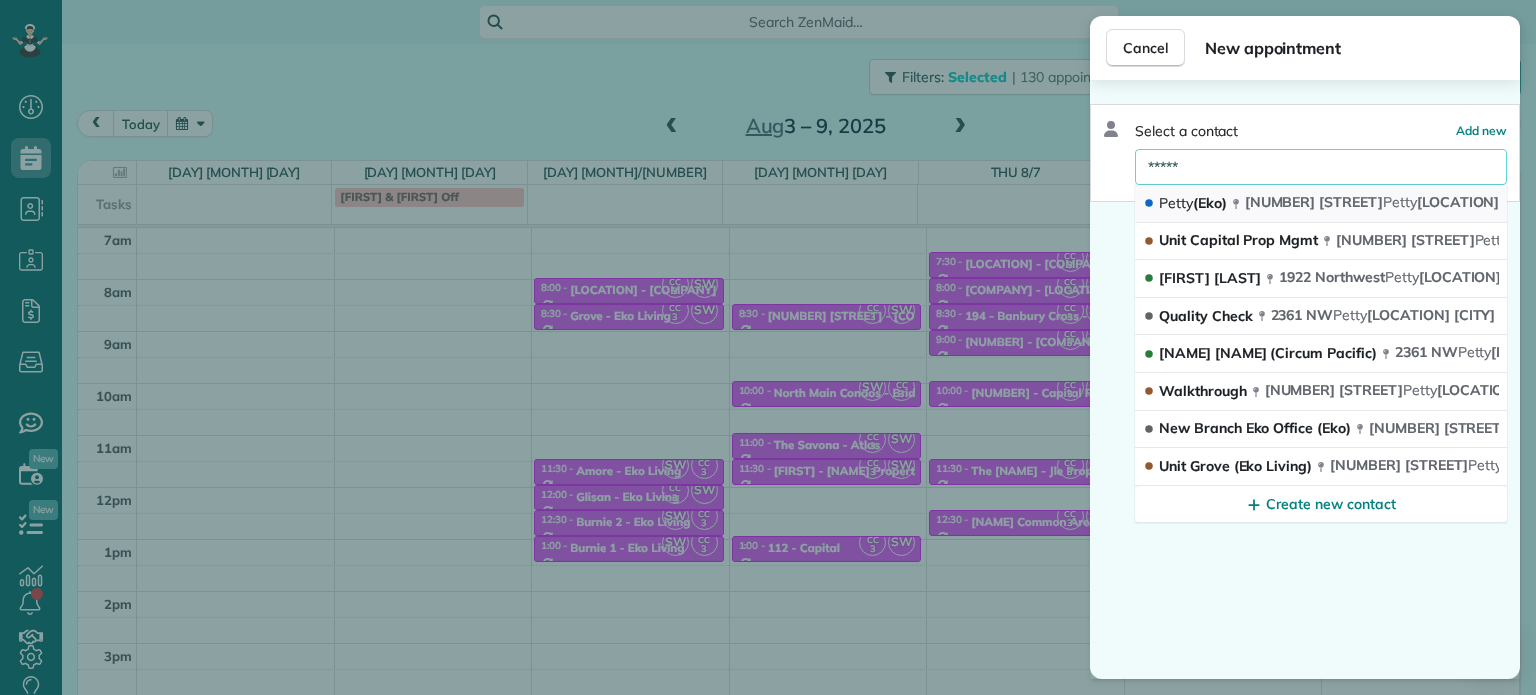 type on "*****" 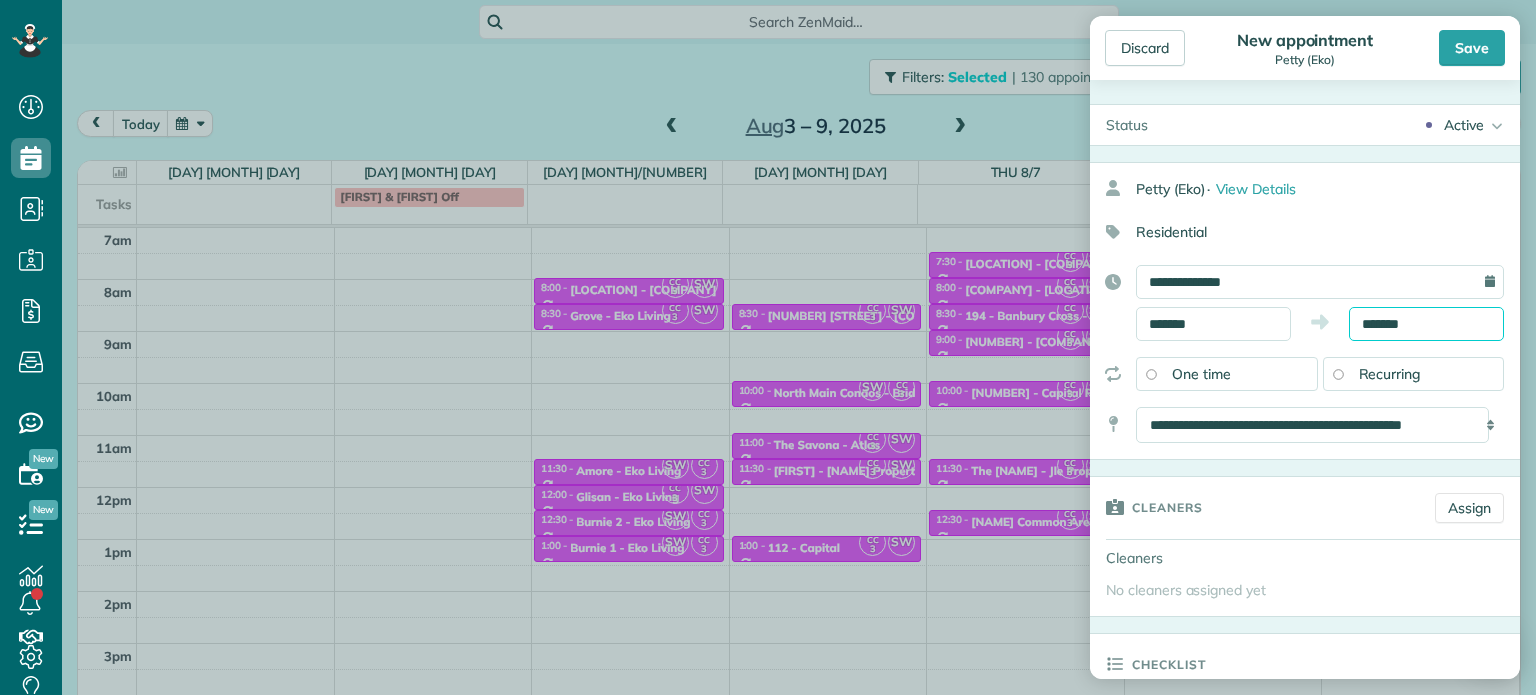 click on "*******" at bounding box center [1426, 324] 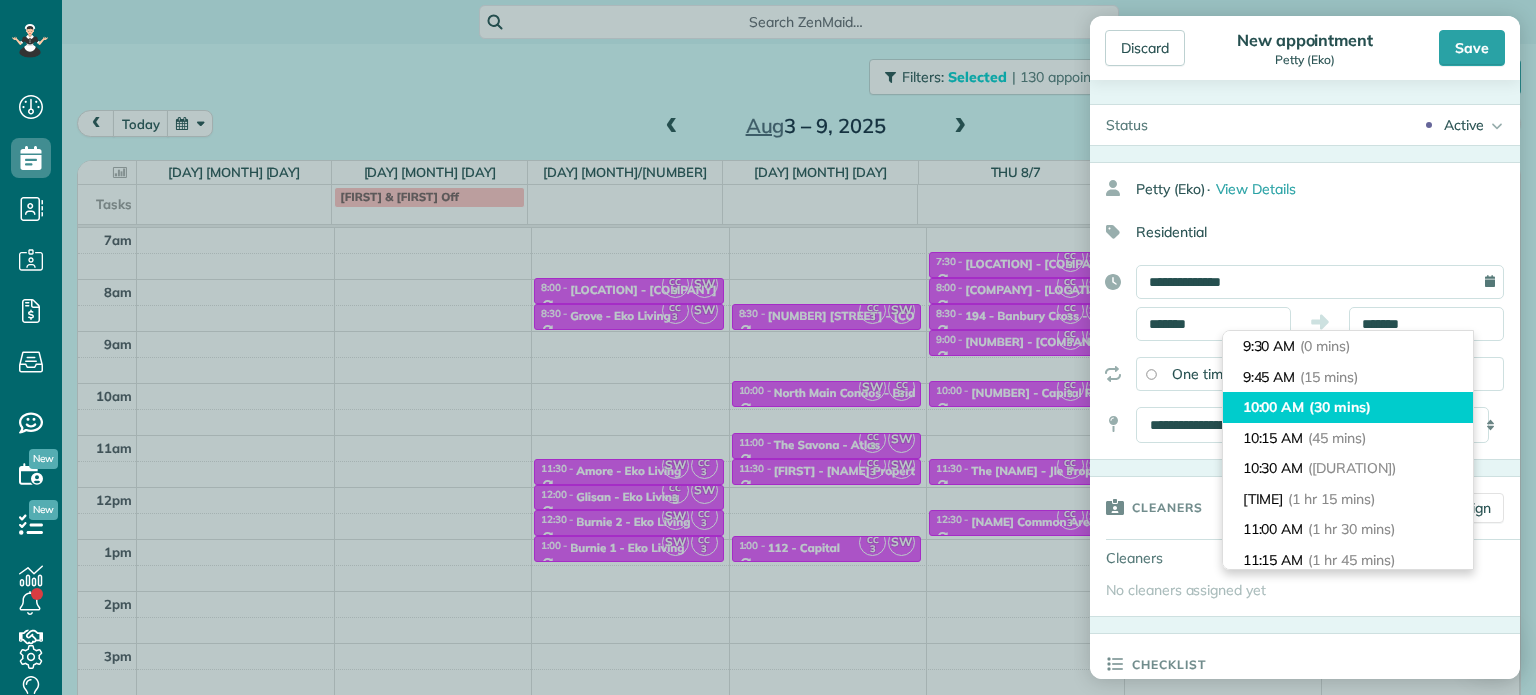 type on "********" 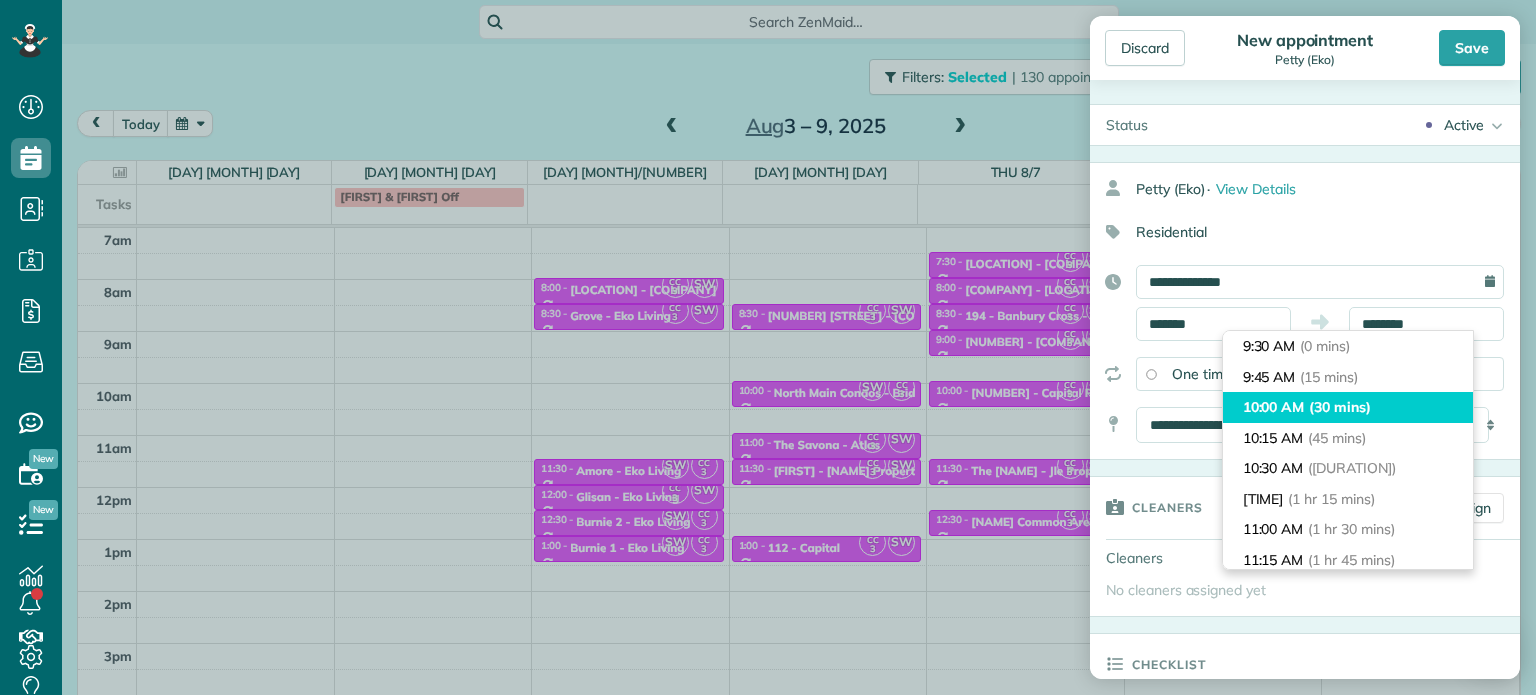 click on "(30 mins)" at bounding box center [1340, 407] 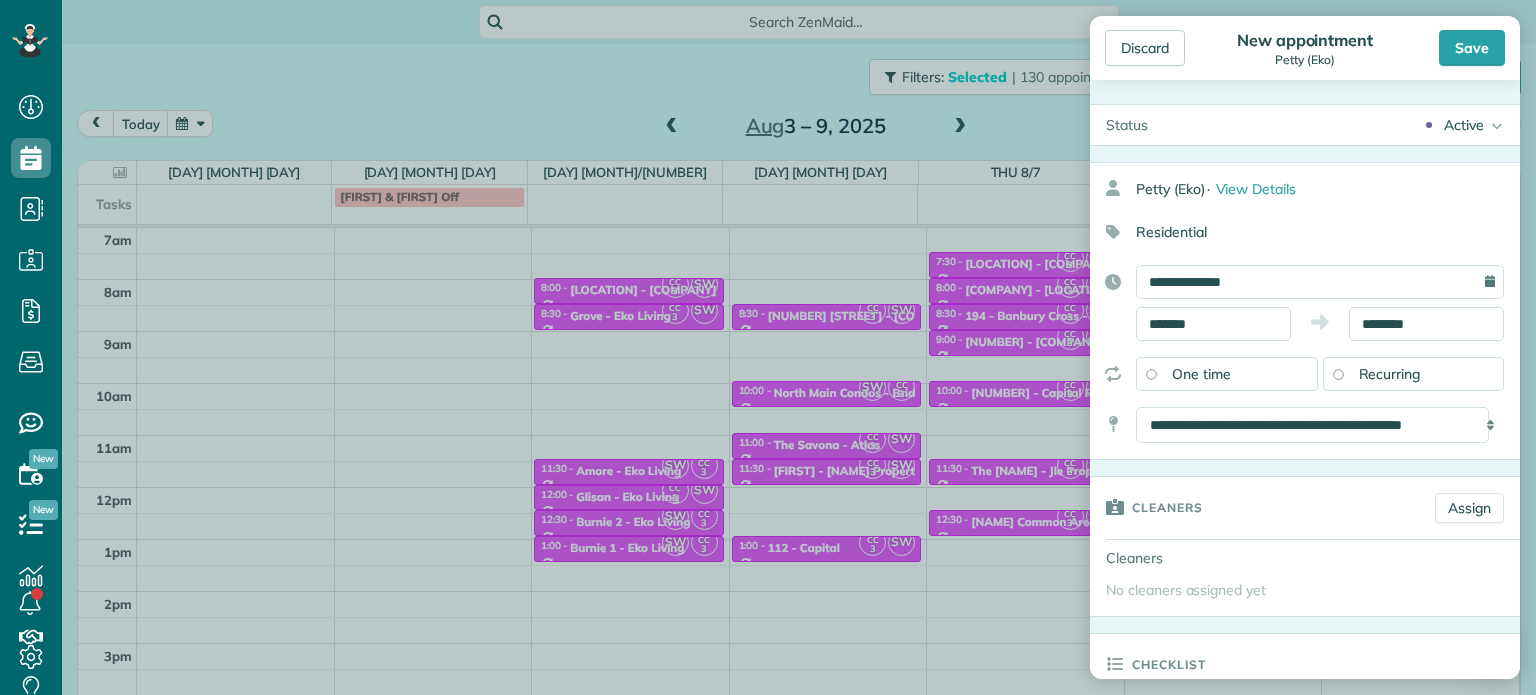 click on "Recurring" at bounding box center [1390, 374] 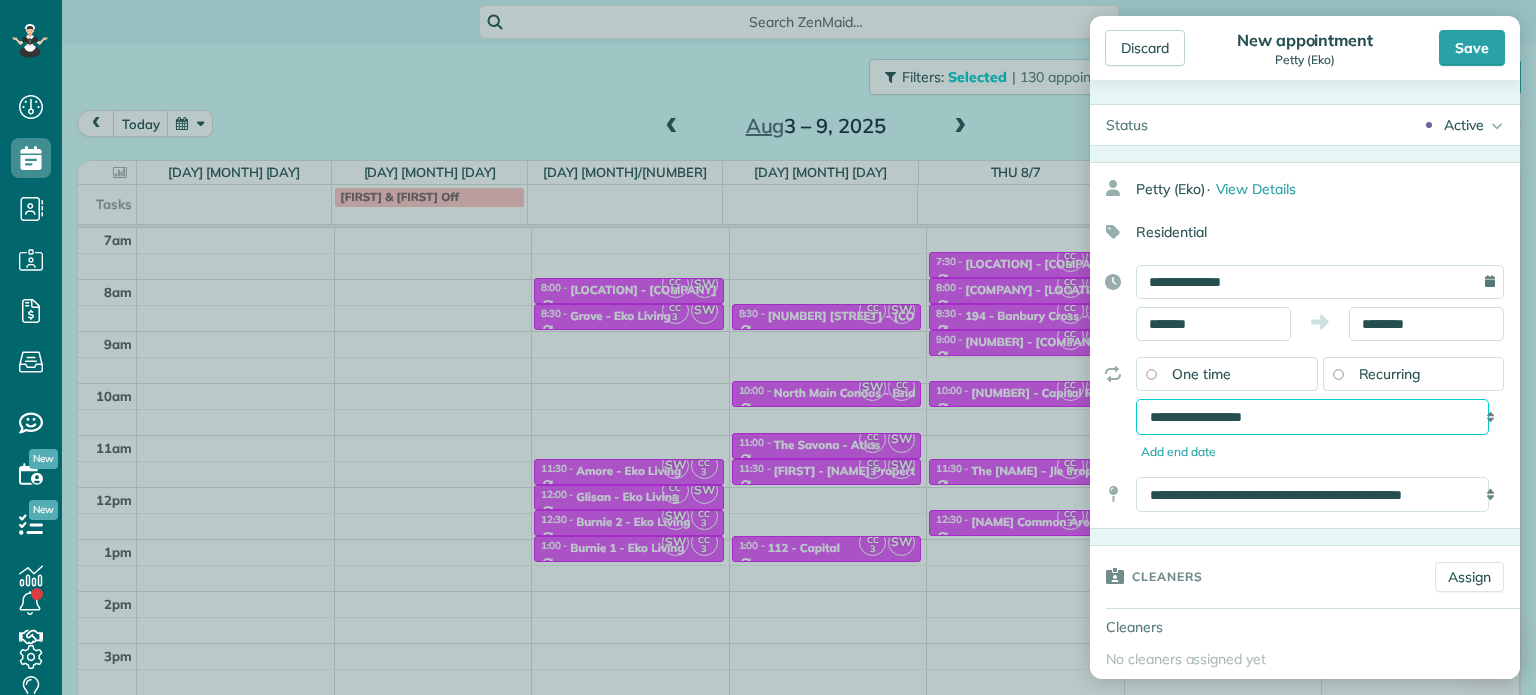 click on "**********" at bounding box center (1312, 417) 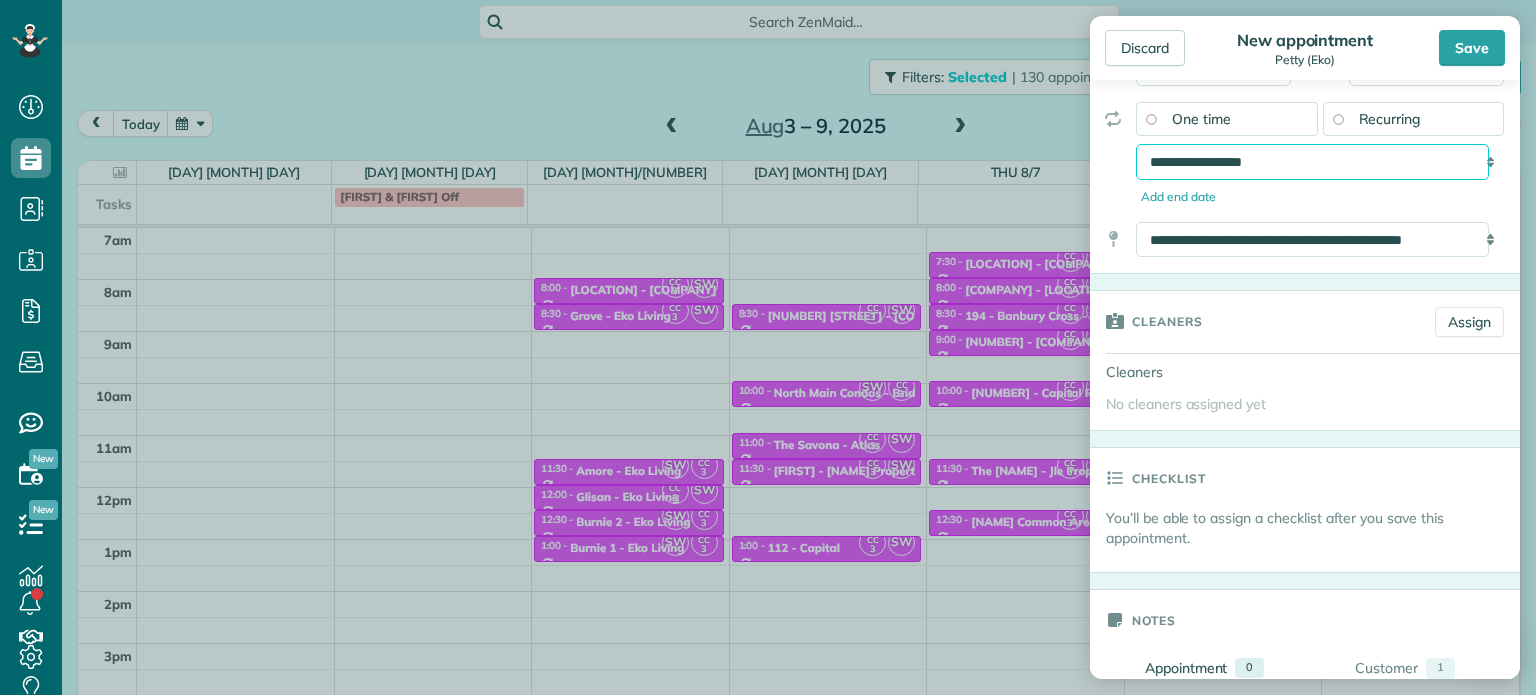 scroll, scrollTop: 300, scrollLeft: 0, axis: vertical 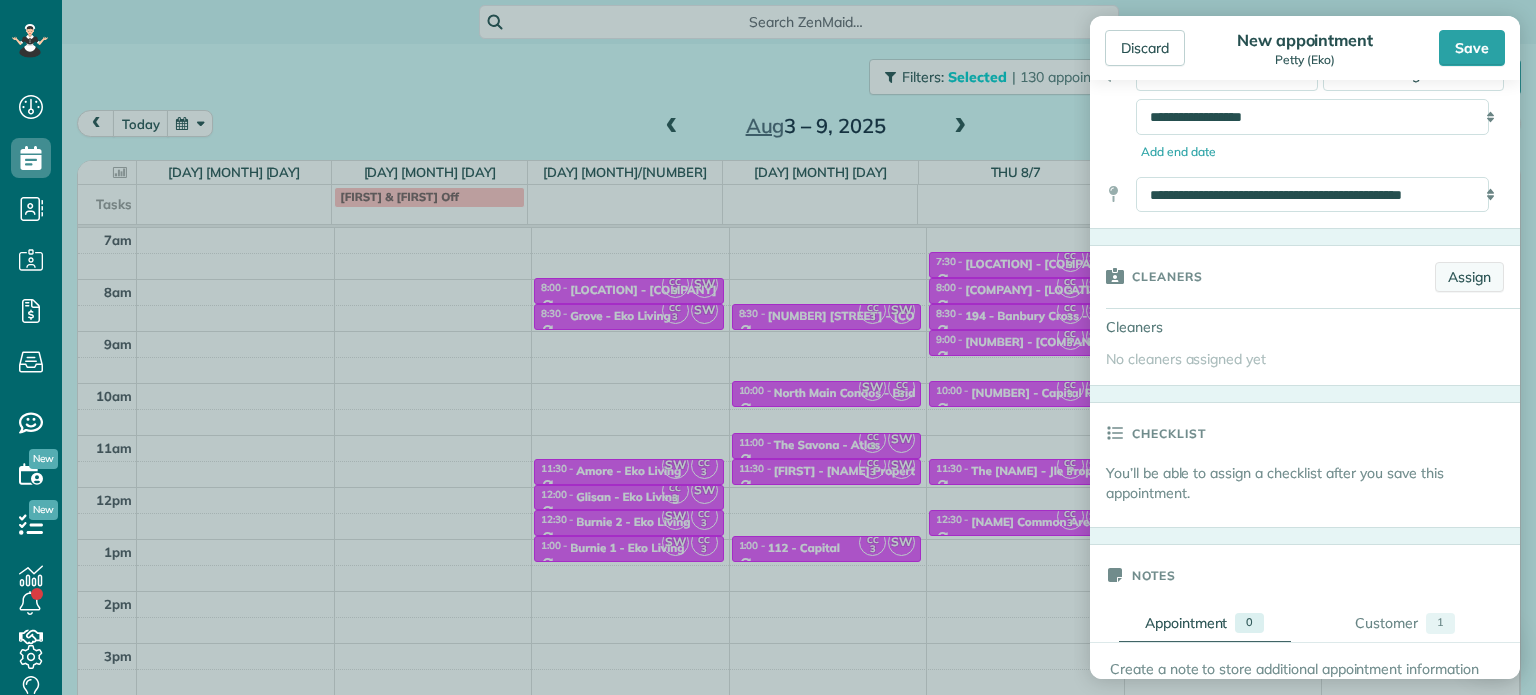click on "Assign" at bounding box center (1469, 277) 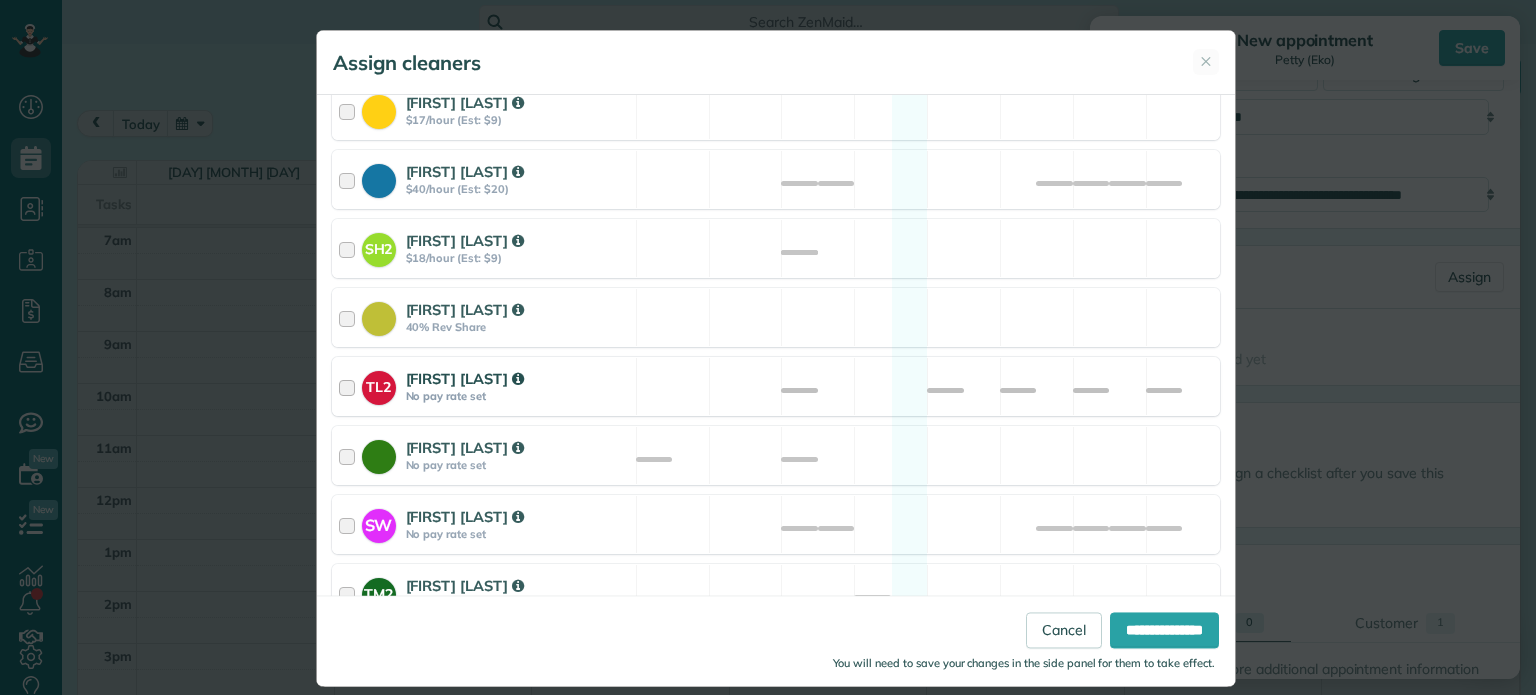 scroll, scrollTop: 397, scrollLeft: 0, axis: vertical 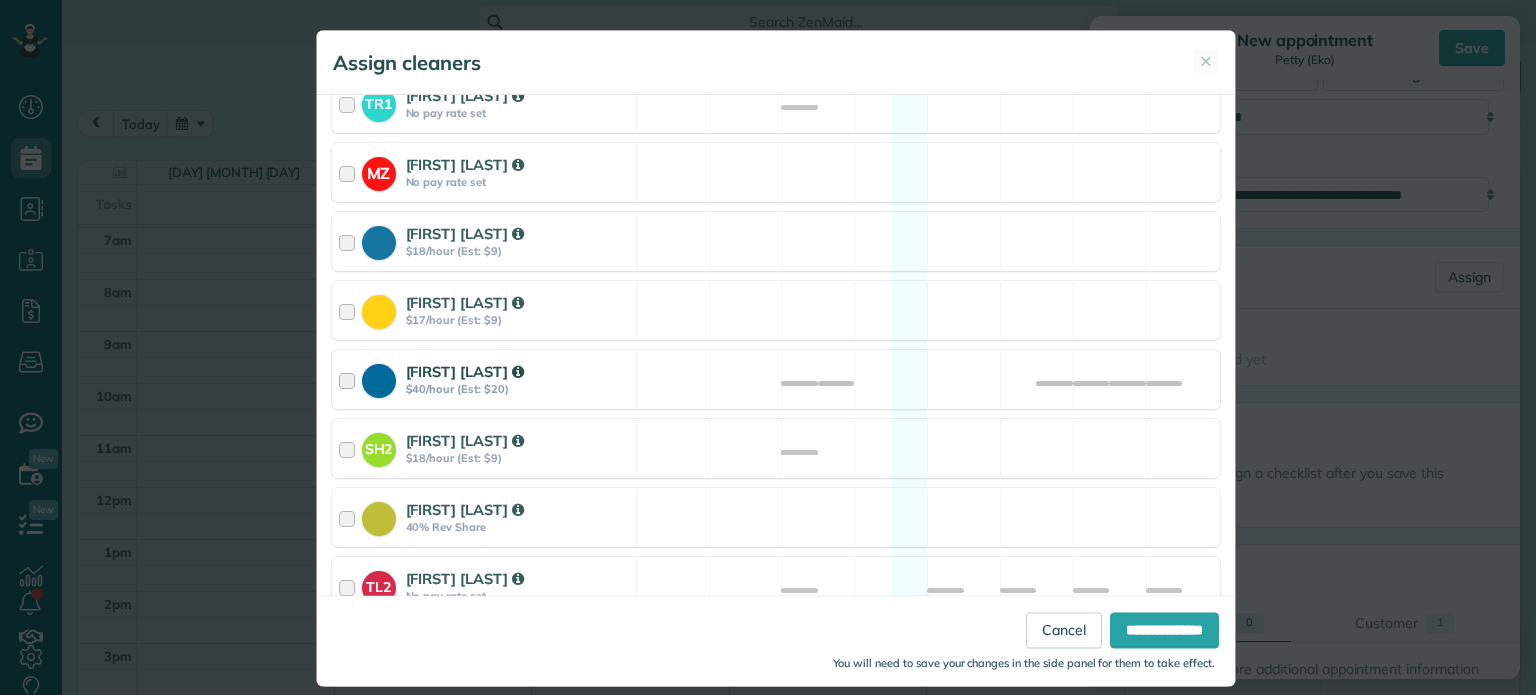 click on "Christian Crews
$40/hour (Est: $20)
Available" at bounding box center (776, 379) 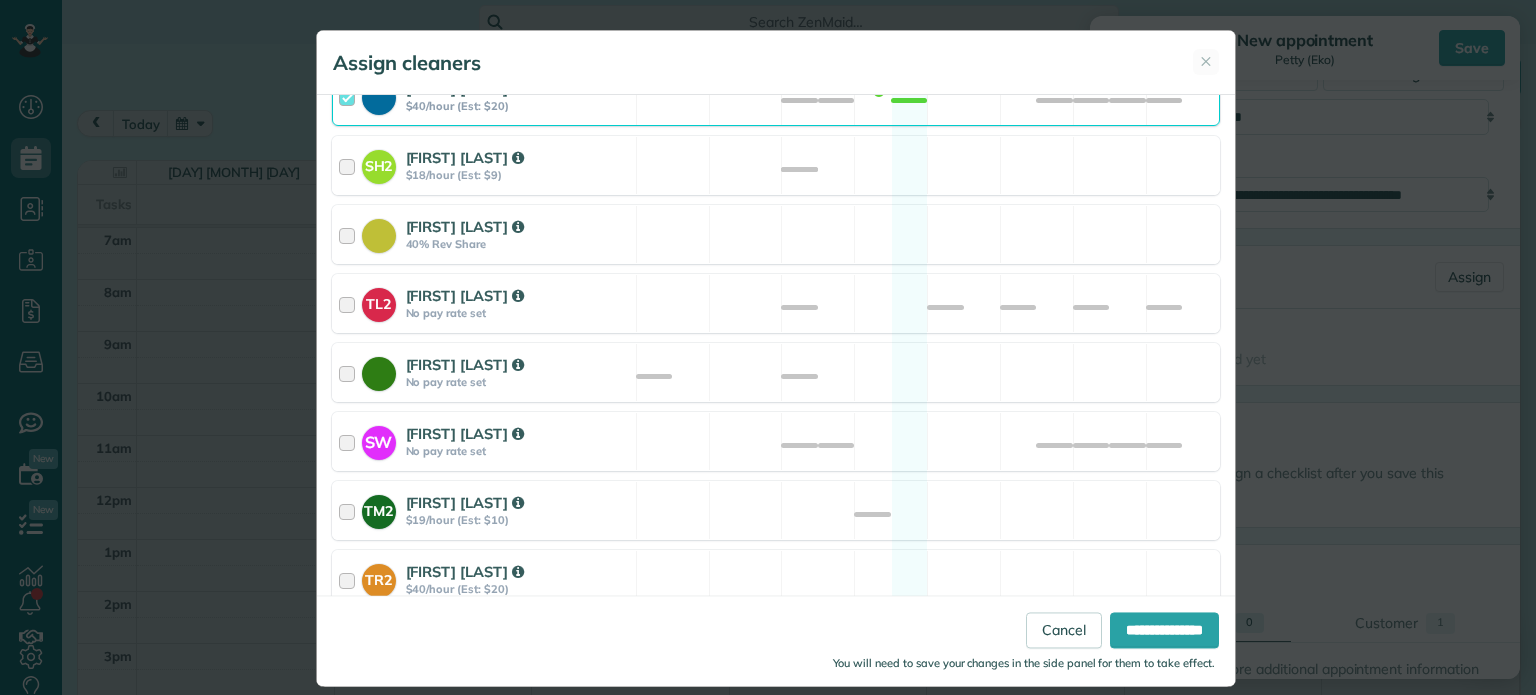 scroll, scrollTop: 697, scrollLeft: 0, axis: vertical 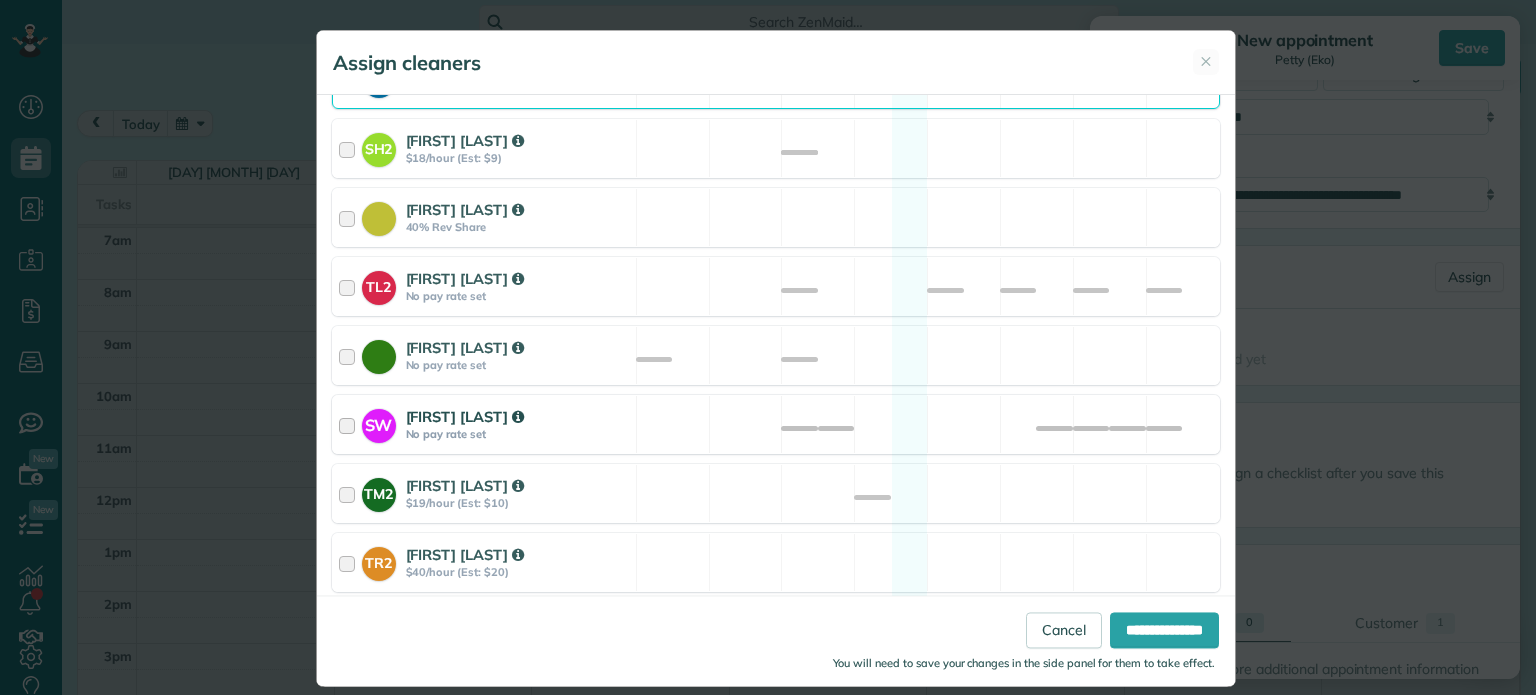 click on "SW
Sabrina Woolford
No pay rate set
Available" at bounding box center [776, 424] 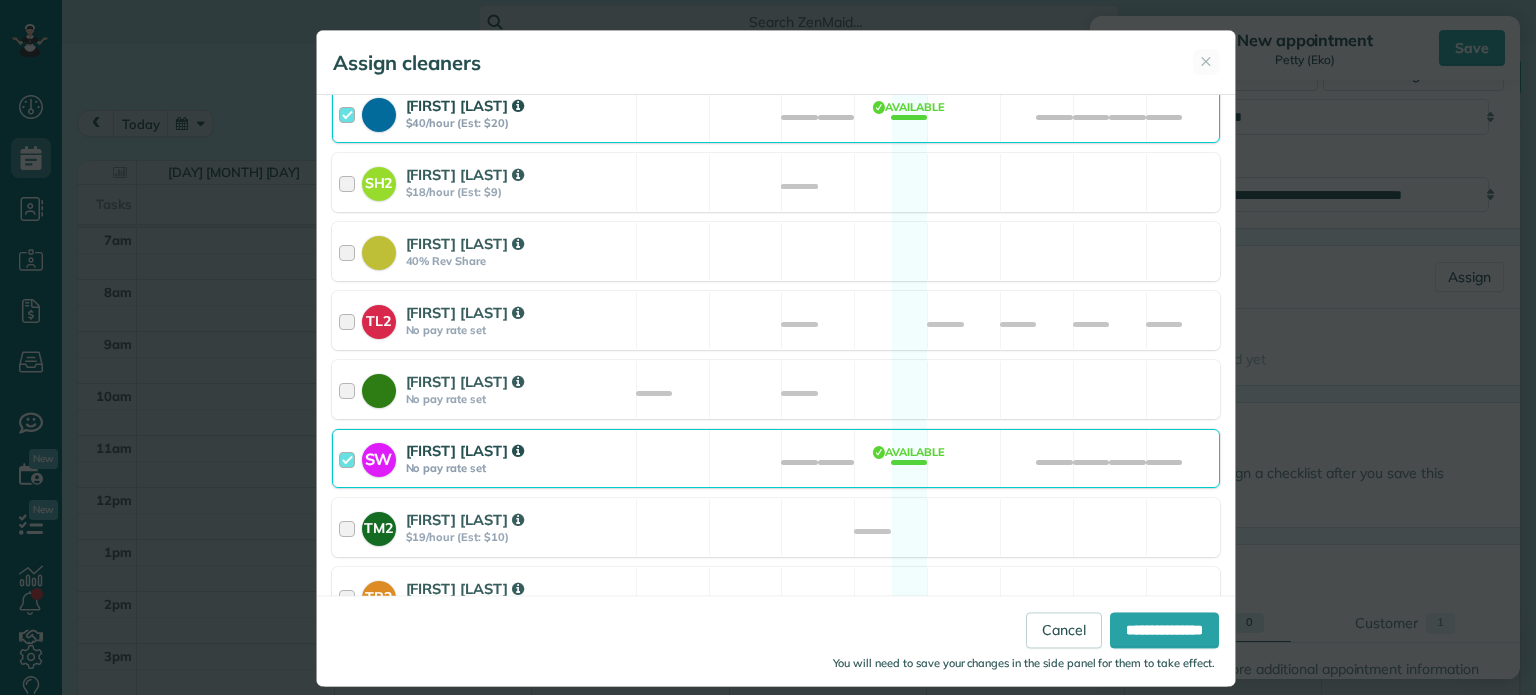 scroll, scrollTop: 697, scrollLeft: 0, axis: vertical 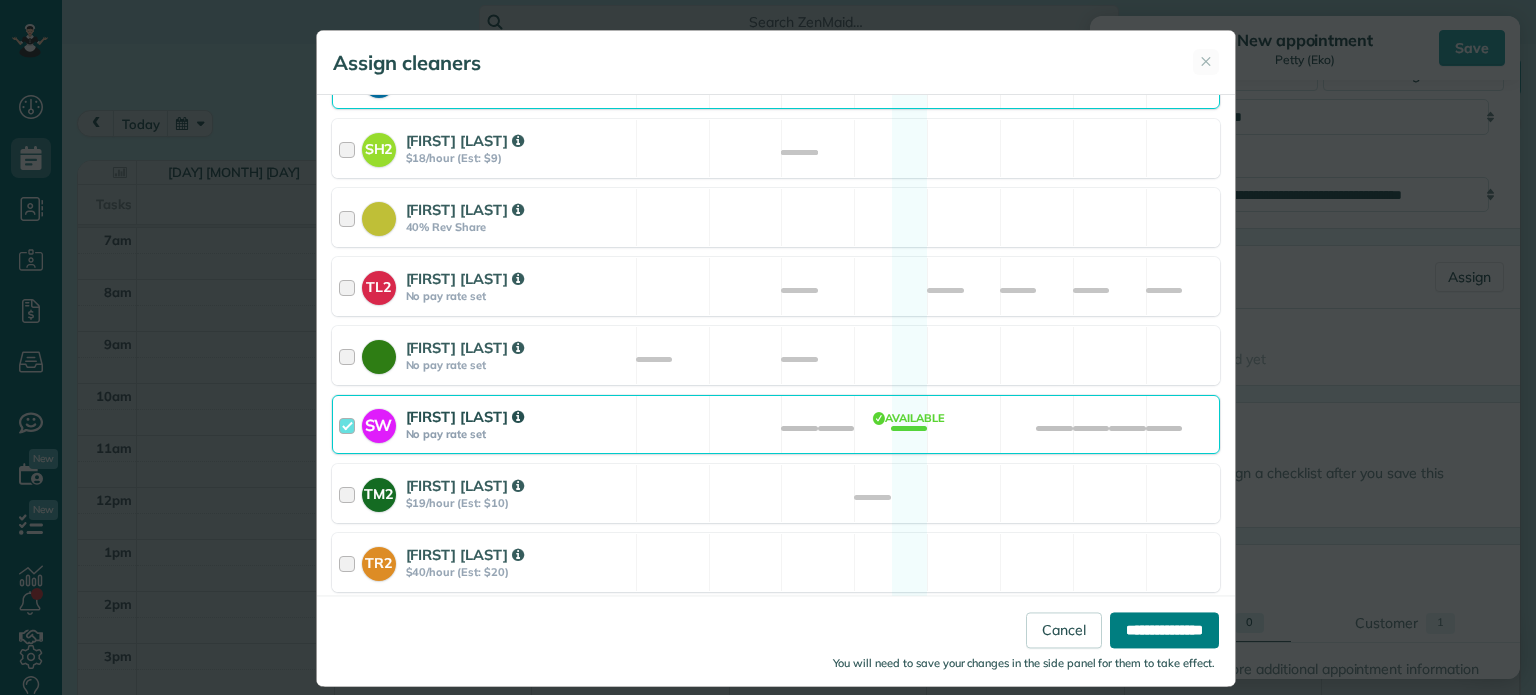 click on "**********" at bounding box center (1164, 631) 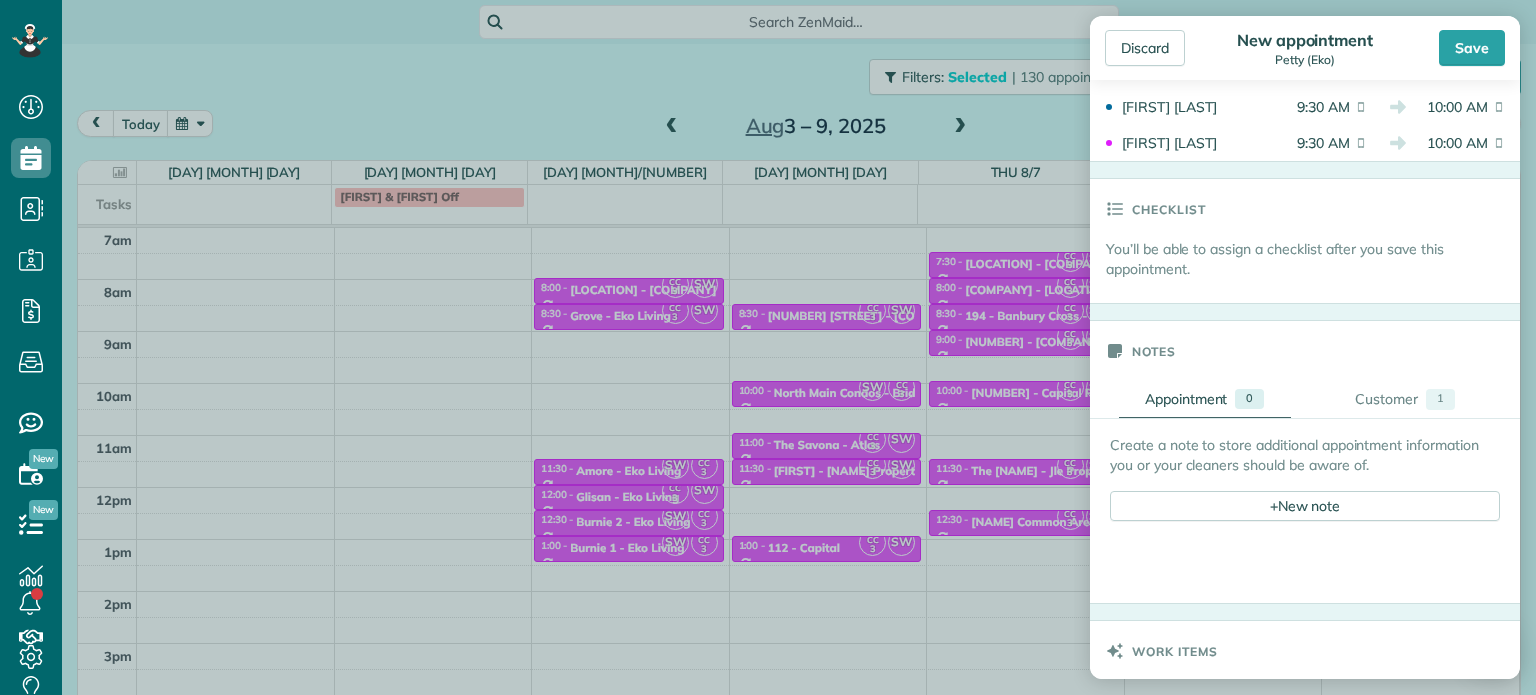 scroll, scrollTop: 800, scrollLeft: 0, axis: vertical 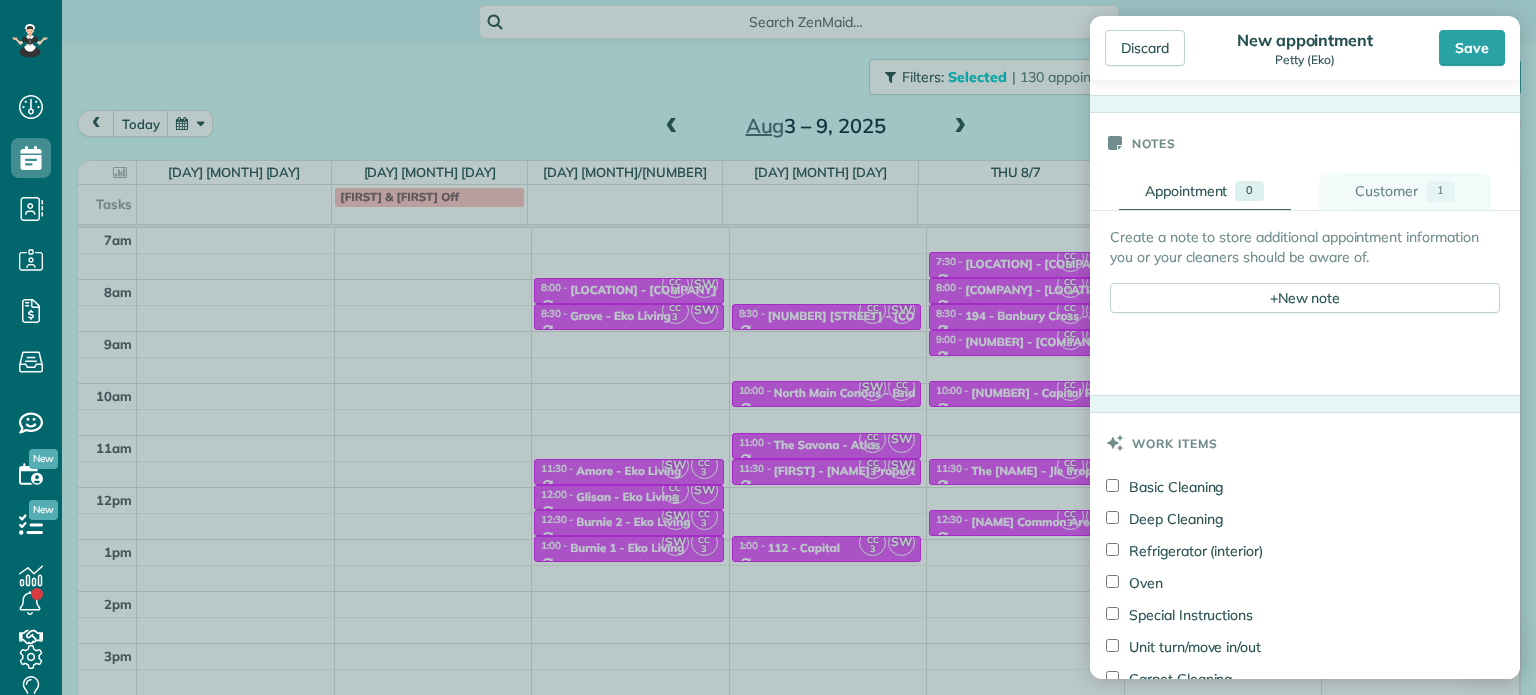 click on "1" at bounding box center [1440, 191] 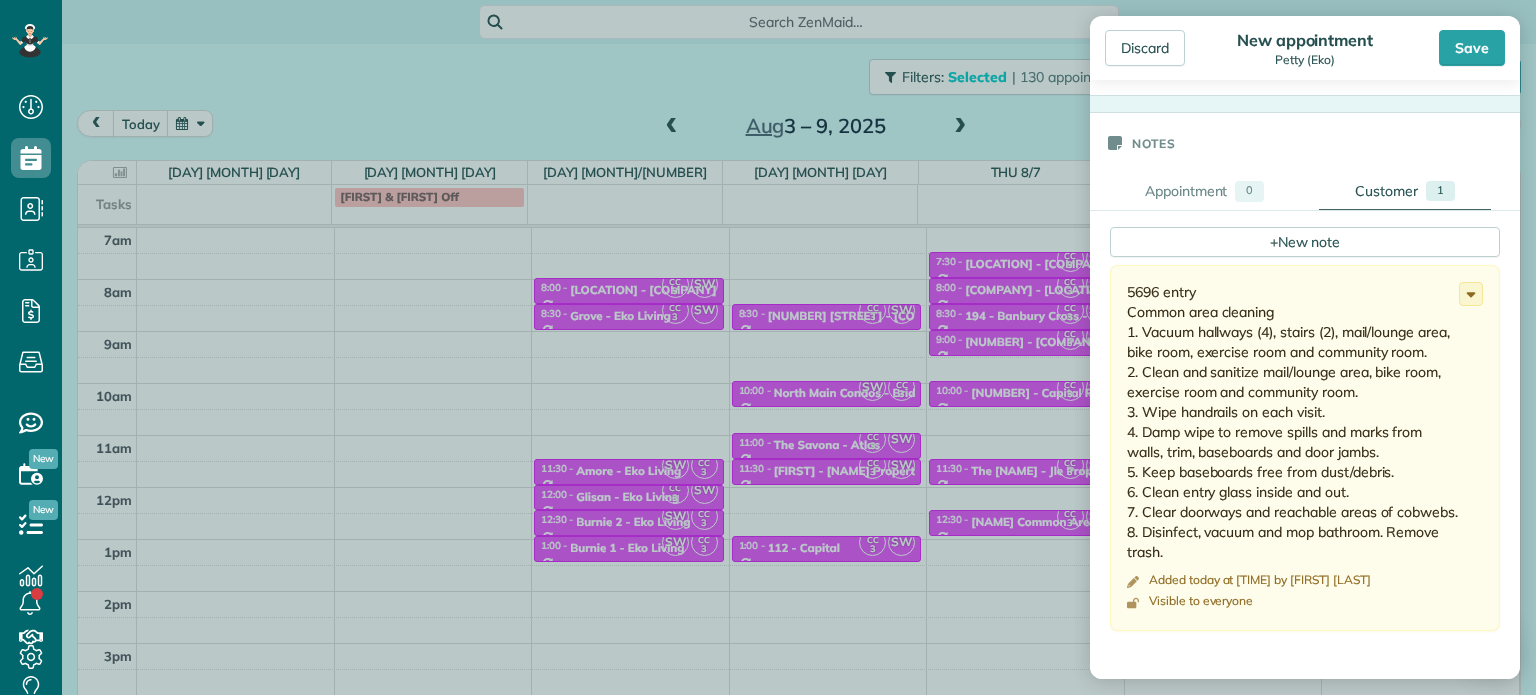 drag, startPoint x: 1169, startPoint y: 593, endPoint x: 1126, endPoint y: 294, distance: 302.07614 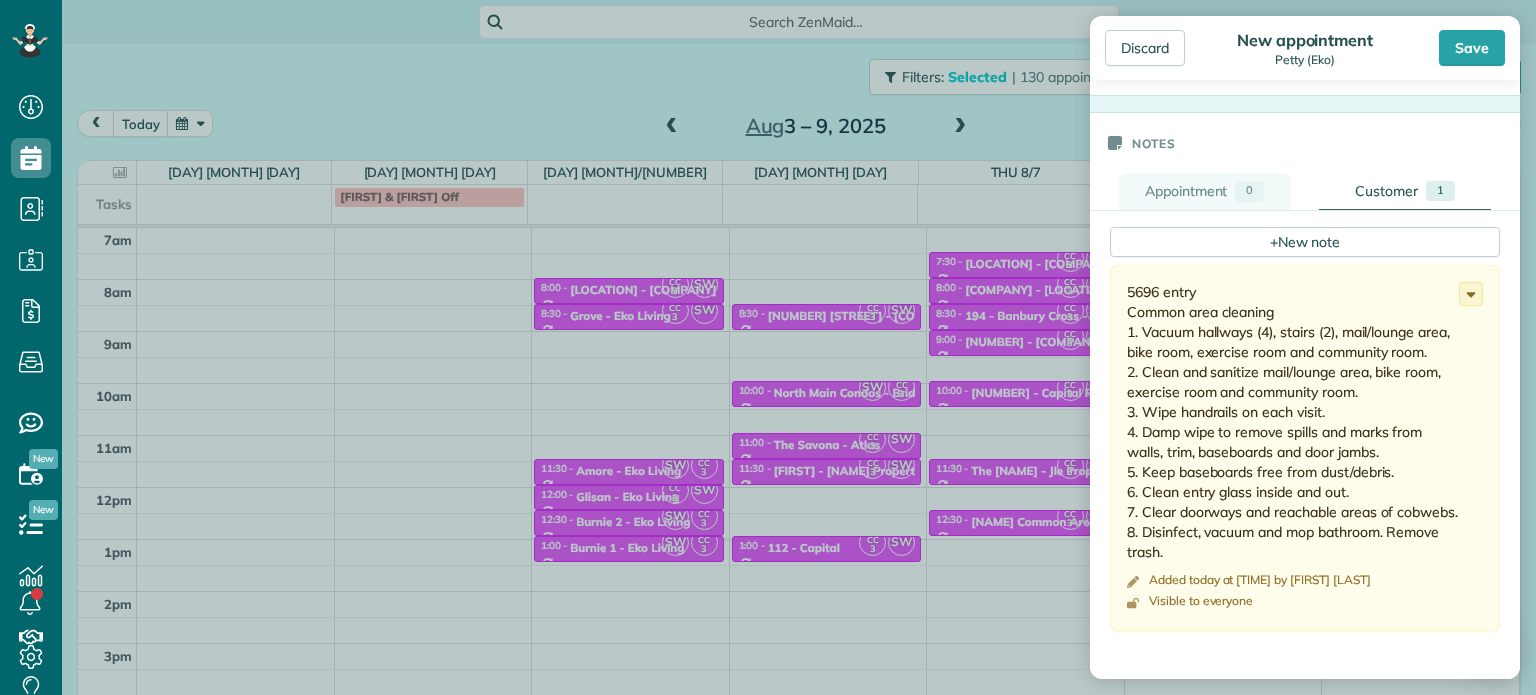 click on "Appointment" at bounding box center [1186, 191] 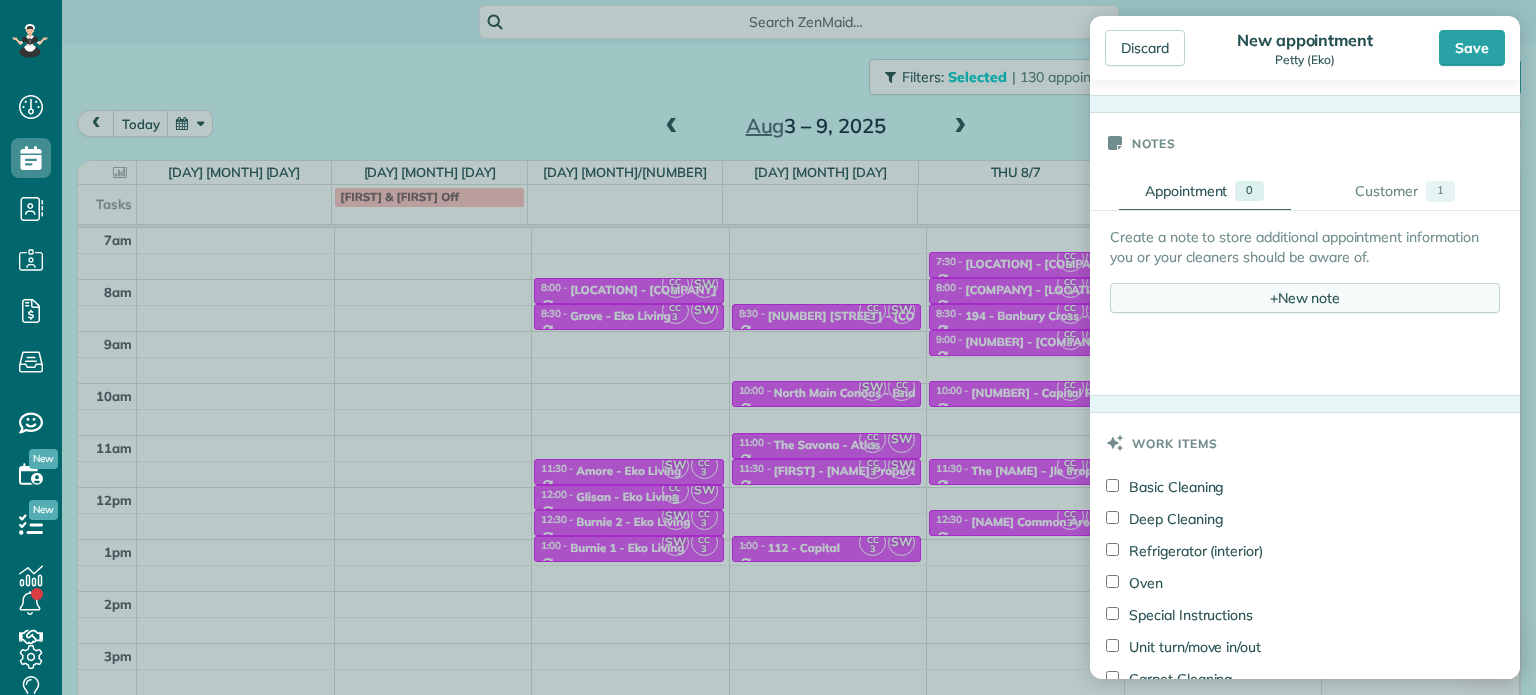 click on "+ New note" at bounding box center [1305, 298] 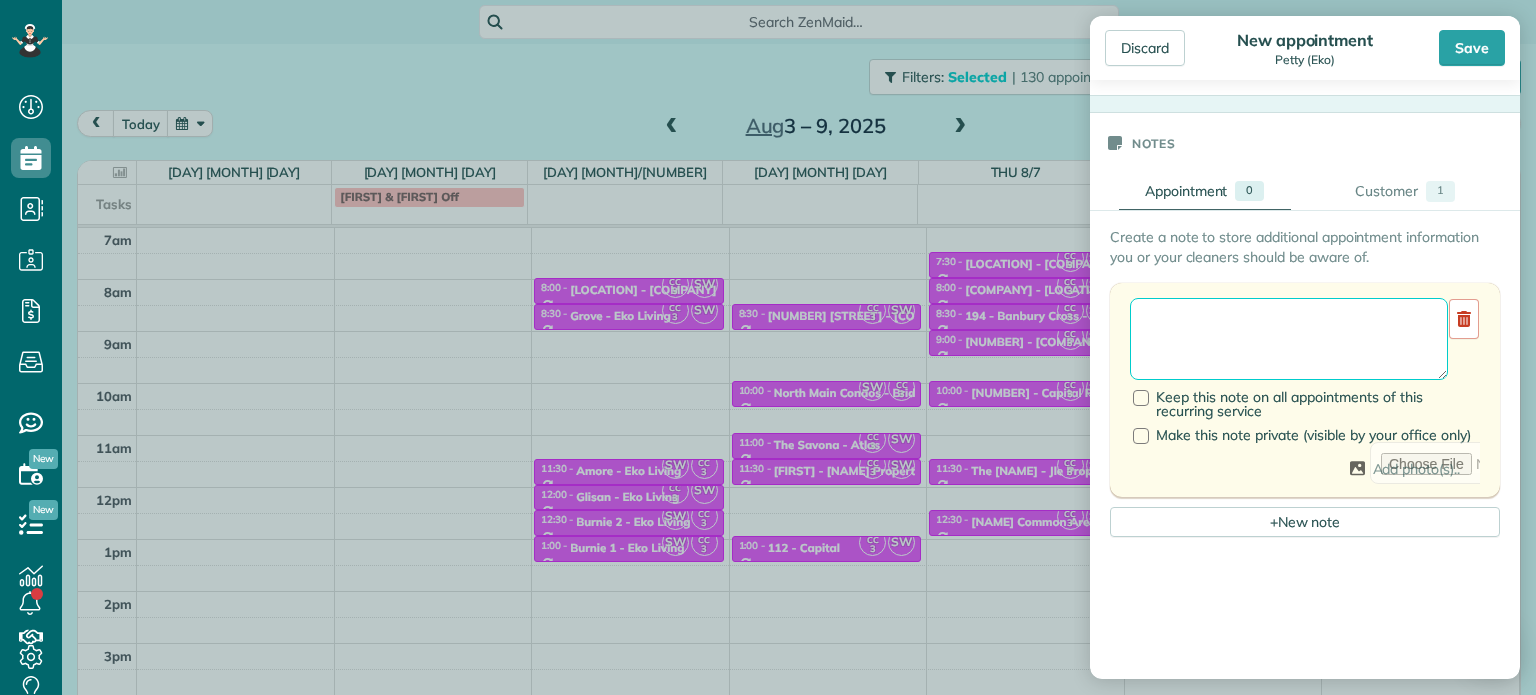 click at bounding box center (1289, 339) 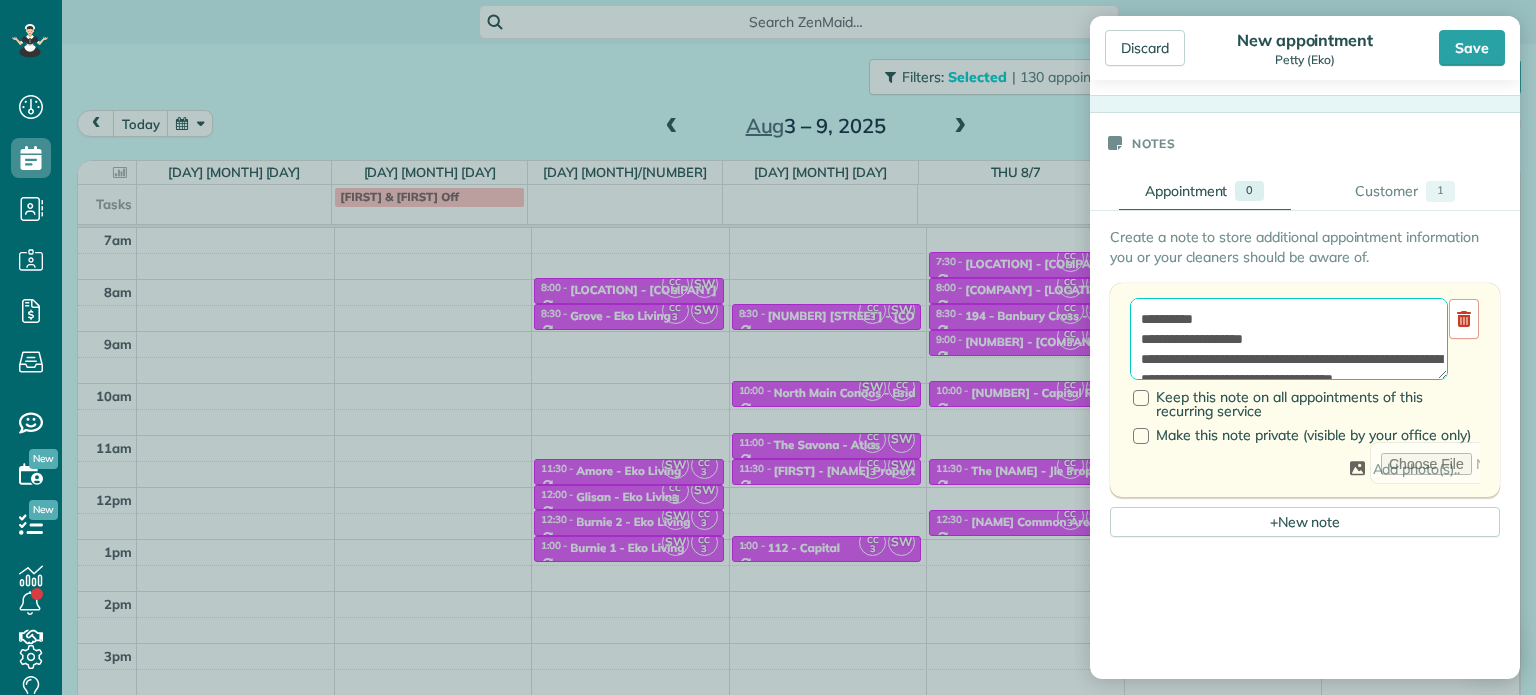 scroll, scrollTop: 308, scrollLeft: 0, axis: vertical 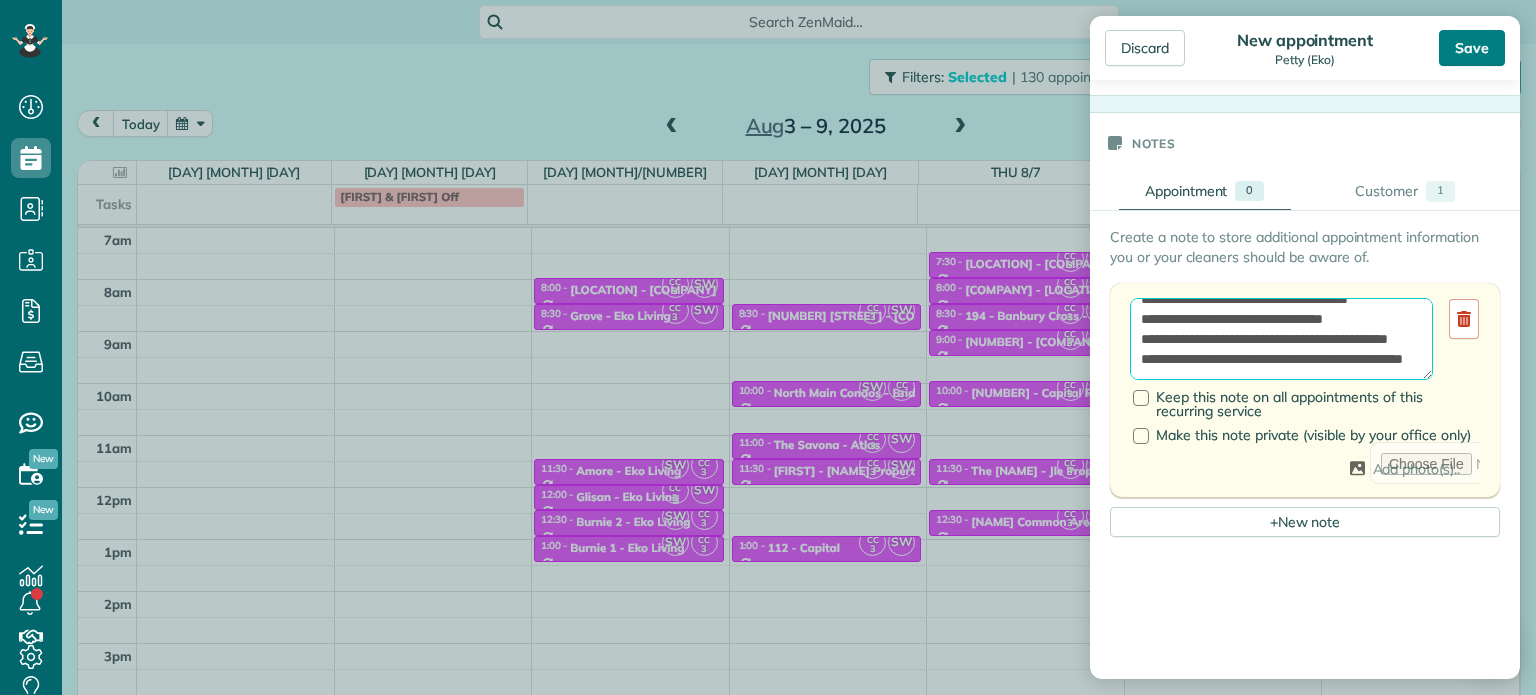 type on "**********" 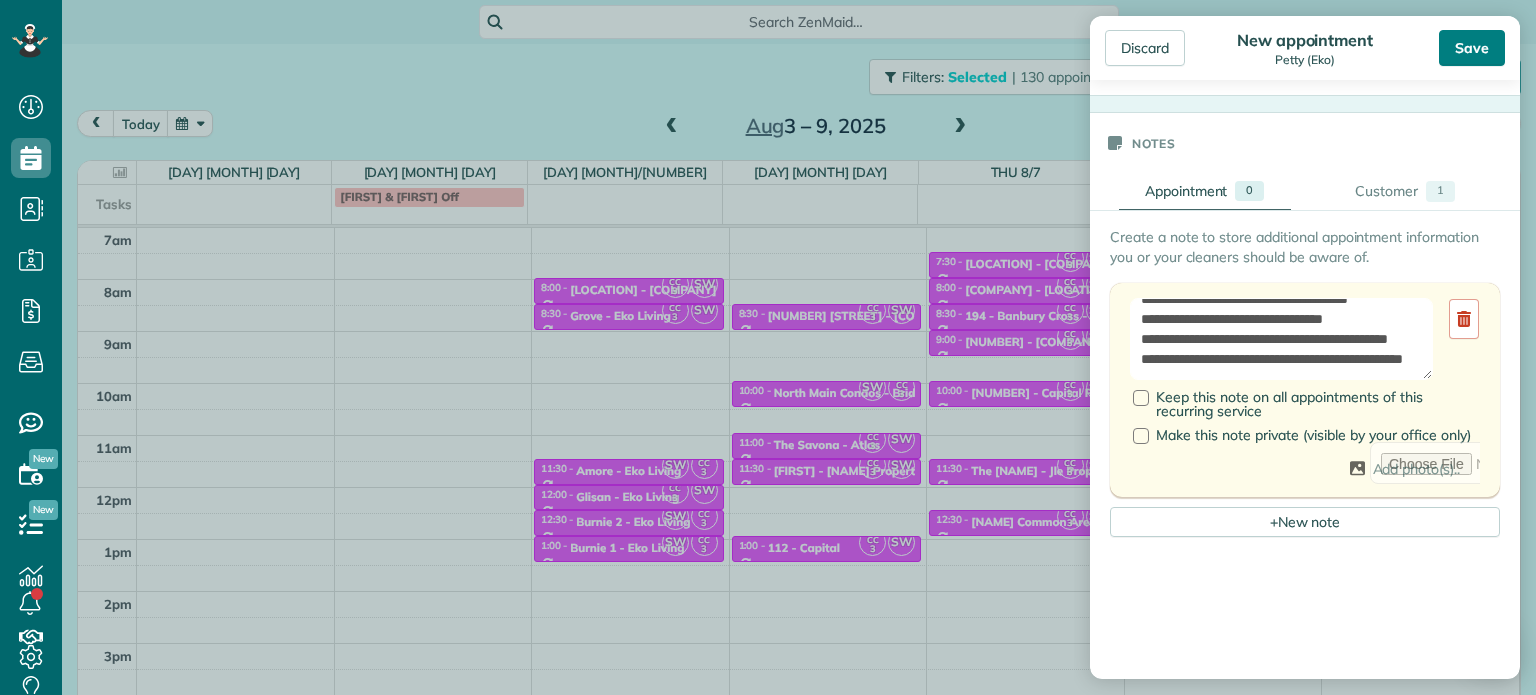 click on "Save" at bounding box center [1472, 48] 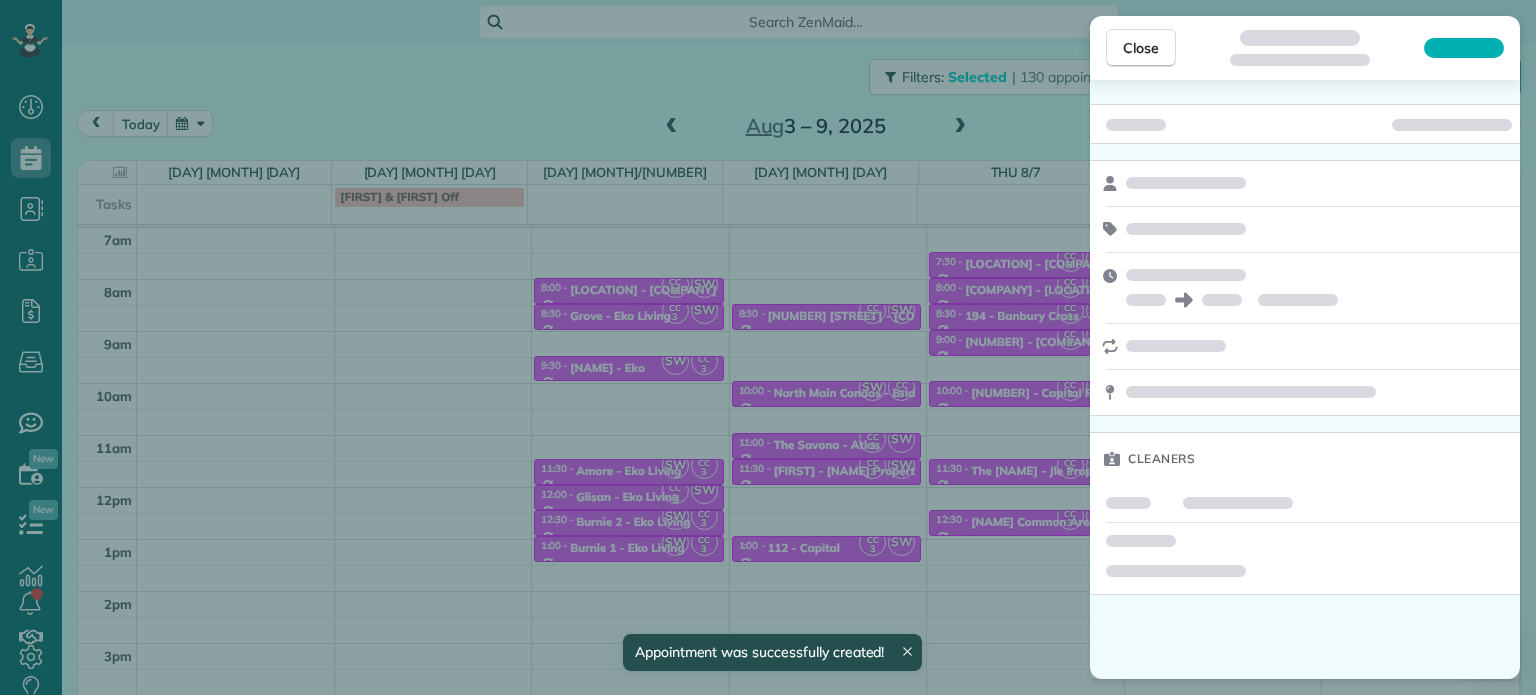 click on "Close   Cleaners" at bounding box center [768, 347] 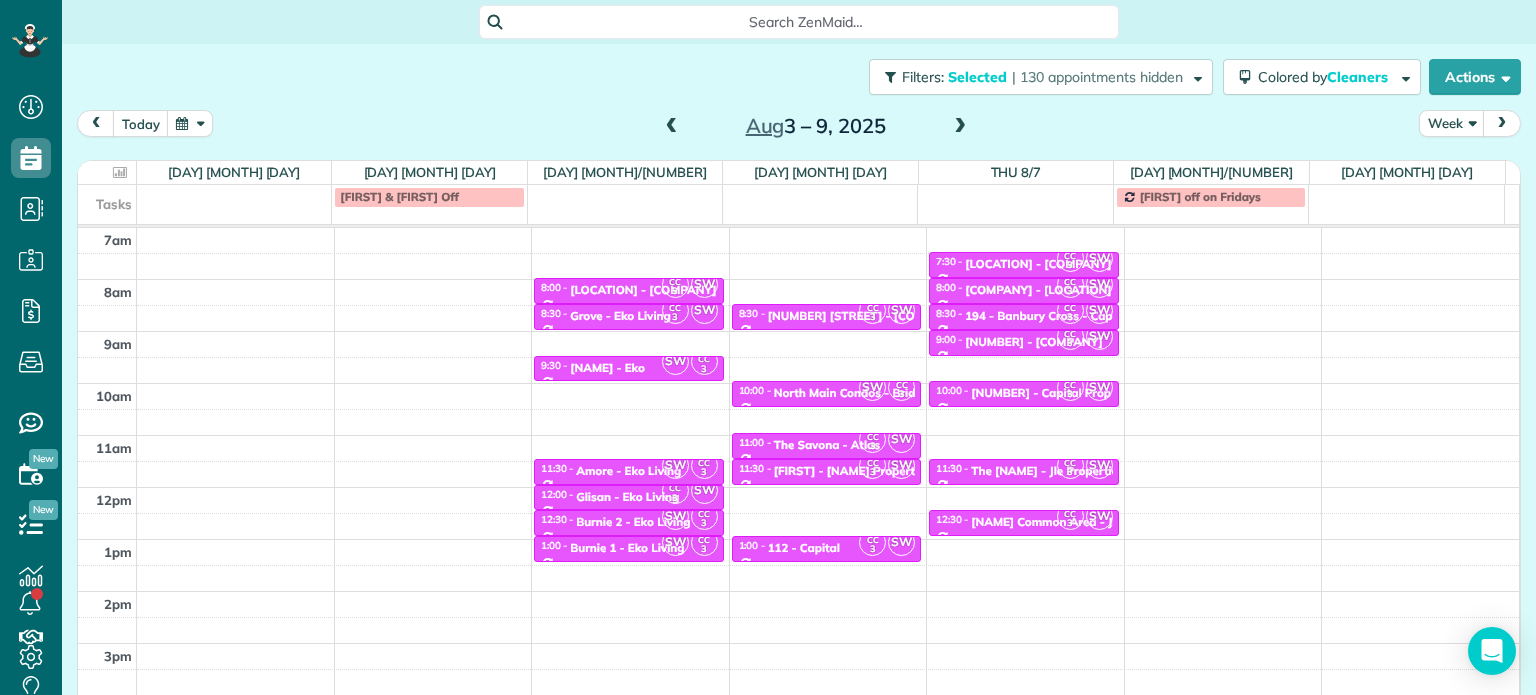 click at bounding box center (672, 127) 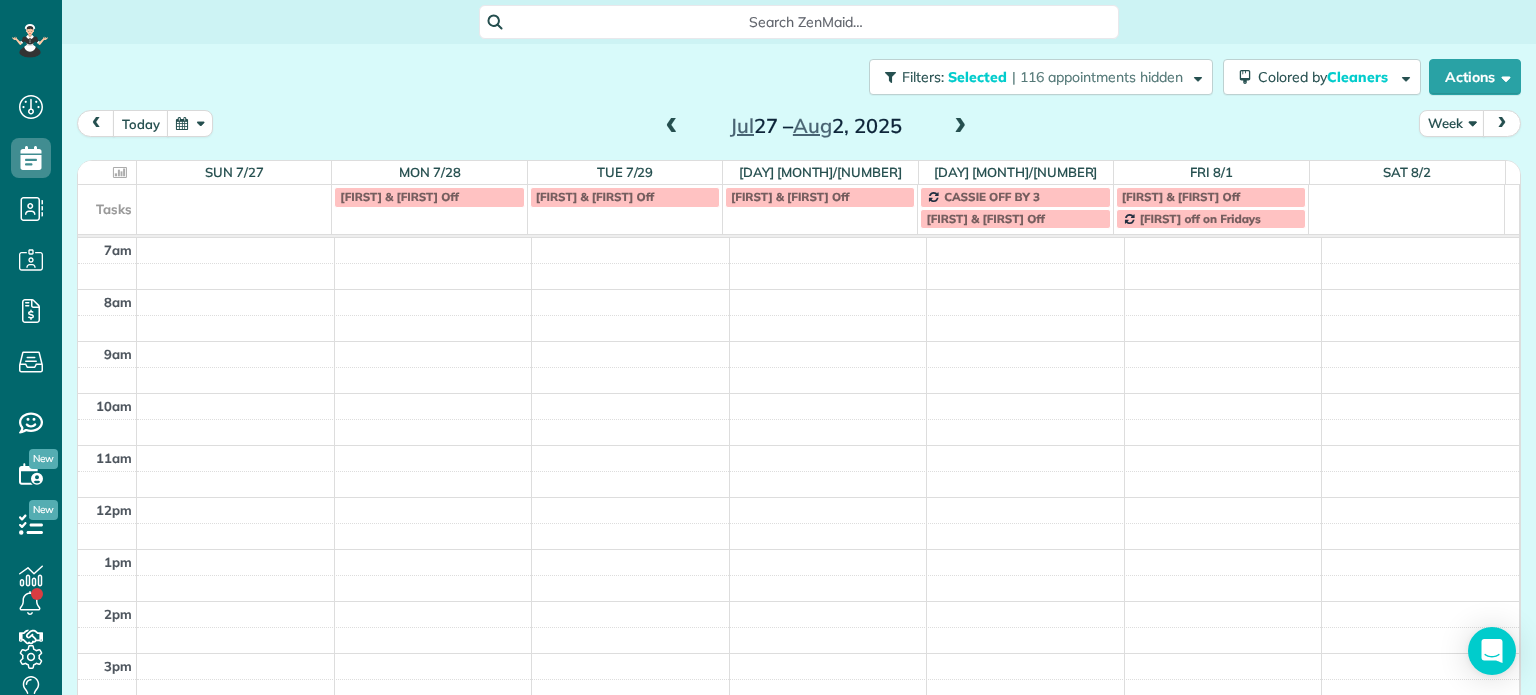 click at bounding box center [672, 127] 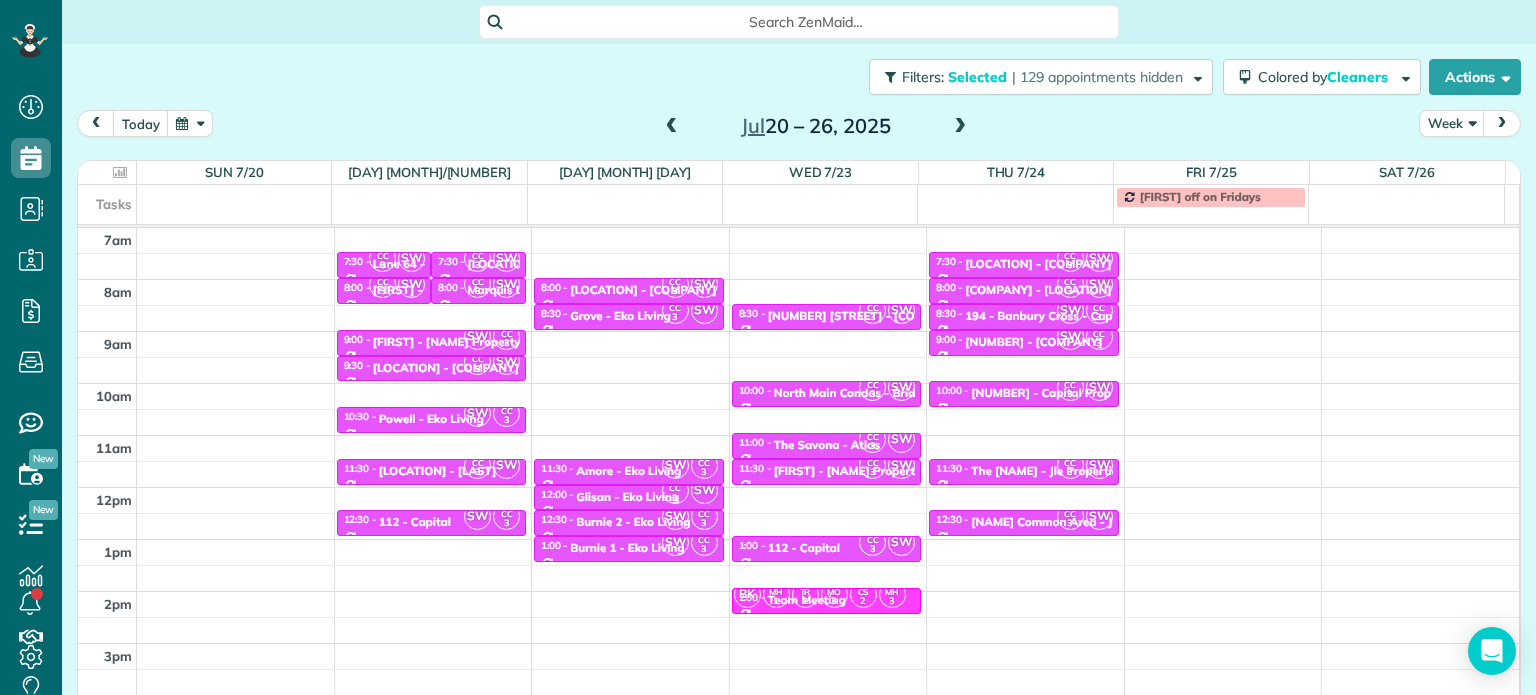 click at bounding box center (672, 127) 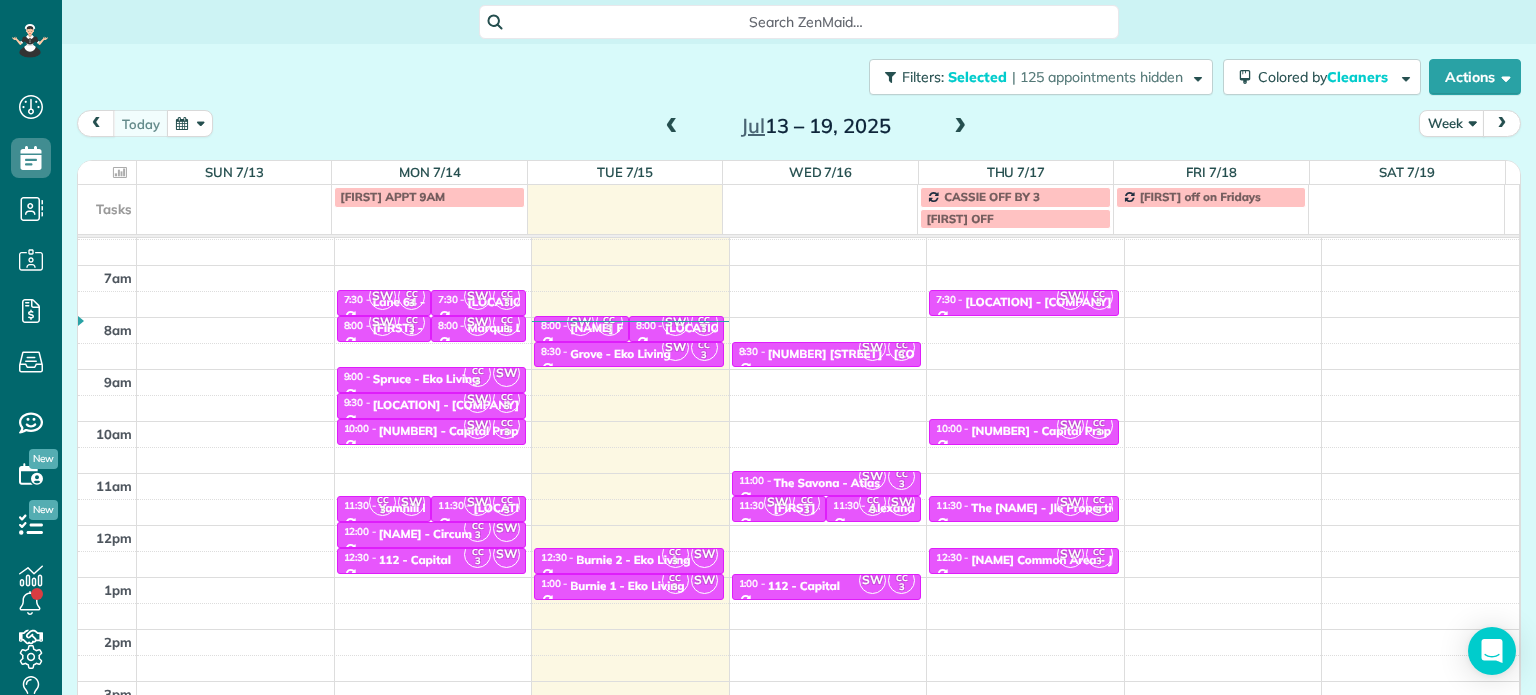 scroll, scrollTop: 100, scrollLeft: 0, axis: vertical 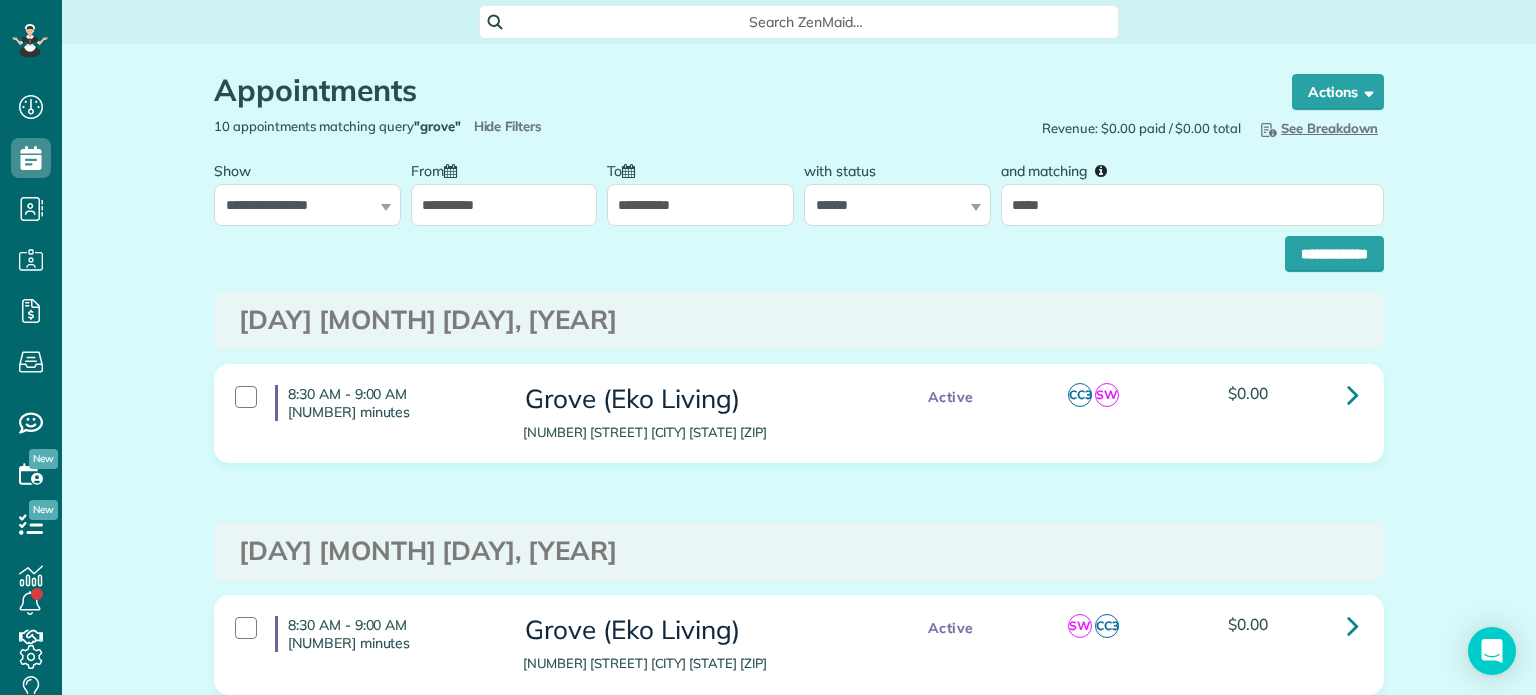 click on "**********" at bounding box center (504, 205) 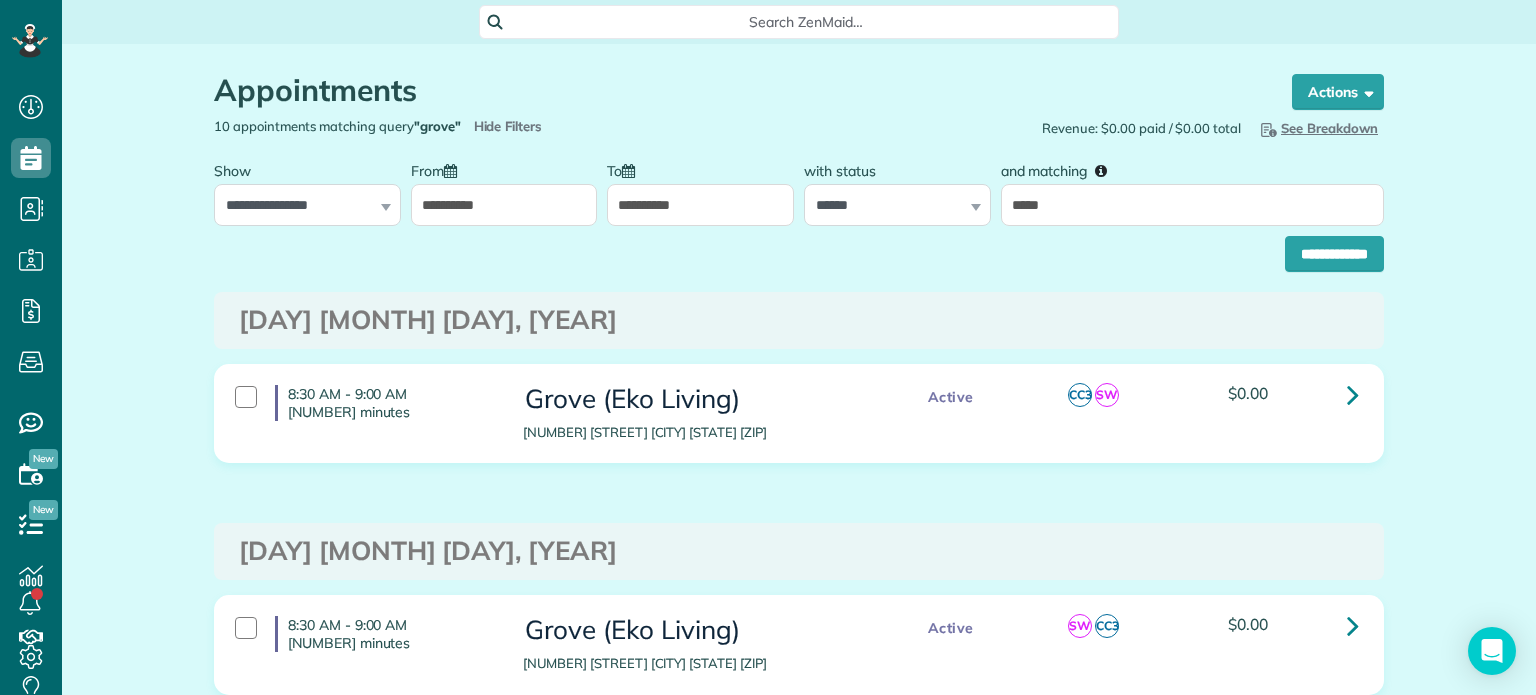 scroll, scrollTop: 0, scrollLeft: 0, axis: both 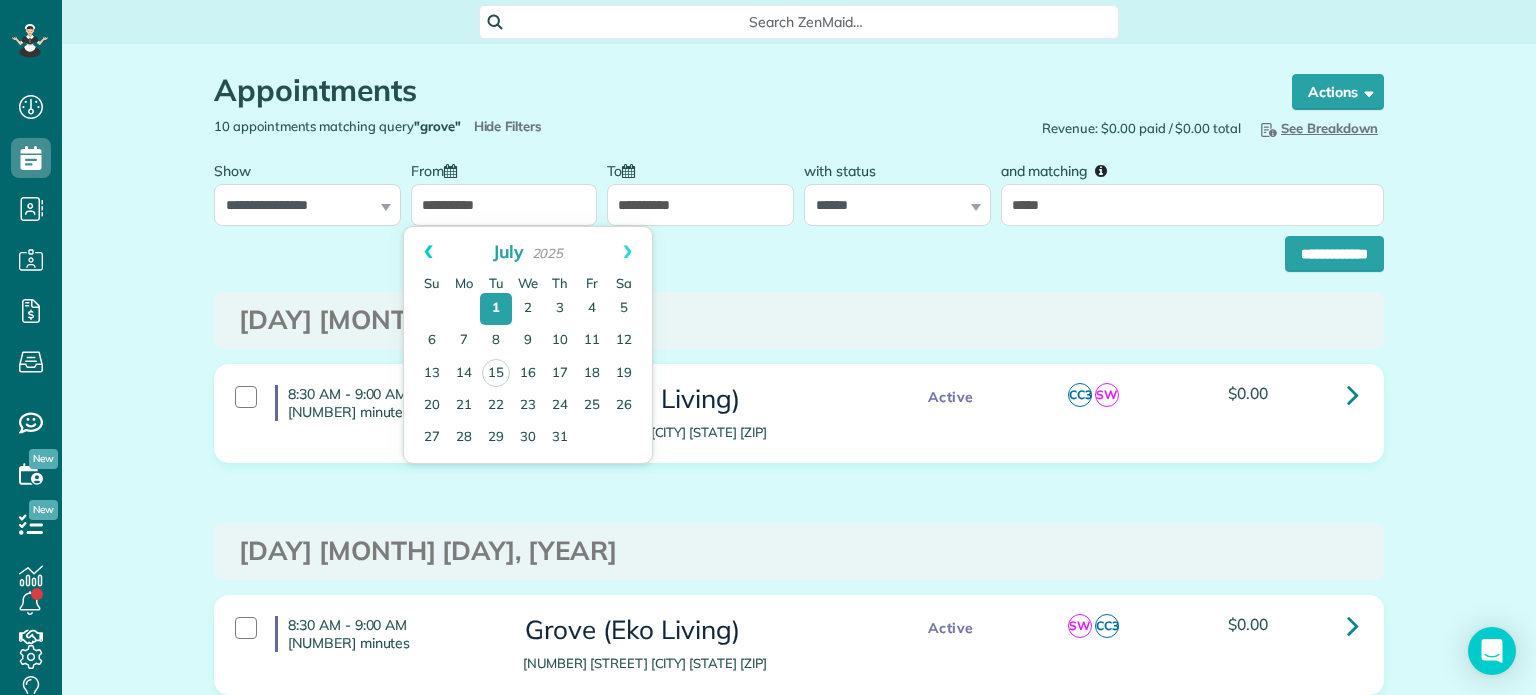 click on "Prev" at bounding box center (428, 252) 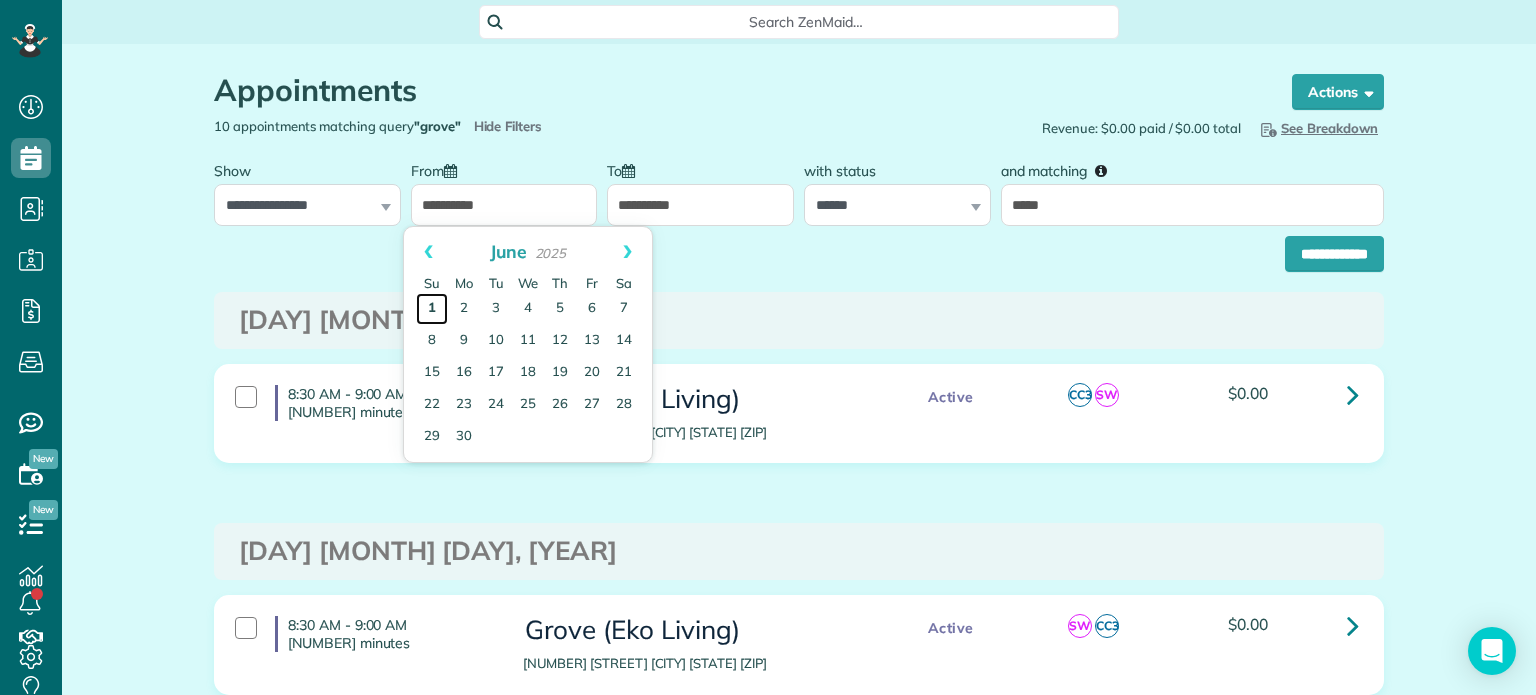 click on "1" at bounding box center [432, 309] 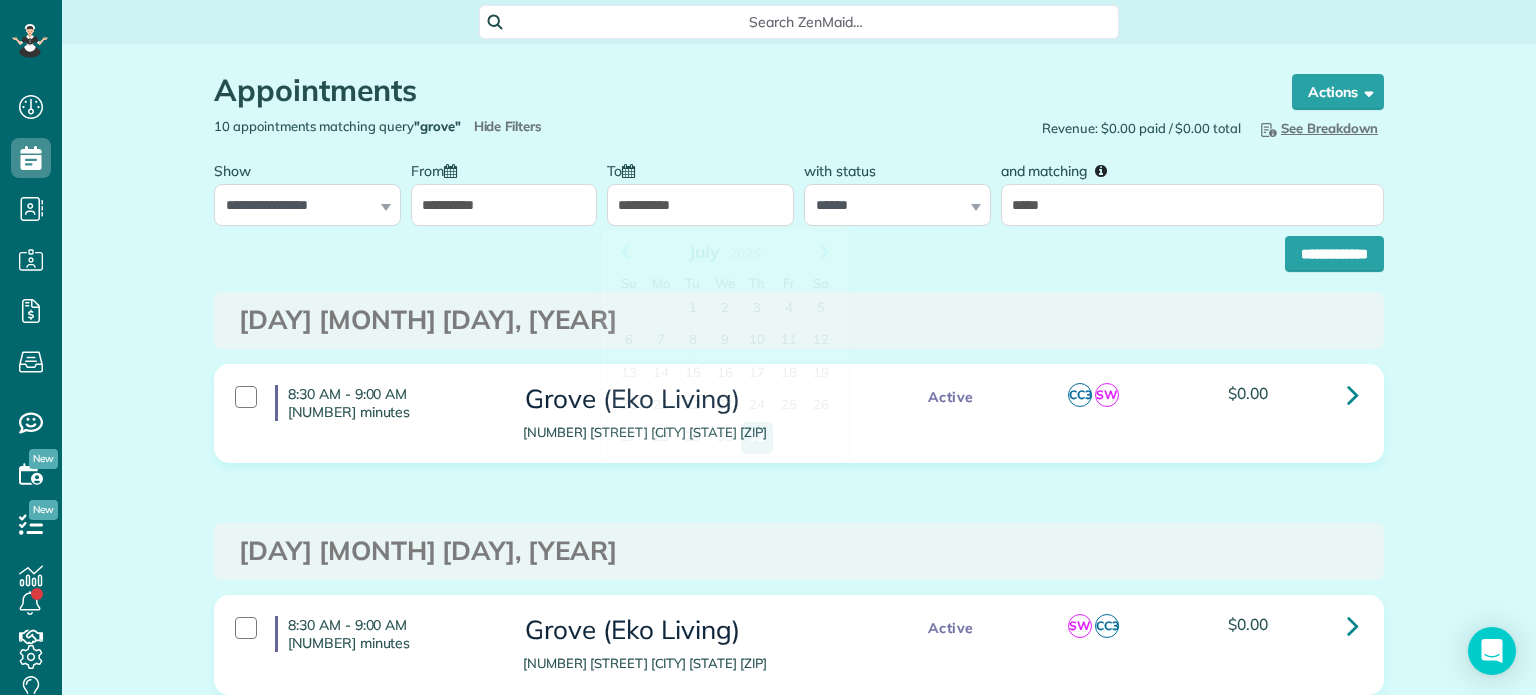 click on "**********" at bounding box center (700, 205) 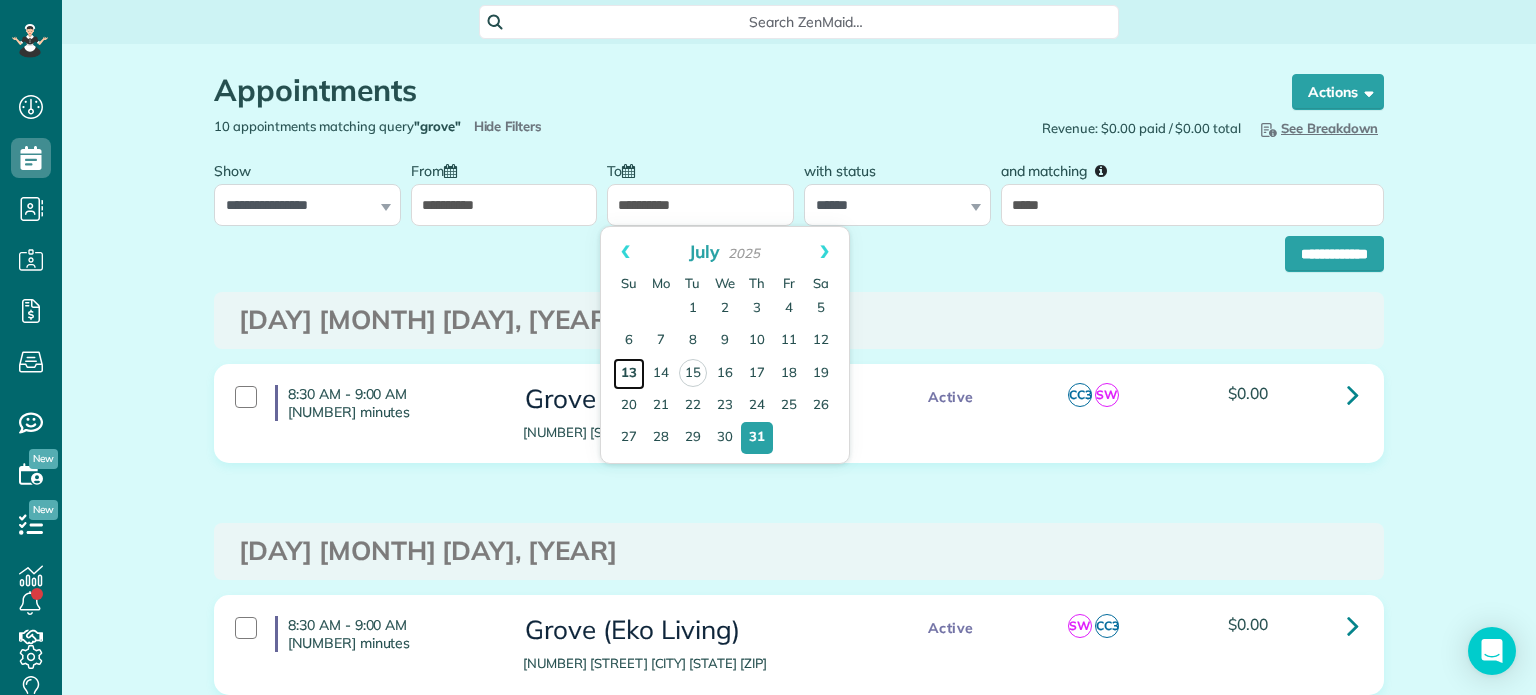 click on "13" at bounding box center (629, 374) 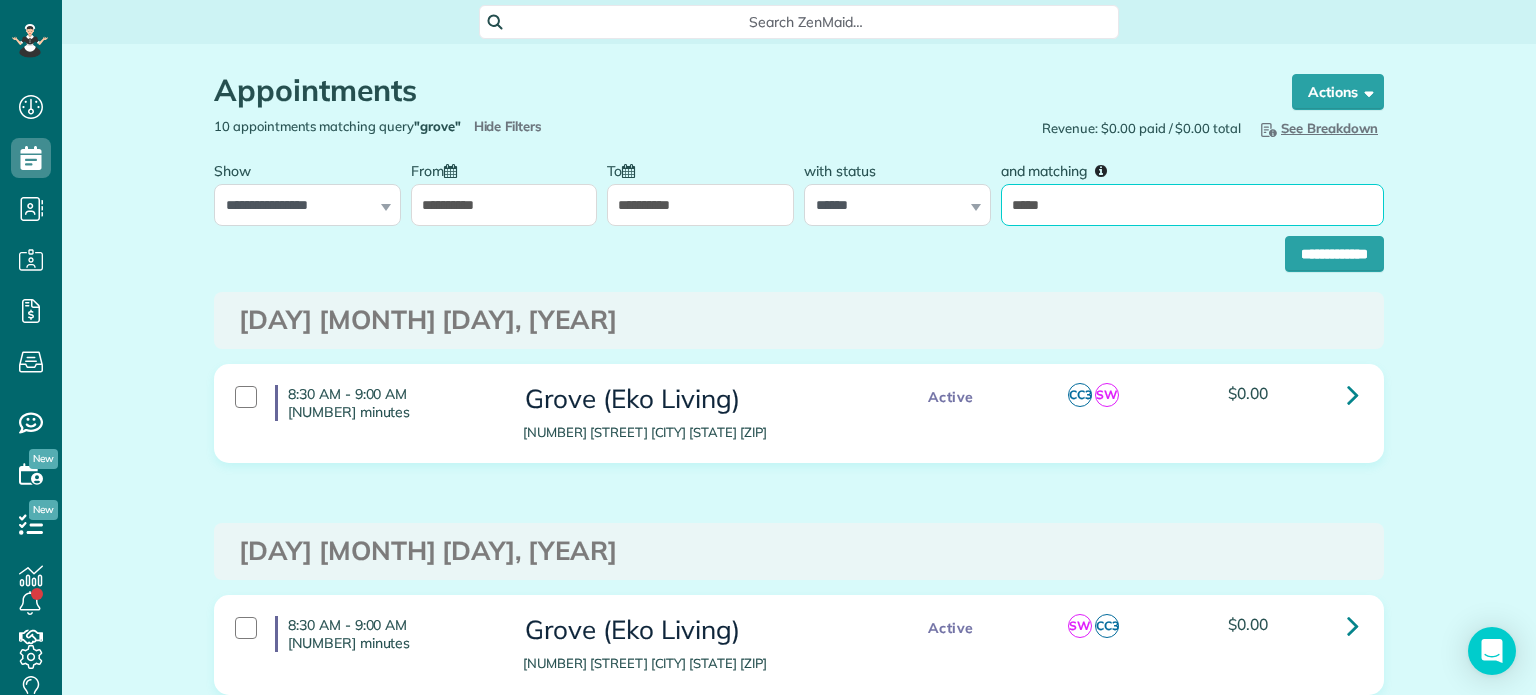 click on "*****" at bounding box center [1192, 205] 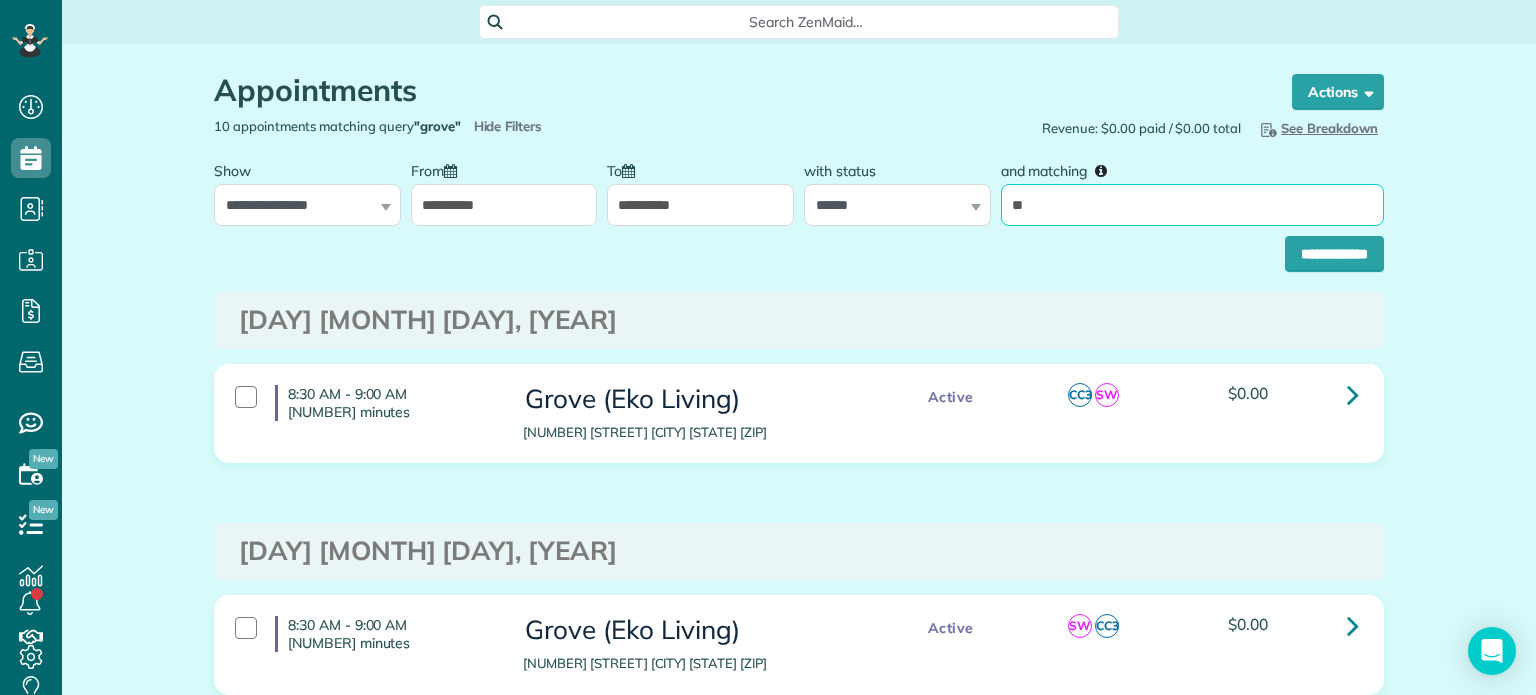 type on "*" 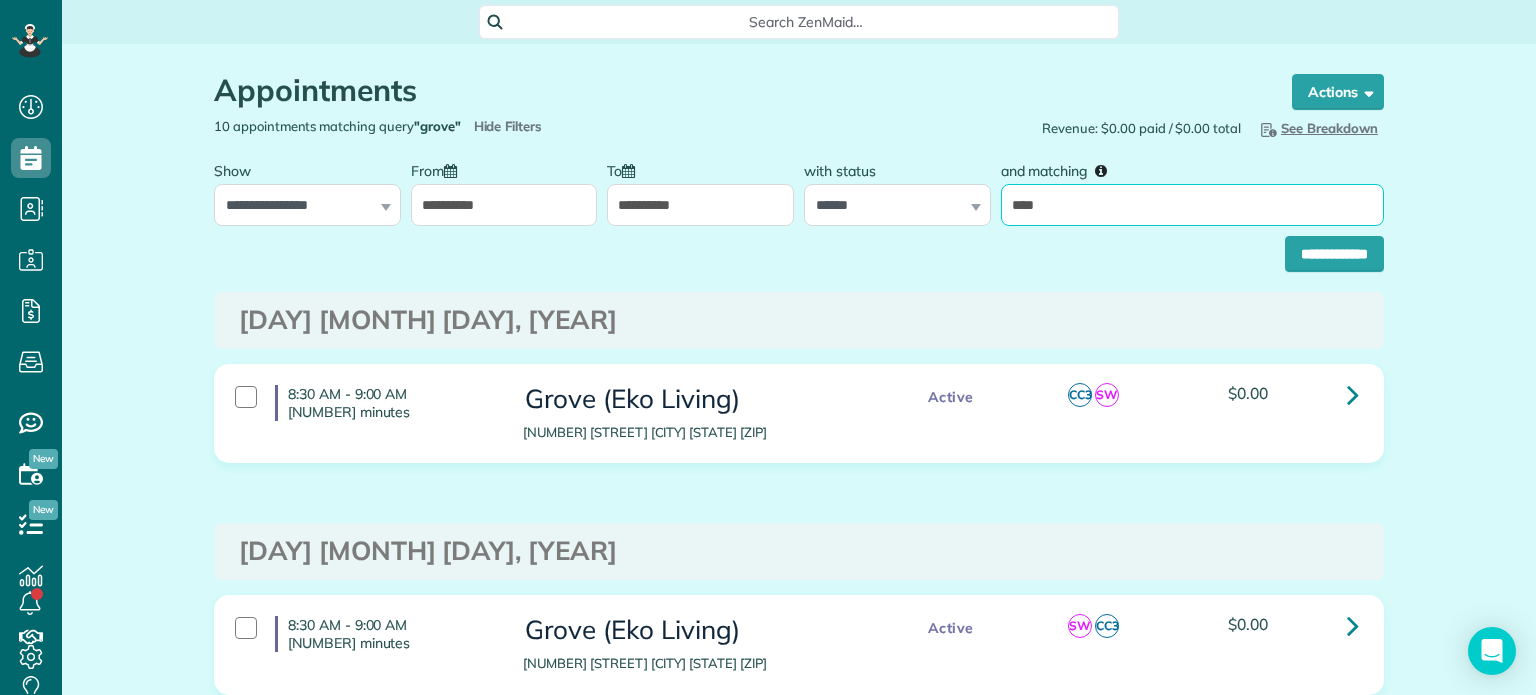 type on "****" 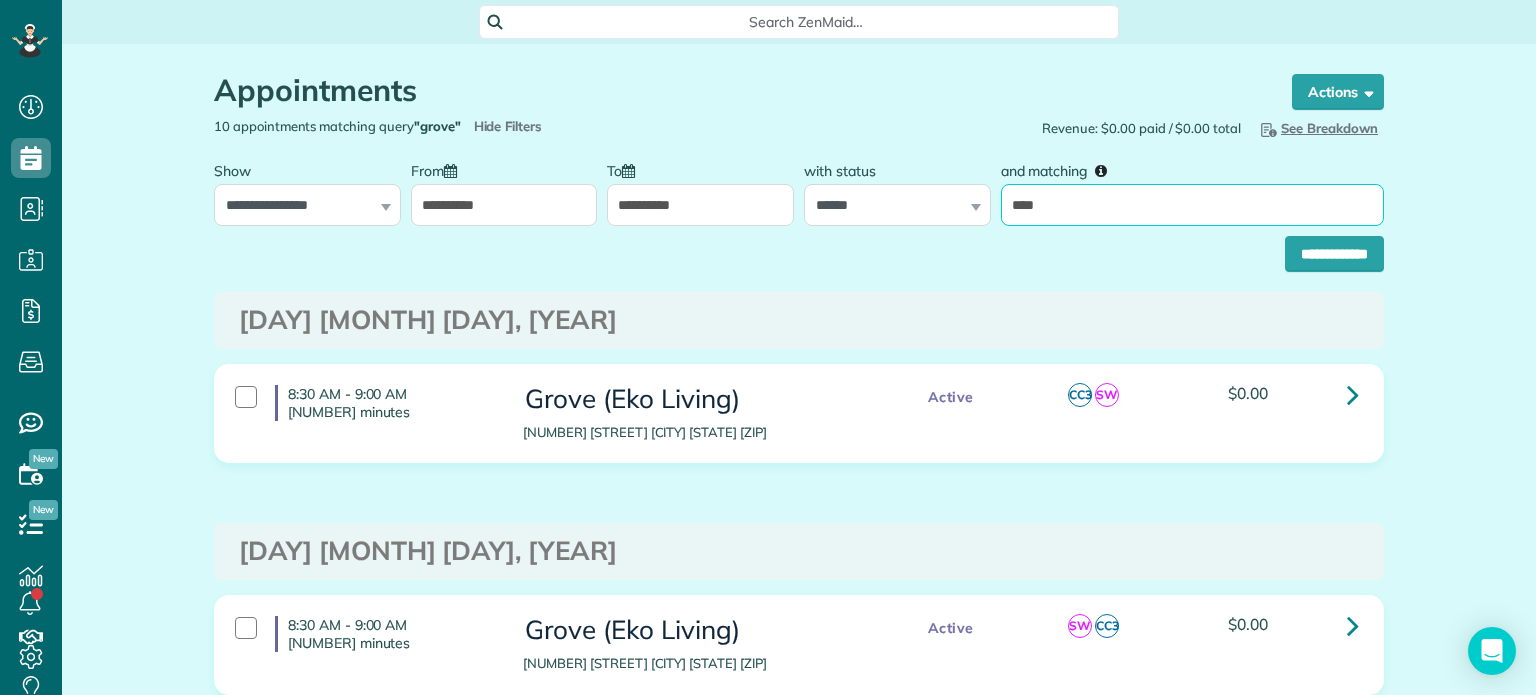 click on "**********" at bounding box center [1334, 254] 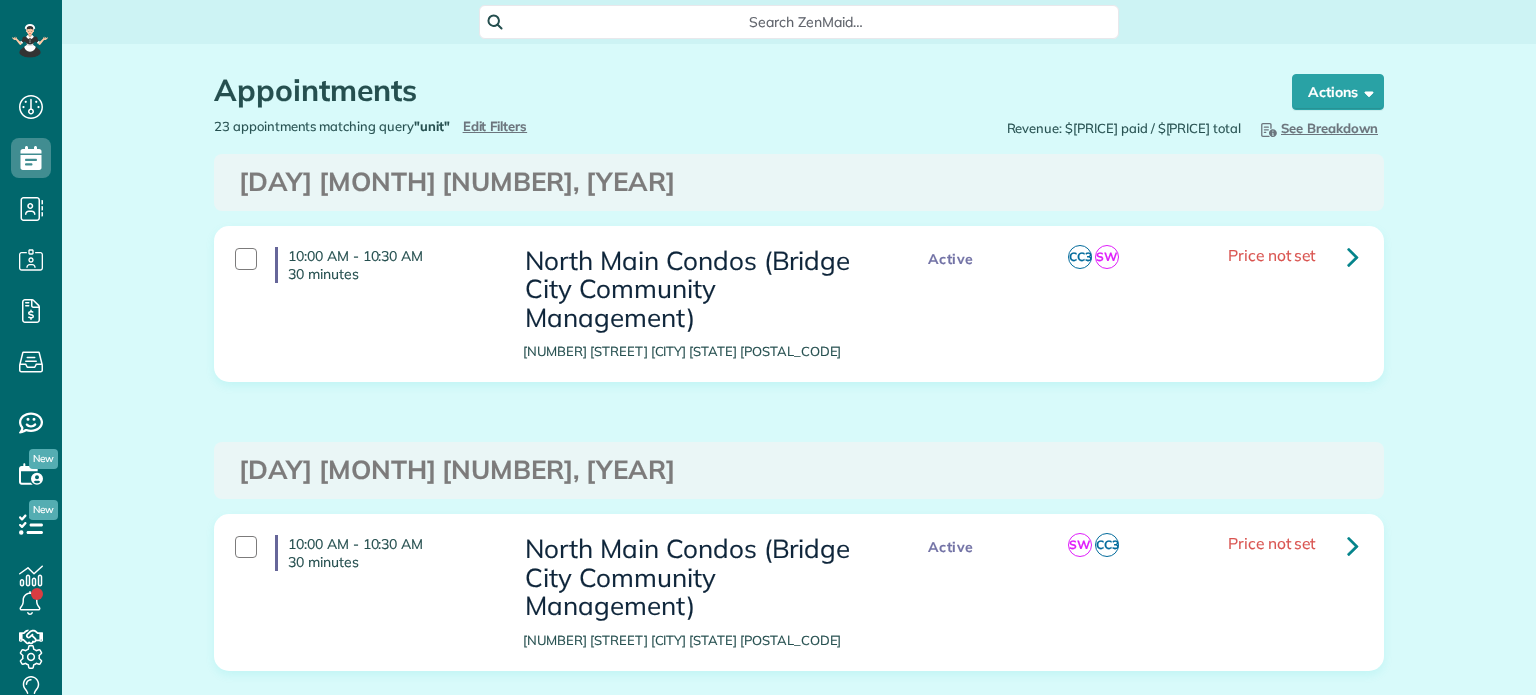 scroll, scrollTop: 0, scrollLeft: 0, axis: both 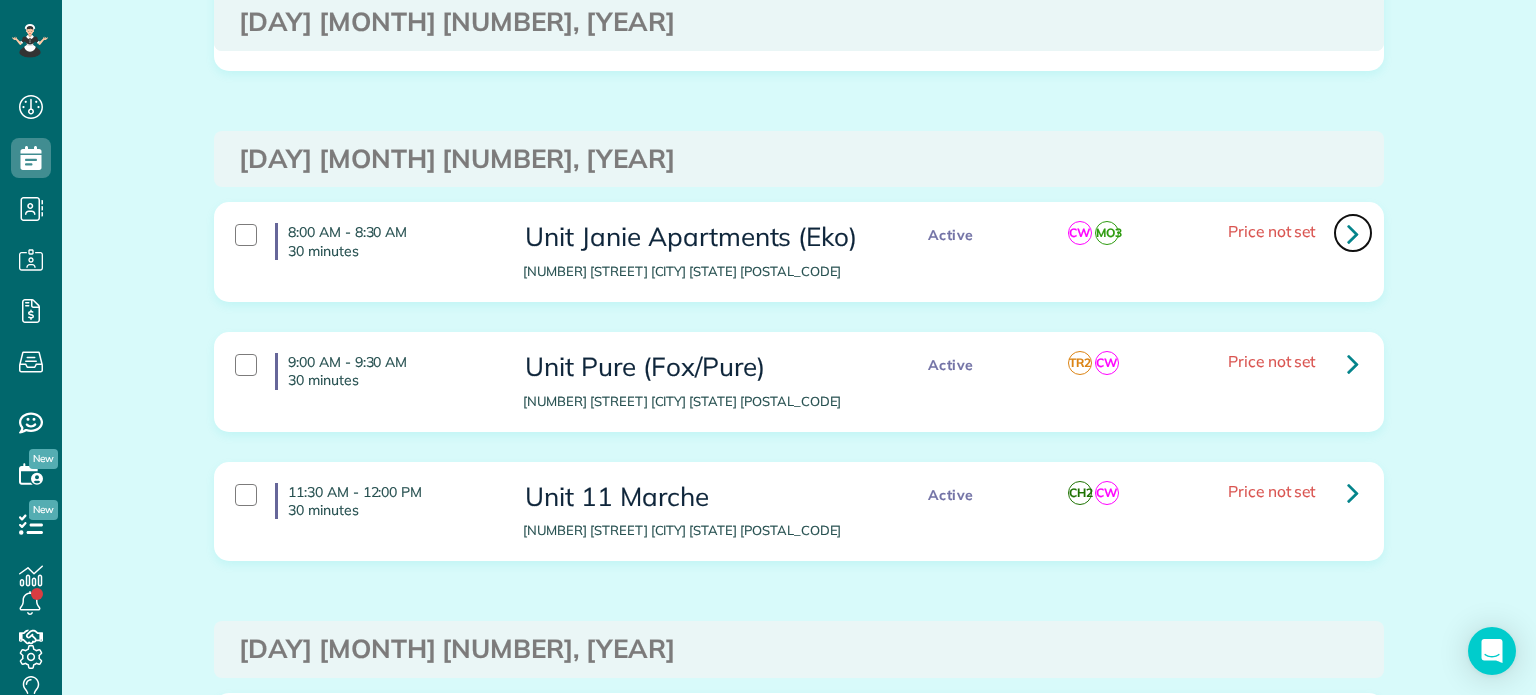 click at bounding box center [1353, 233] 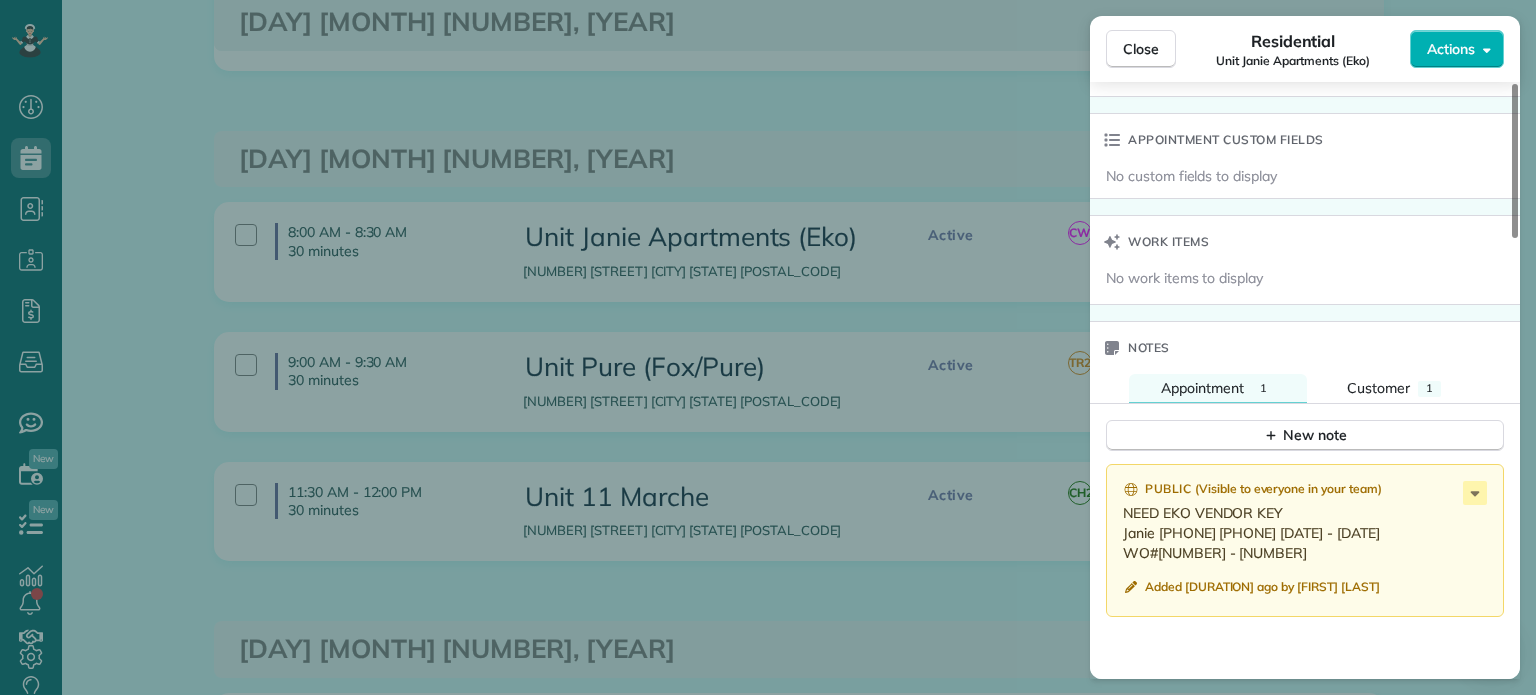 scroll, scrollTop: 1500, scrollLeft: 0, axis: vertical 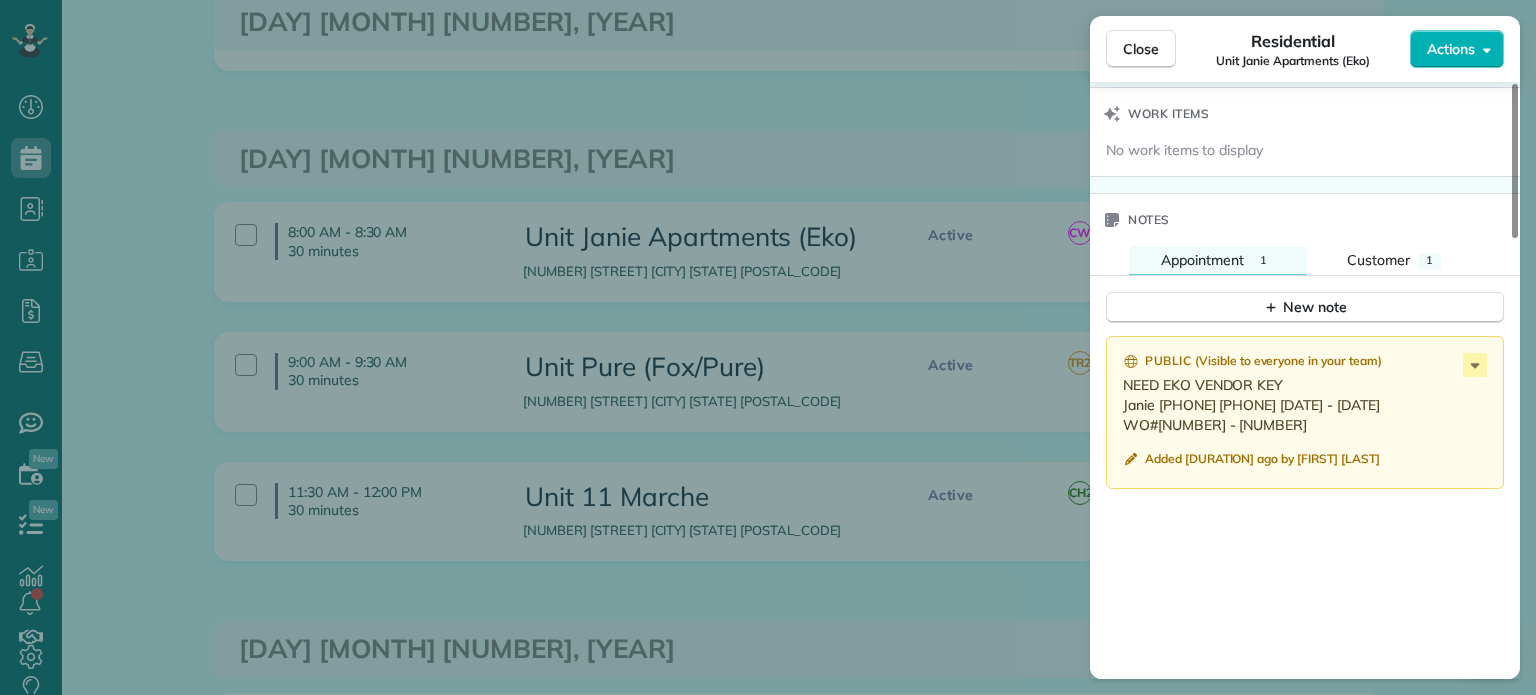 drag, startPoint x: 1228, startPoint y: 431, endPoint x: 1122, endPoint y: 419, distance: 106.677086 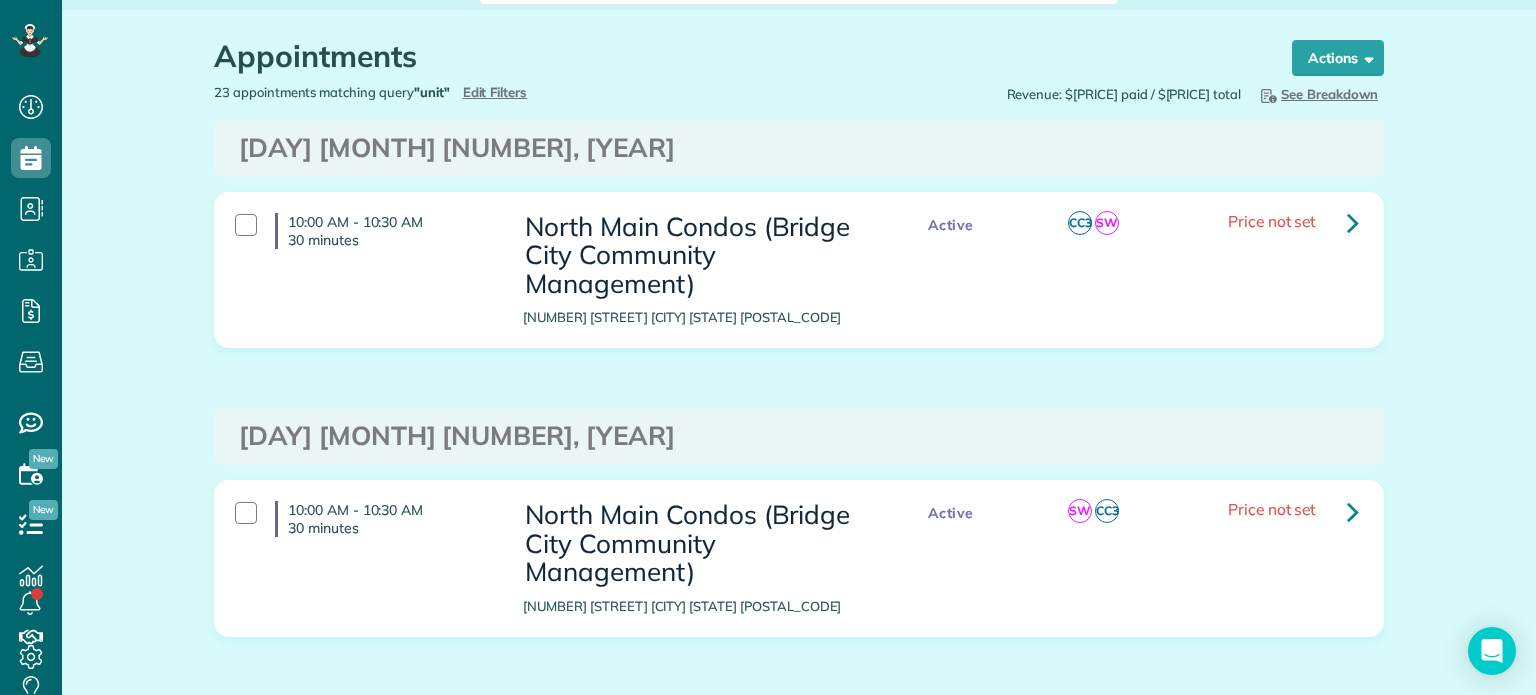 scroll, scrollTop: 0, scrollLeft: 0, axis: both 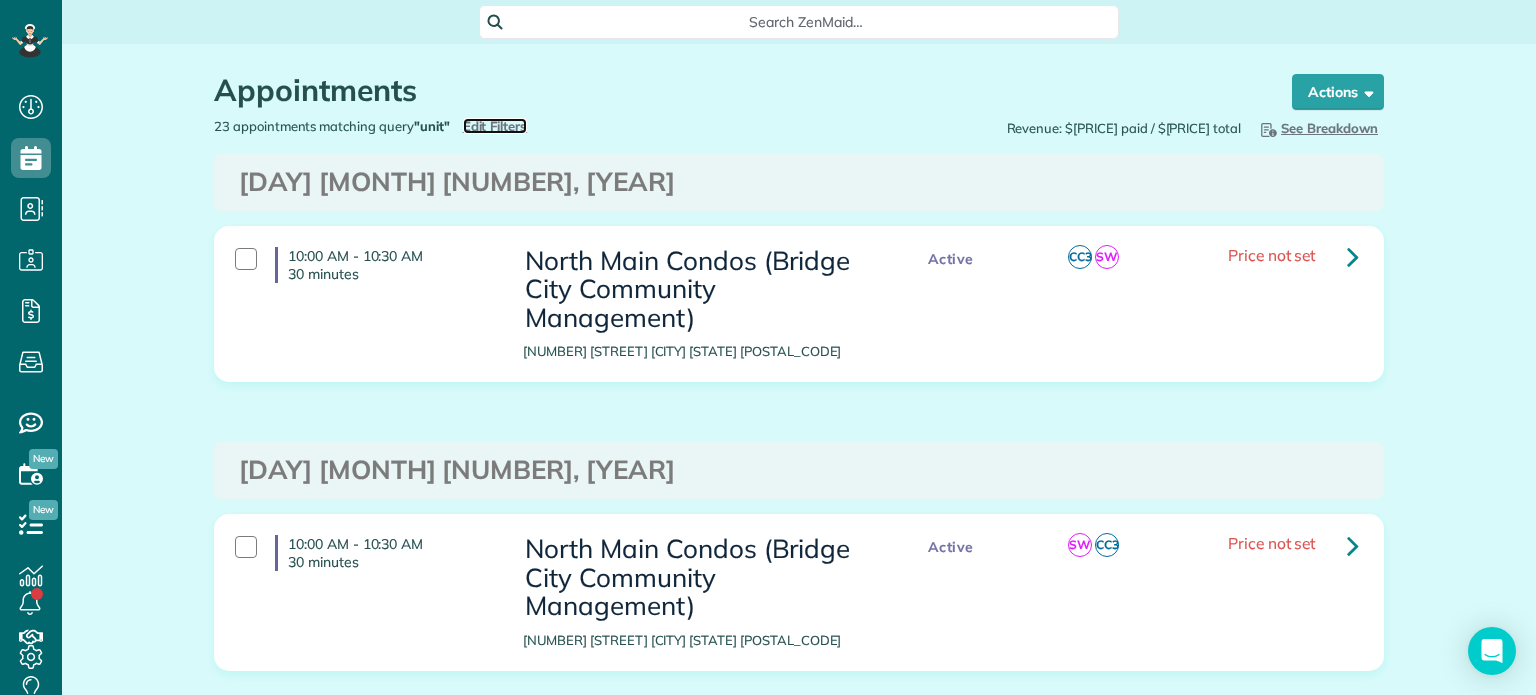 click on "Edit Filters" at bounding box center (495, 126) 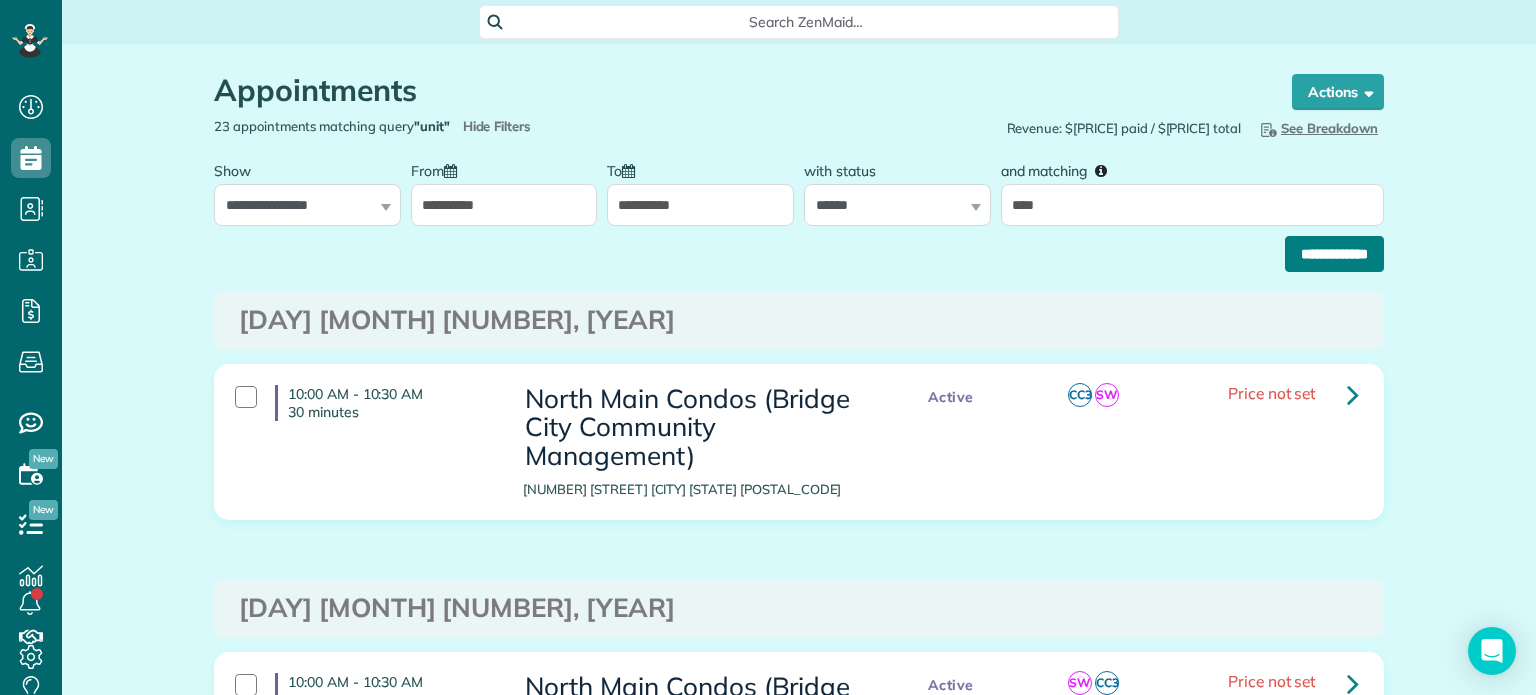 click on "**********" at bounding box center (1334, 254) 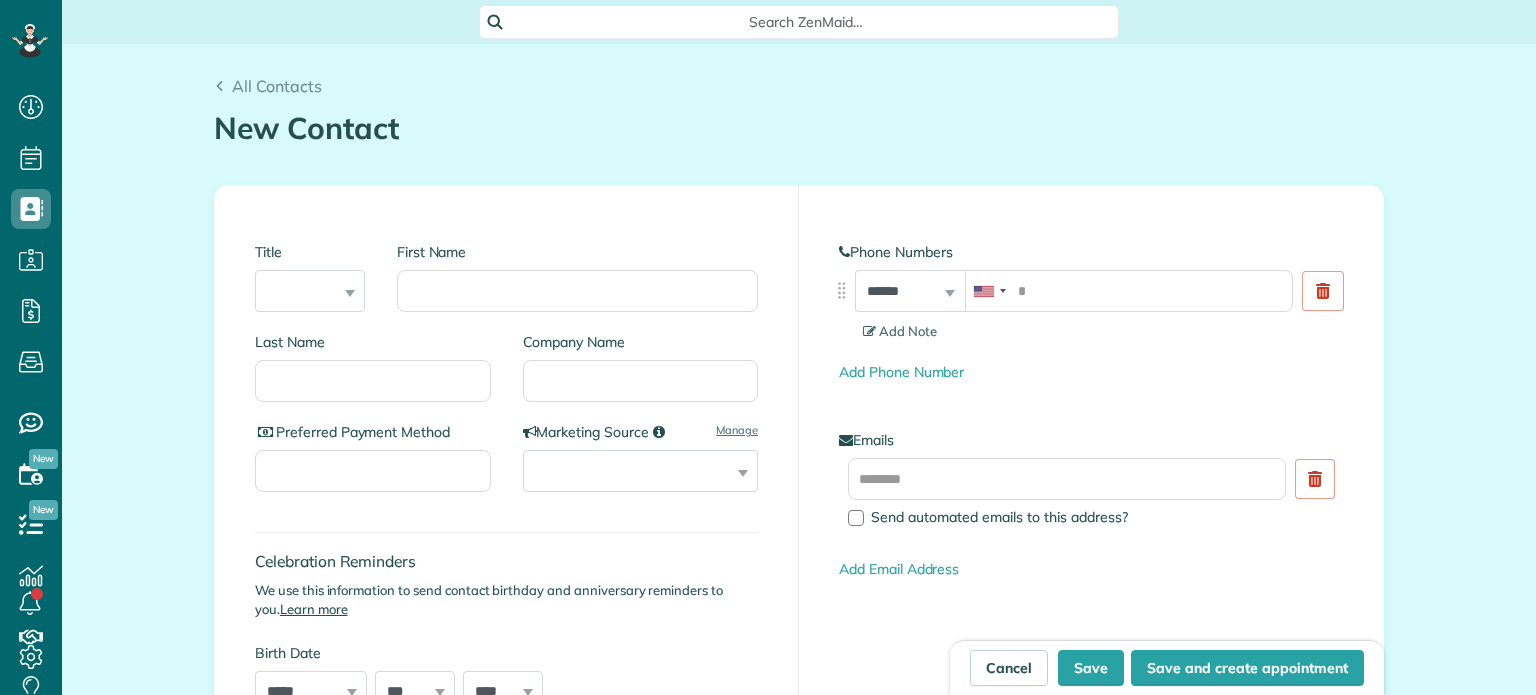 scroll, scrollTop: 0, scrollLeft: 0, axis: both 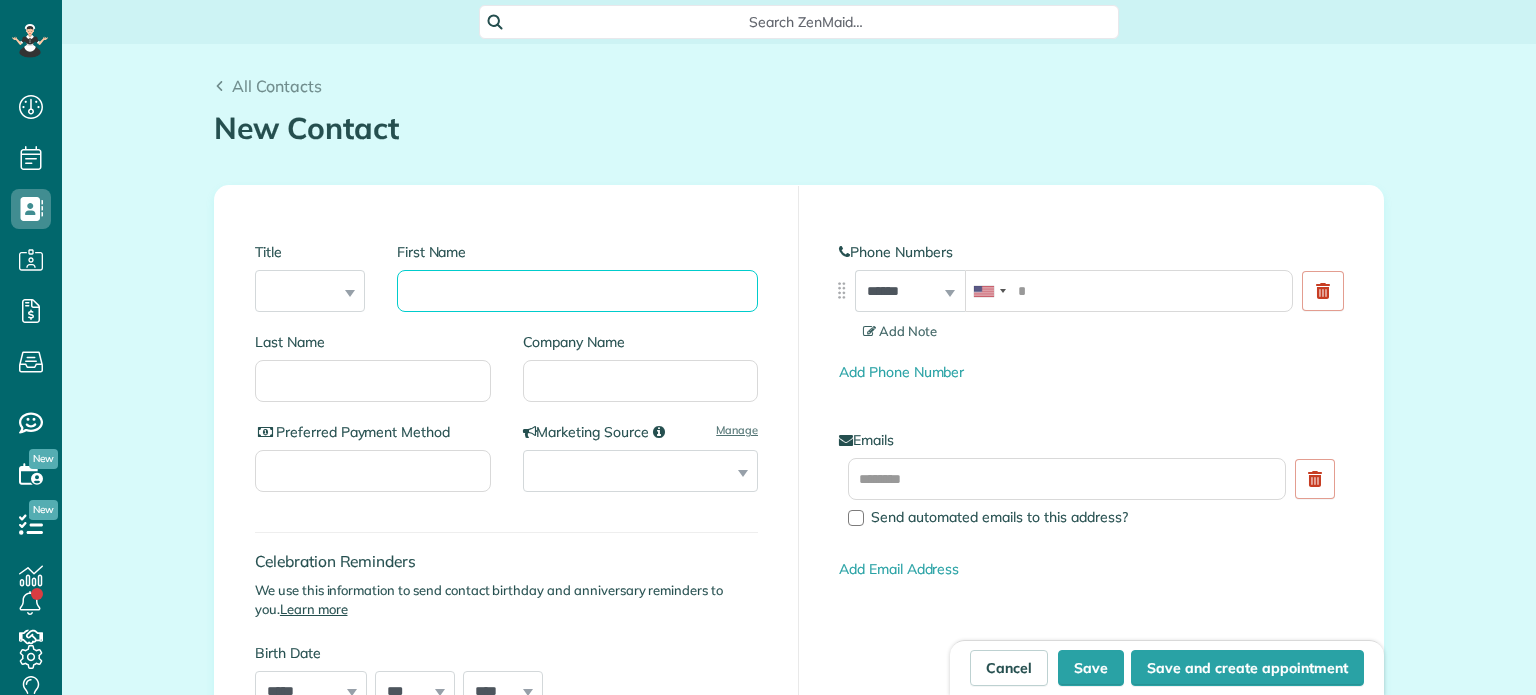 click on "First Name" at bounding box center [577, 291] 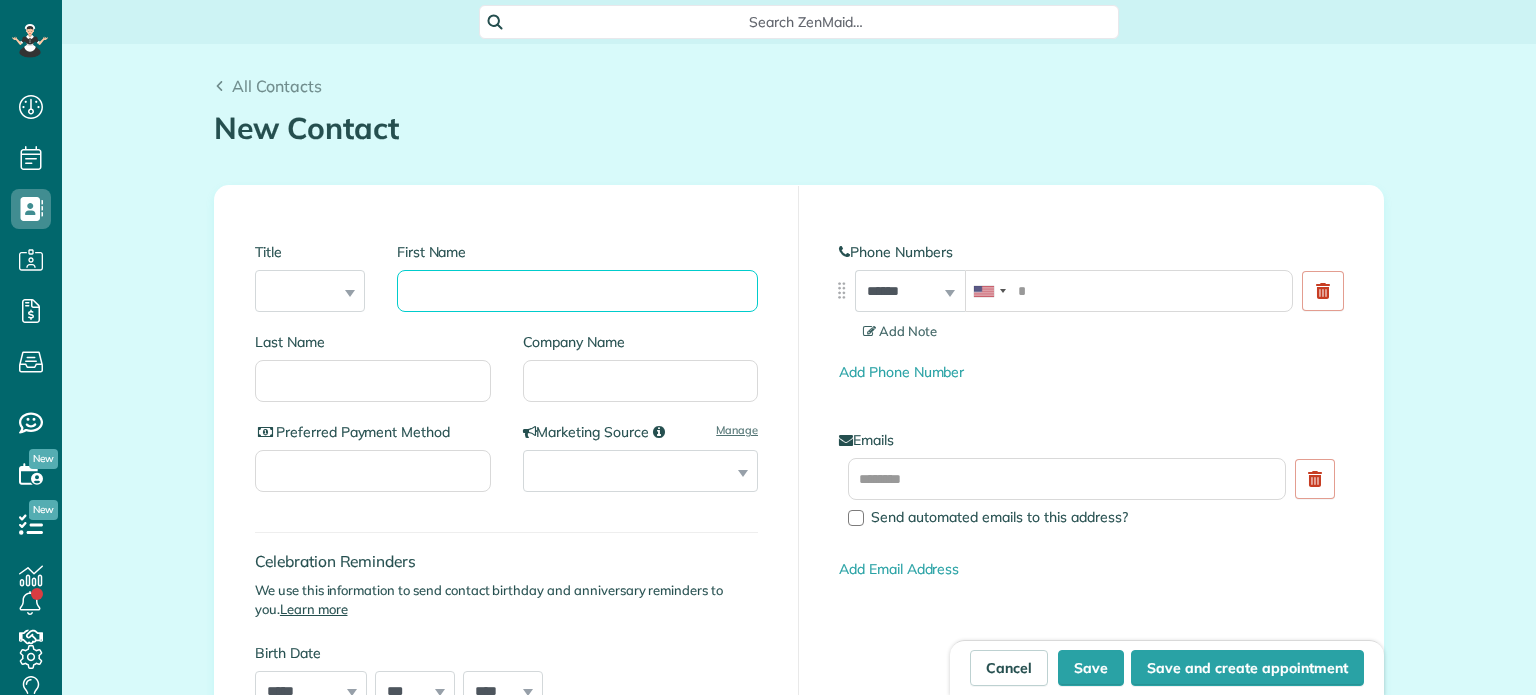 scroll, scrollTop: 695, scrollLeft: 61, axis: both 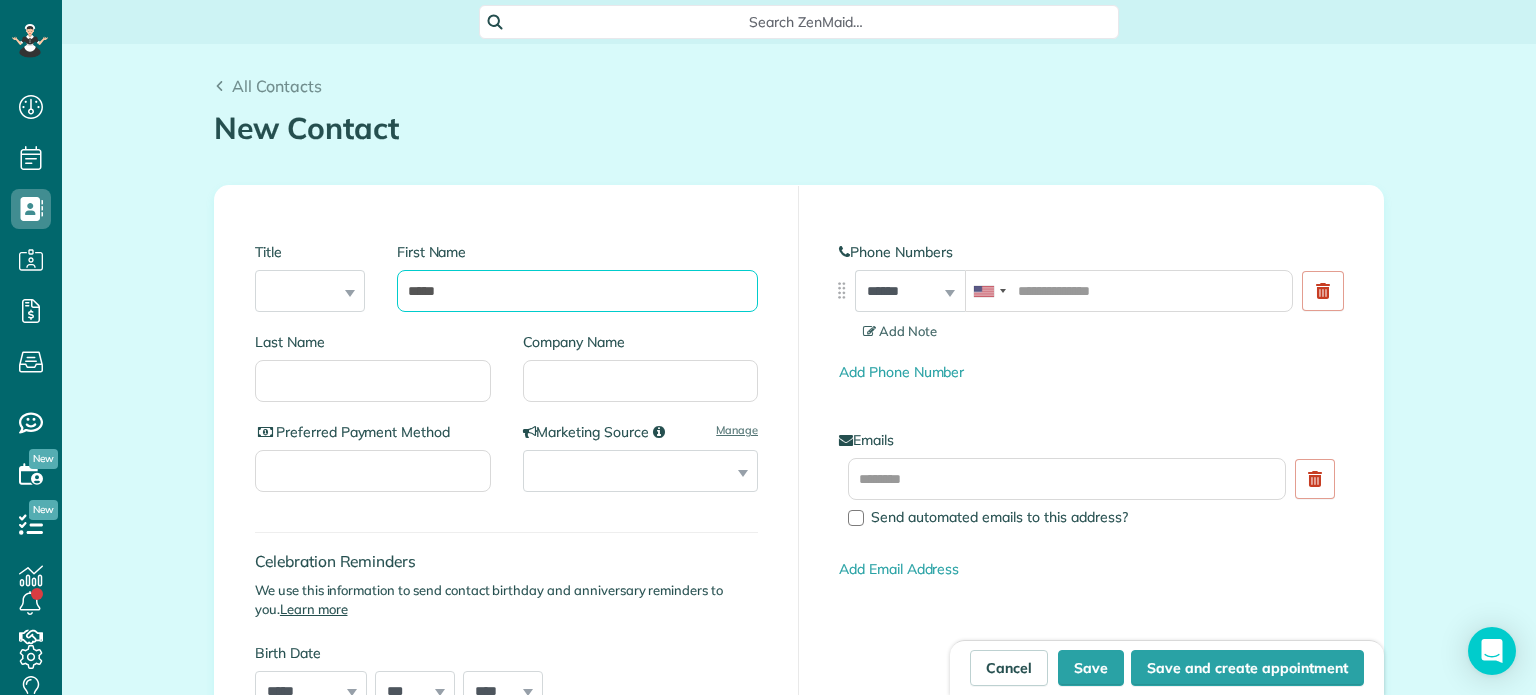 type on "*****" 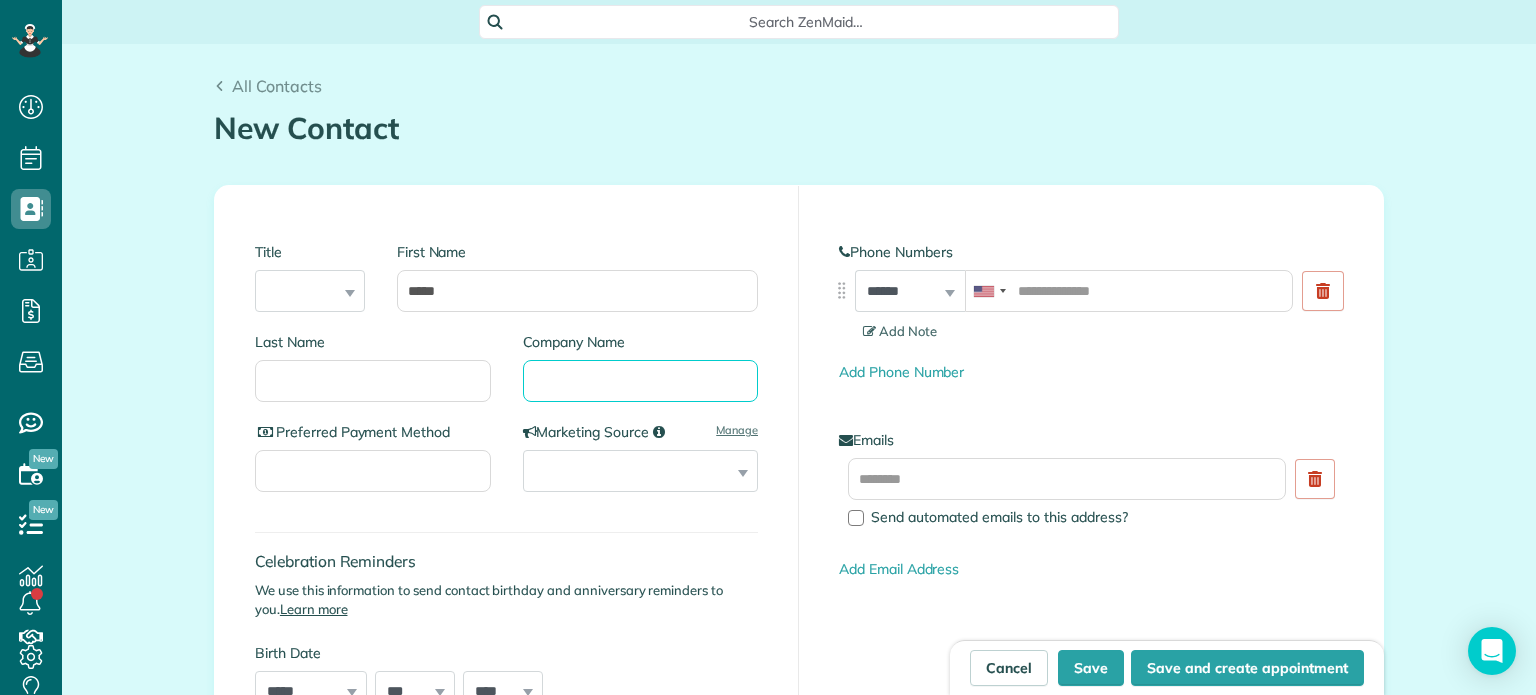 click on "Company Name" at bounding box center (641, 381) 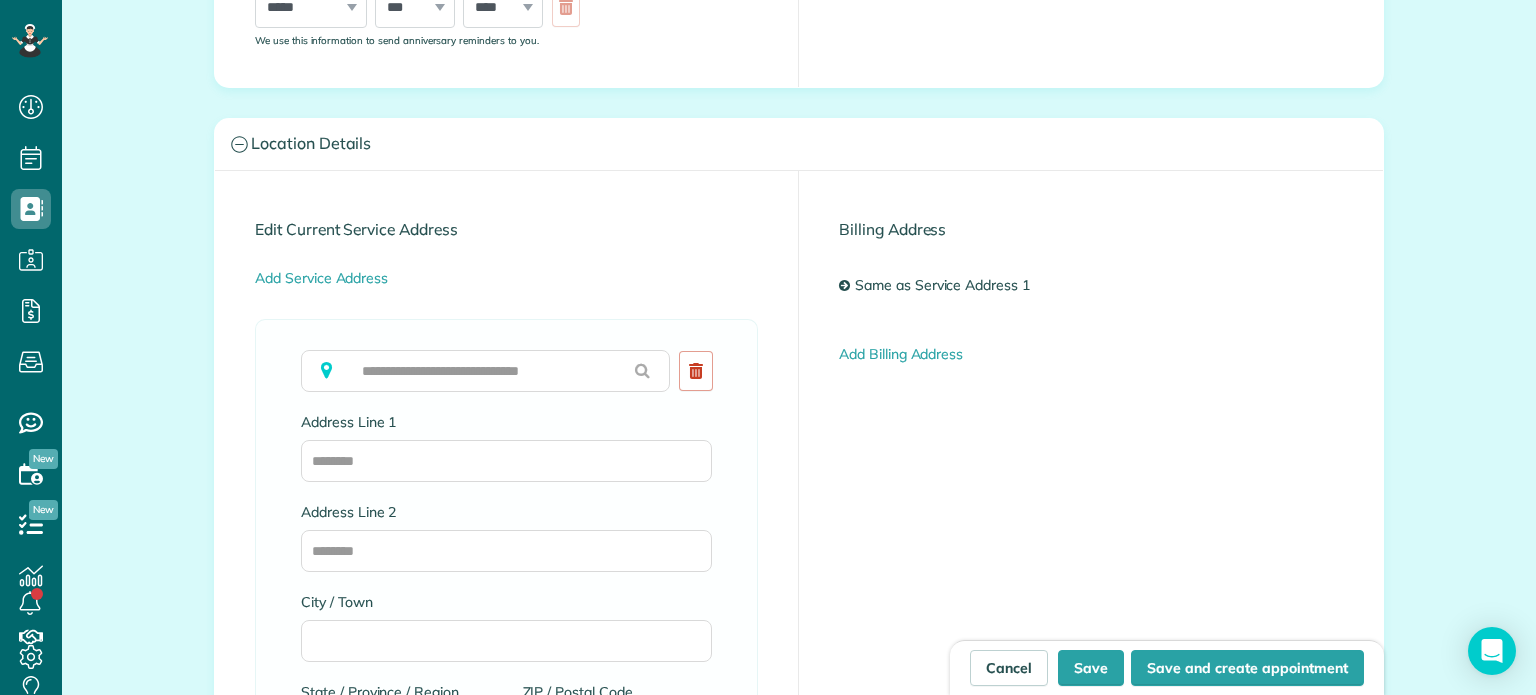 scroll, scrollTop: 800, scrollLeft: 0, axis: vertical 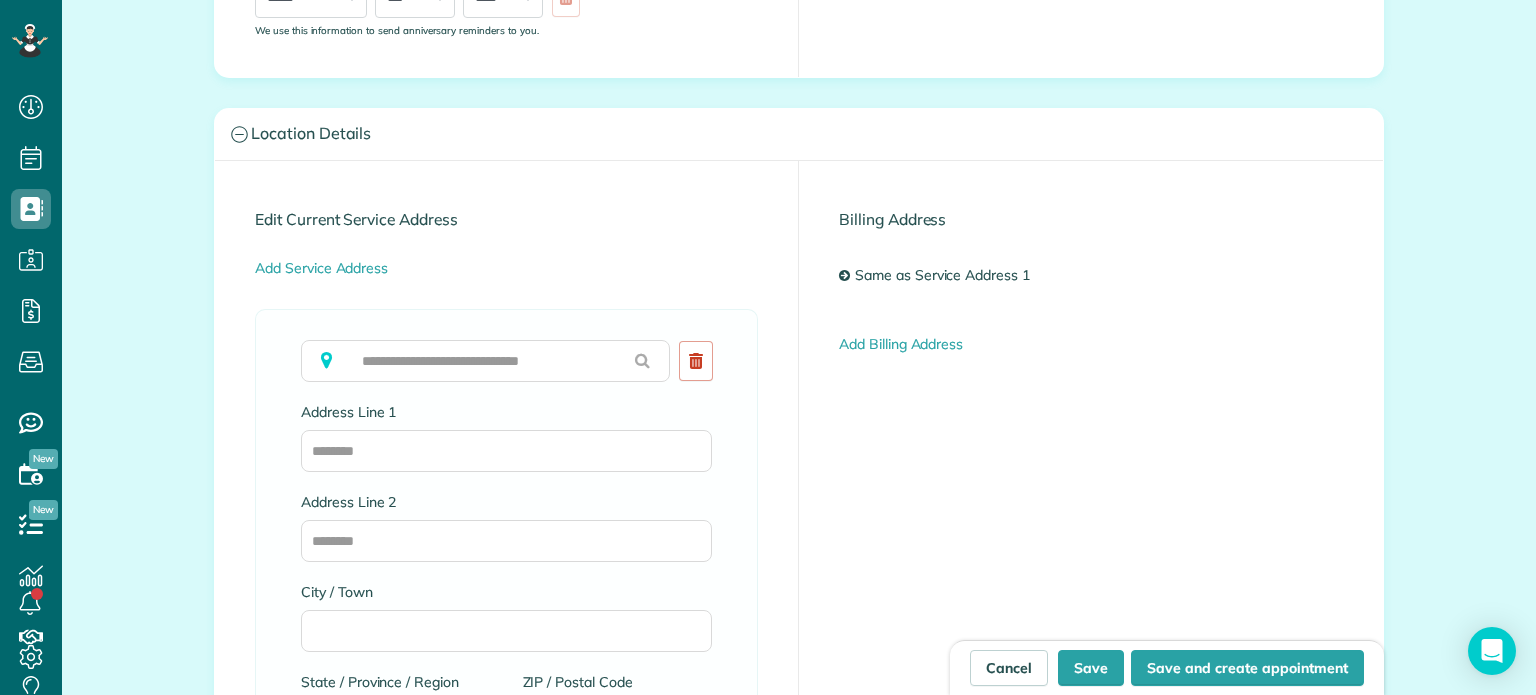 type on "***" 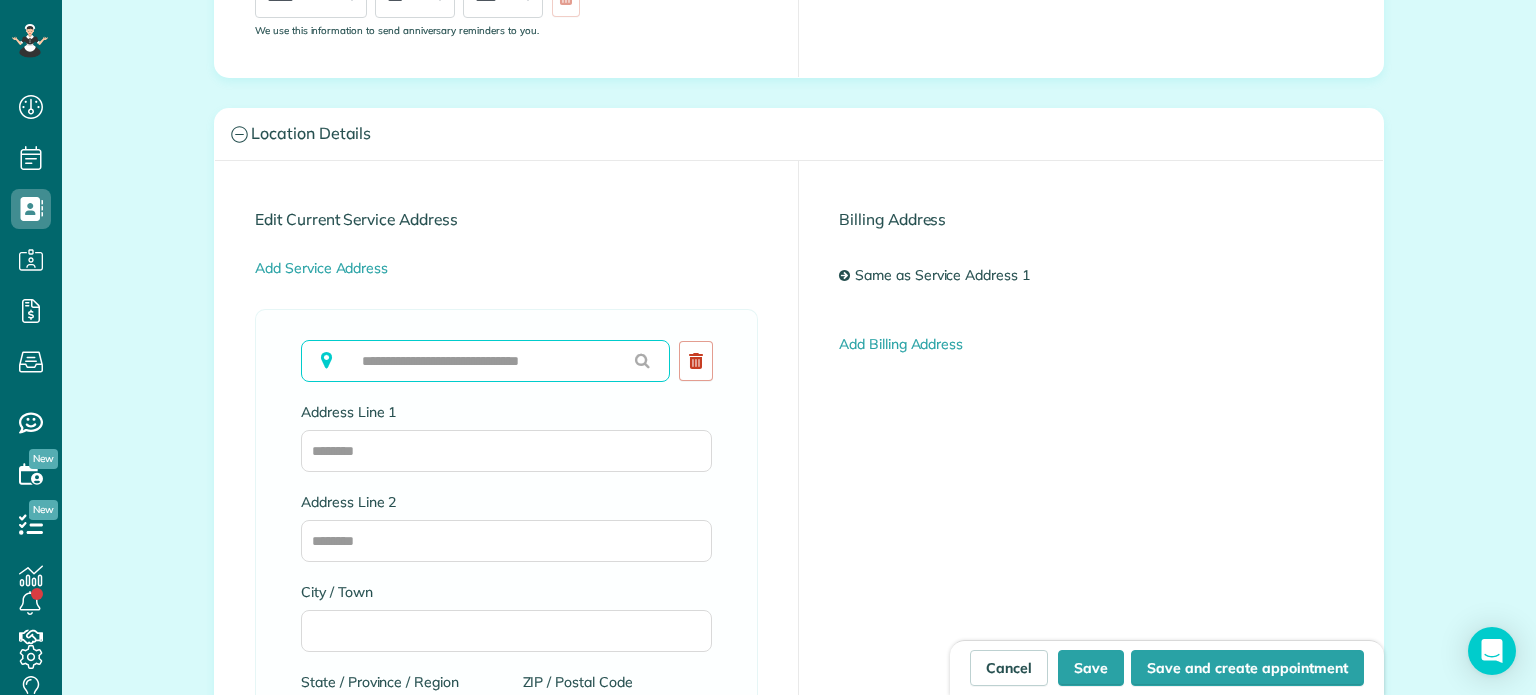 click at bounding box center [485, 361] 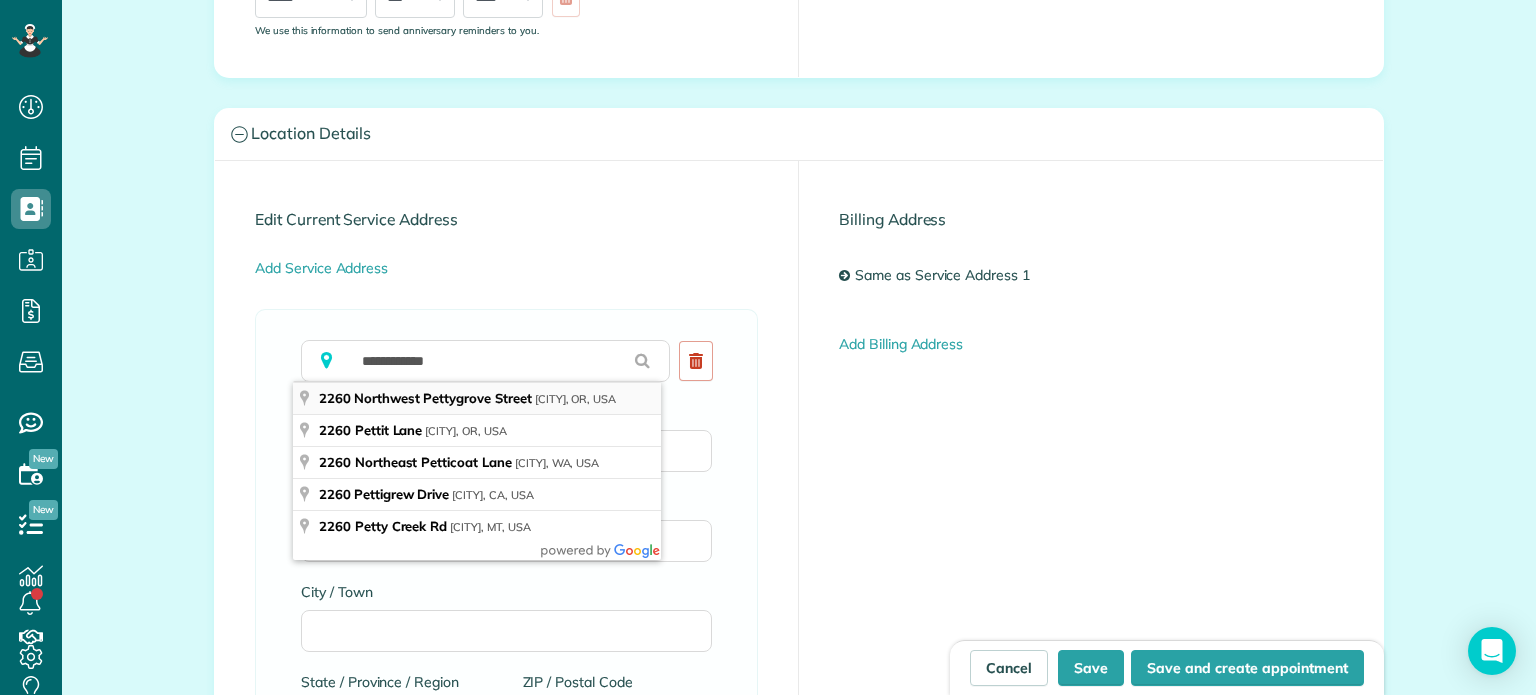 type on "**********" 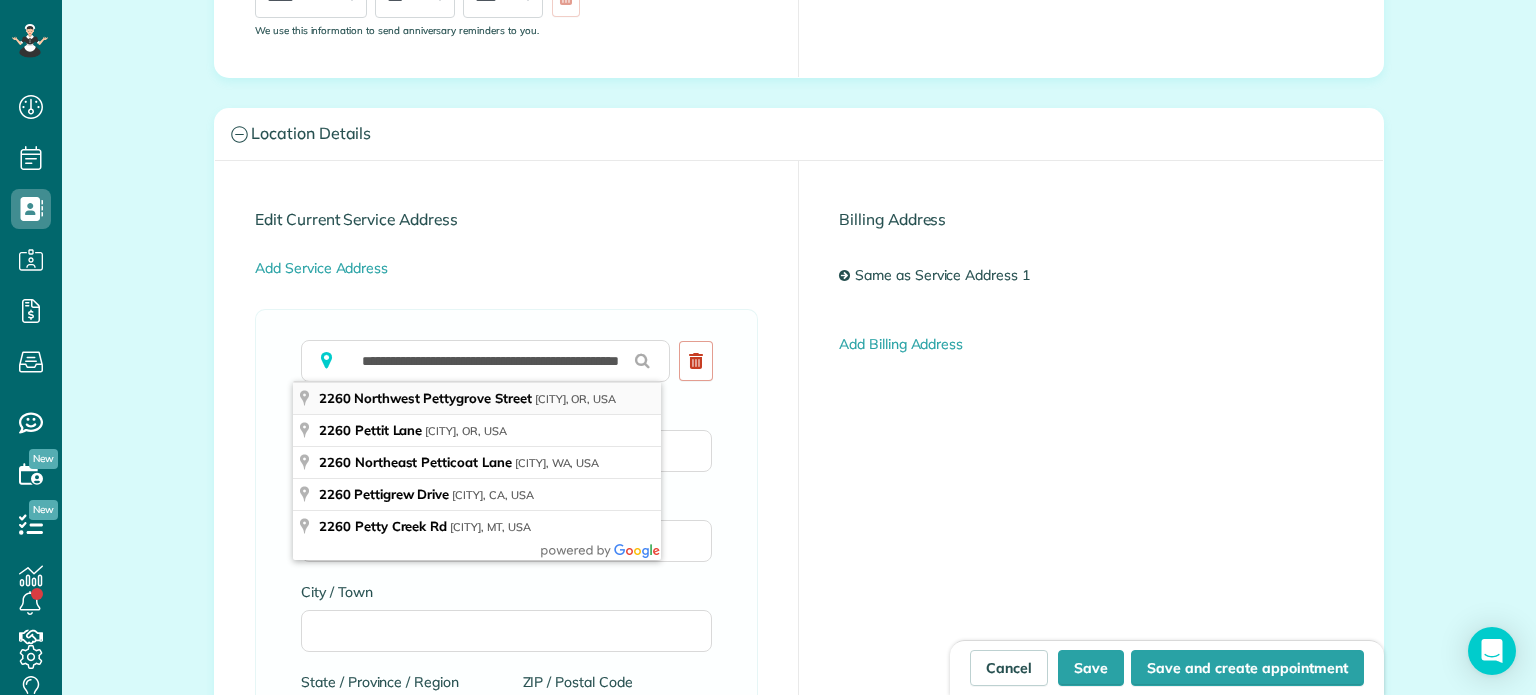 type on "**********" 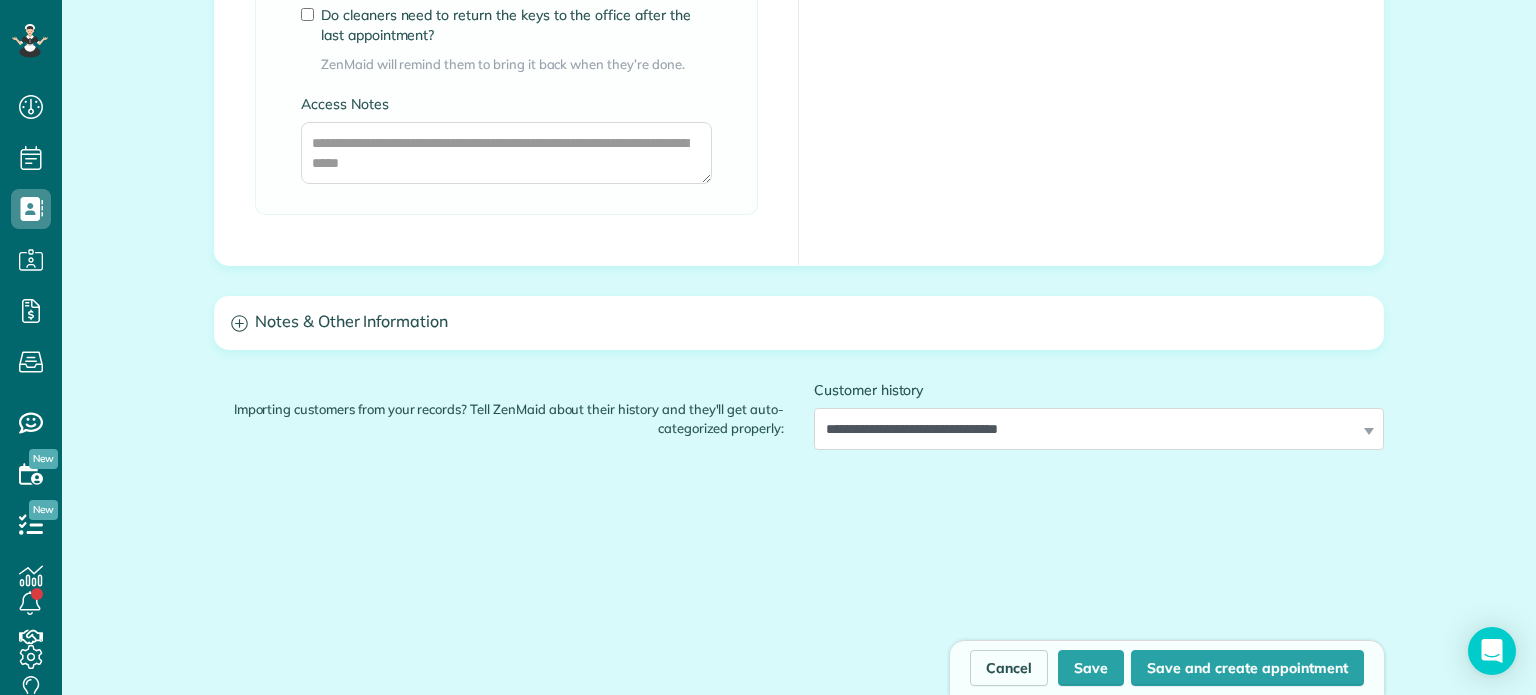 scroll, scrollTop: 1700, scrollLeft: 0, axis: vertical 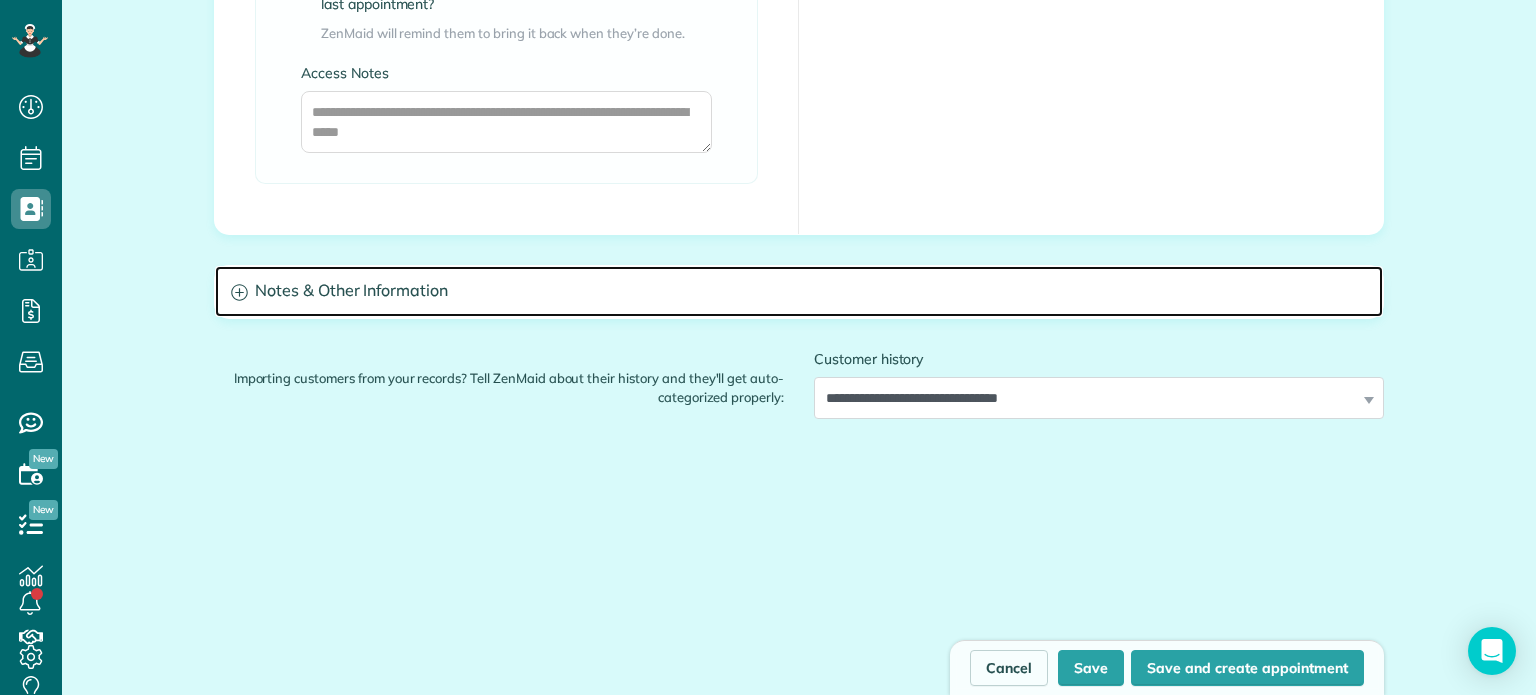 click on "Notes & Other Information" at bounding box center (799, 291) 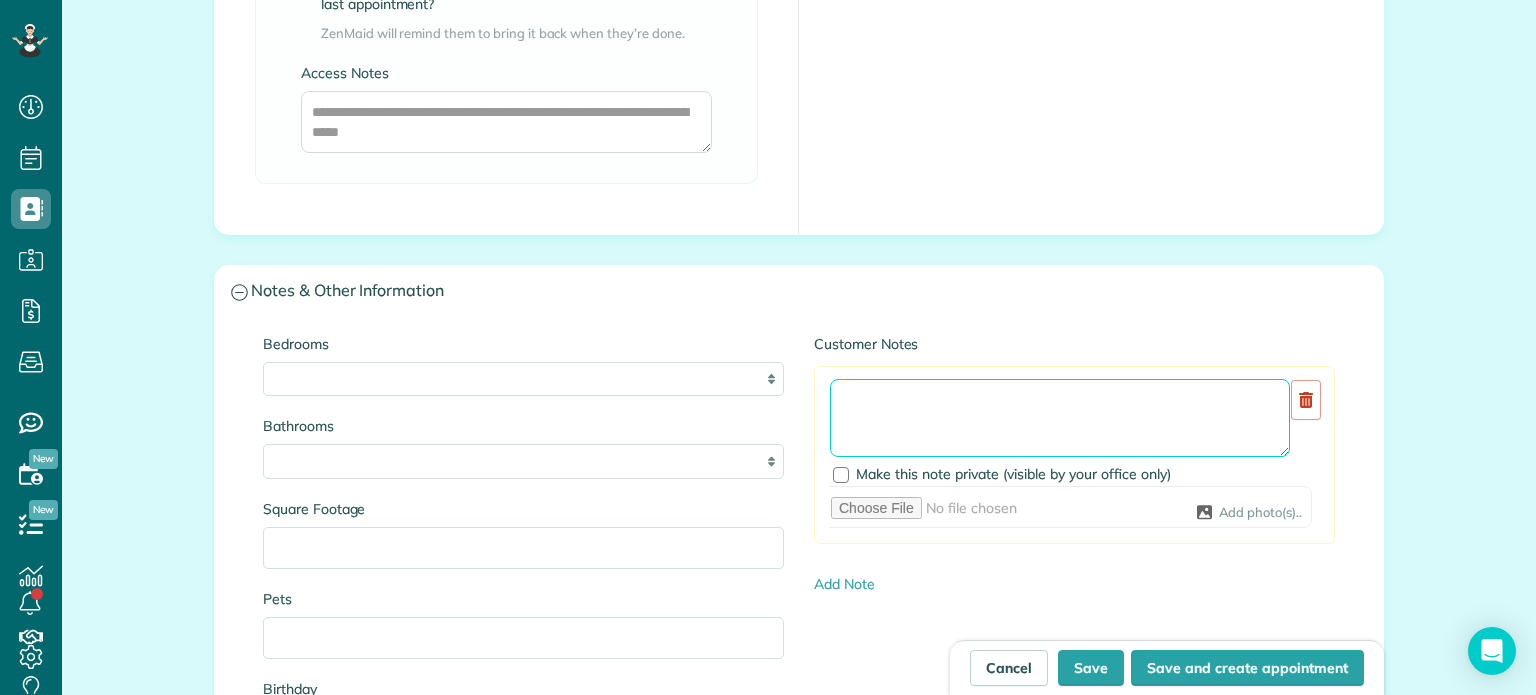 click at bounding box center (1060, 418) 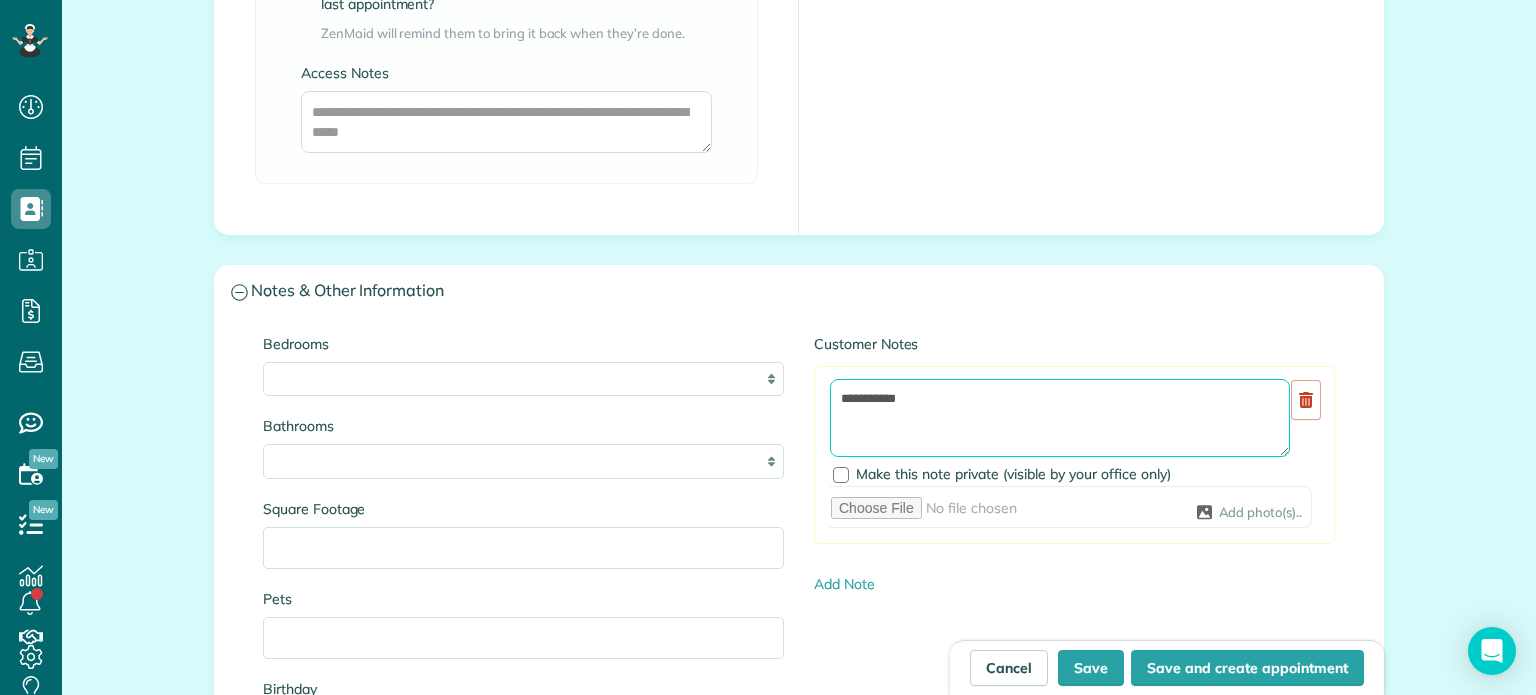 paste on "**********" 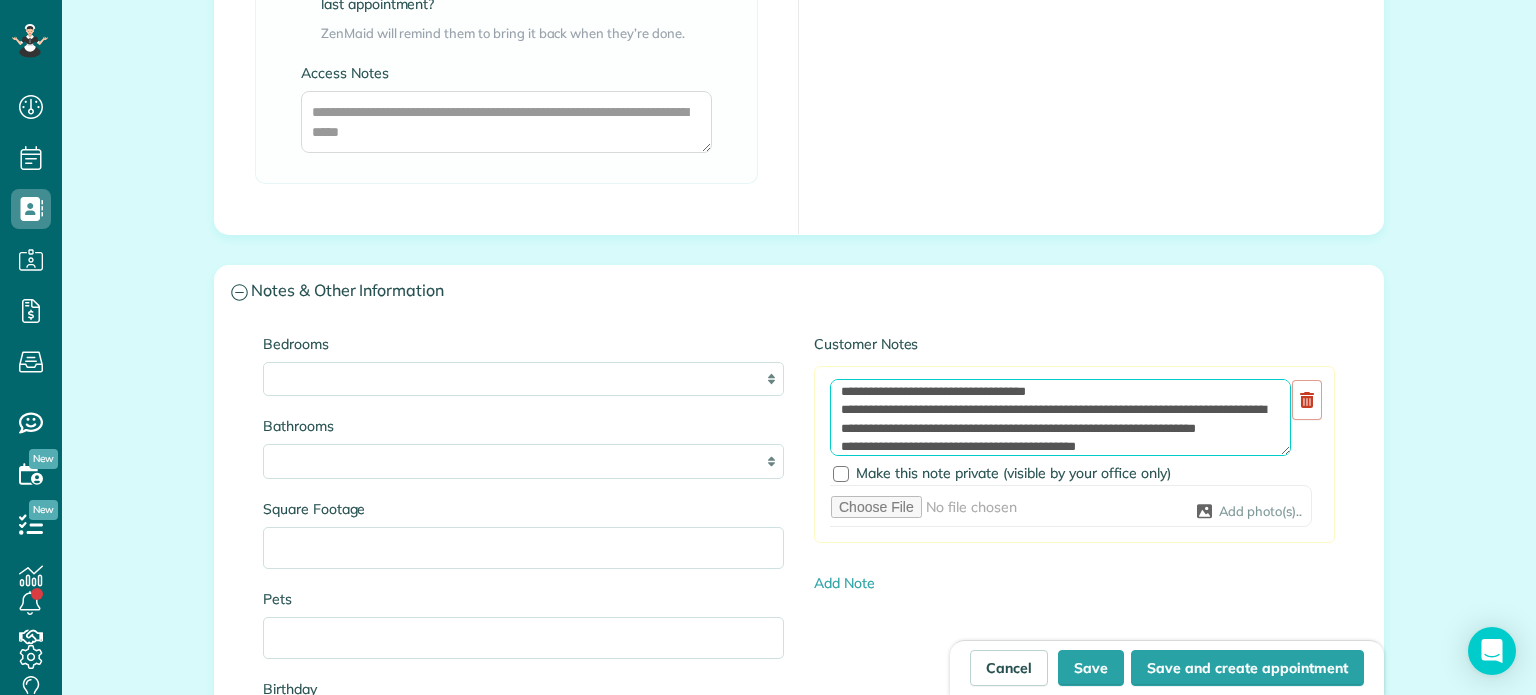 scroll, scrollTop: 185, scrollLeft: 0, axis: vertical 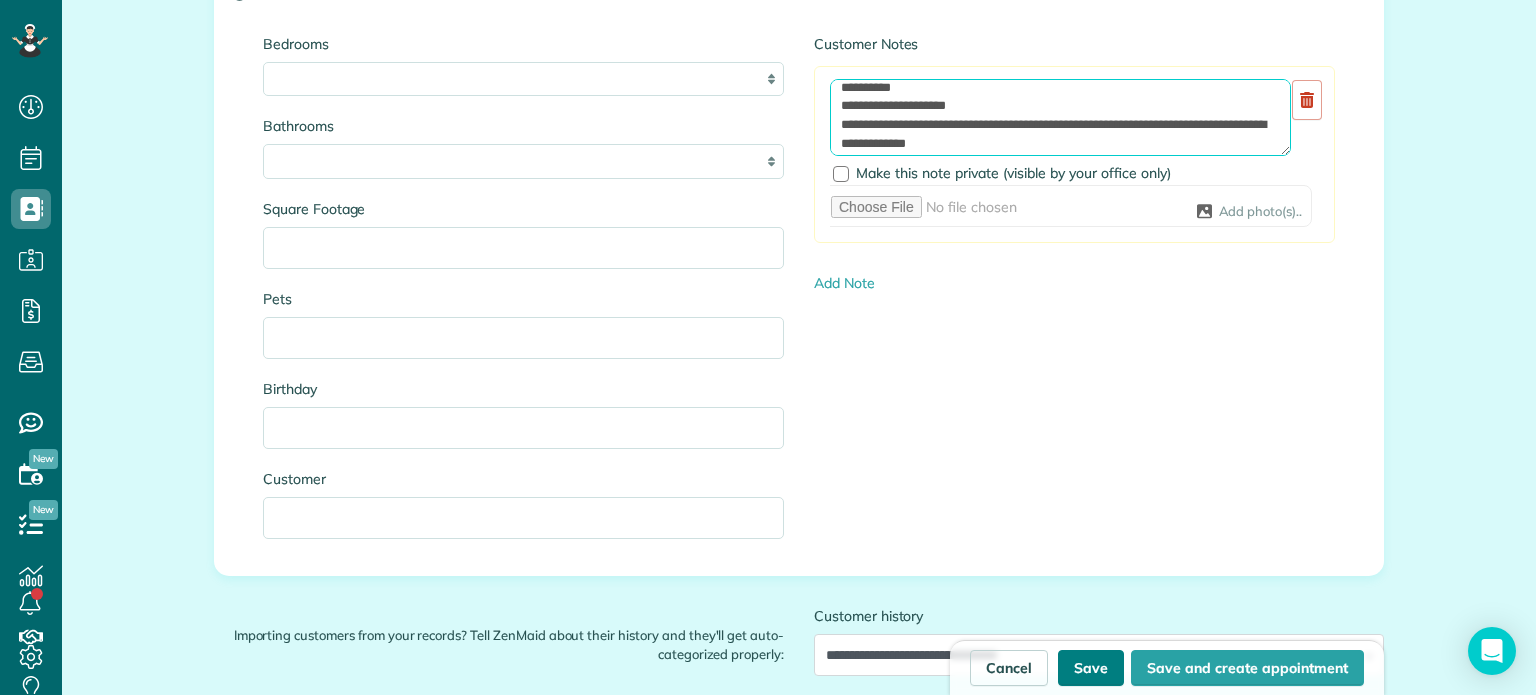 type on "**********" 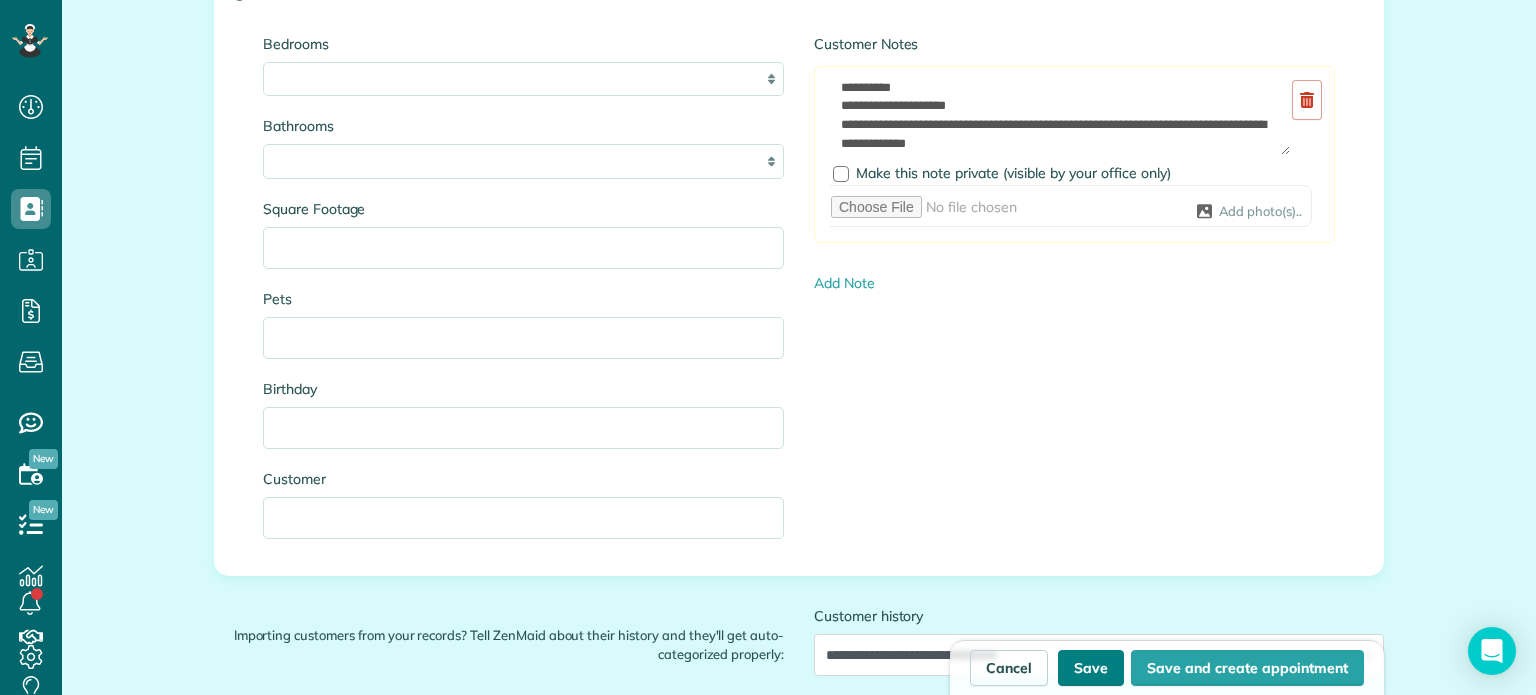 click on "Save" at bounding box center [1091, 668] 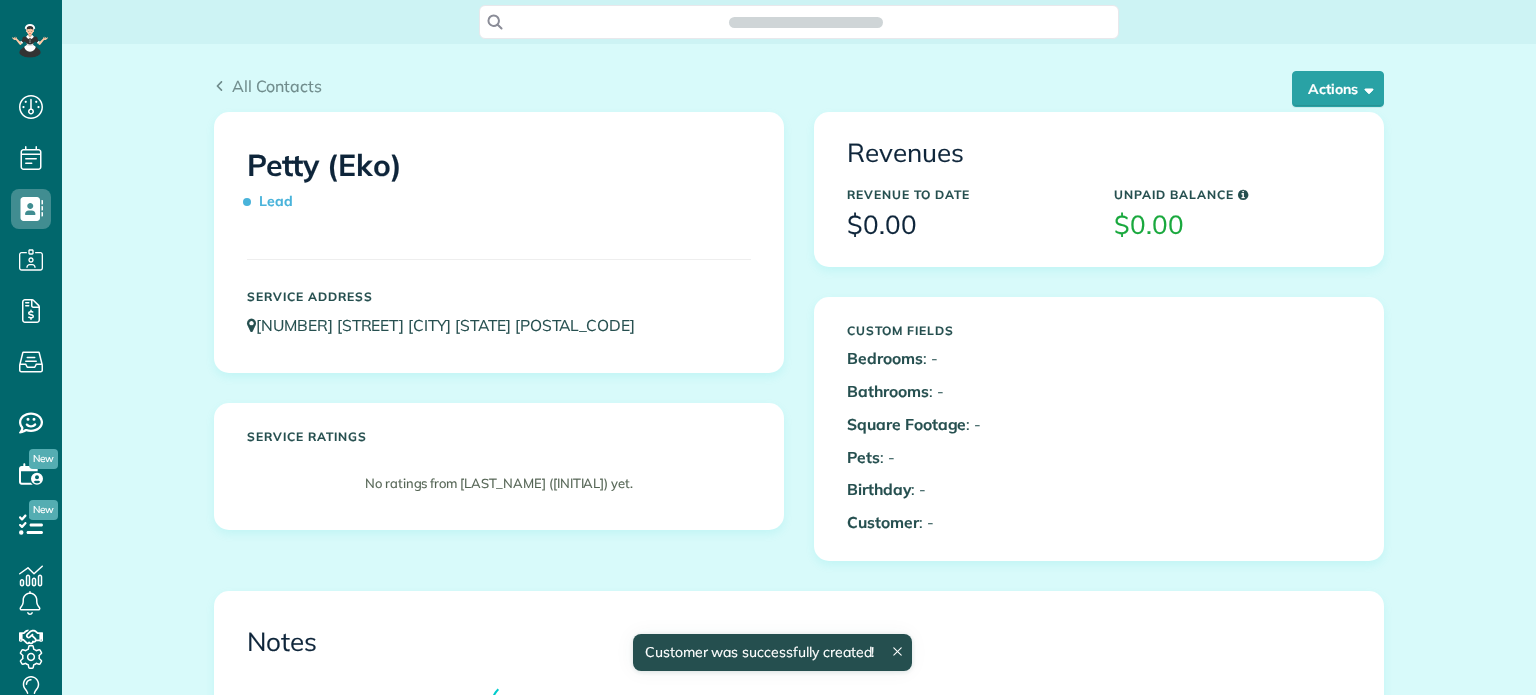 scroll, scrollTop: 0, scrollLeft: 0, axis: both 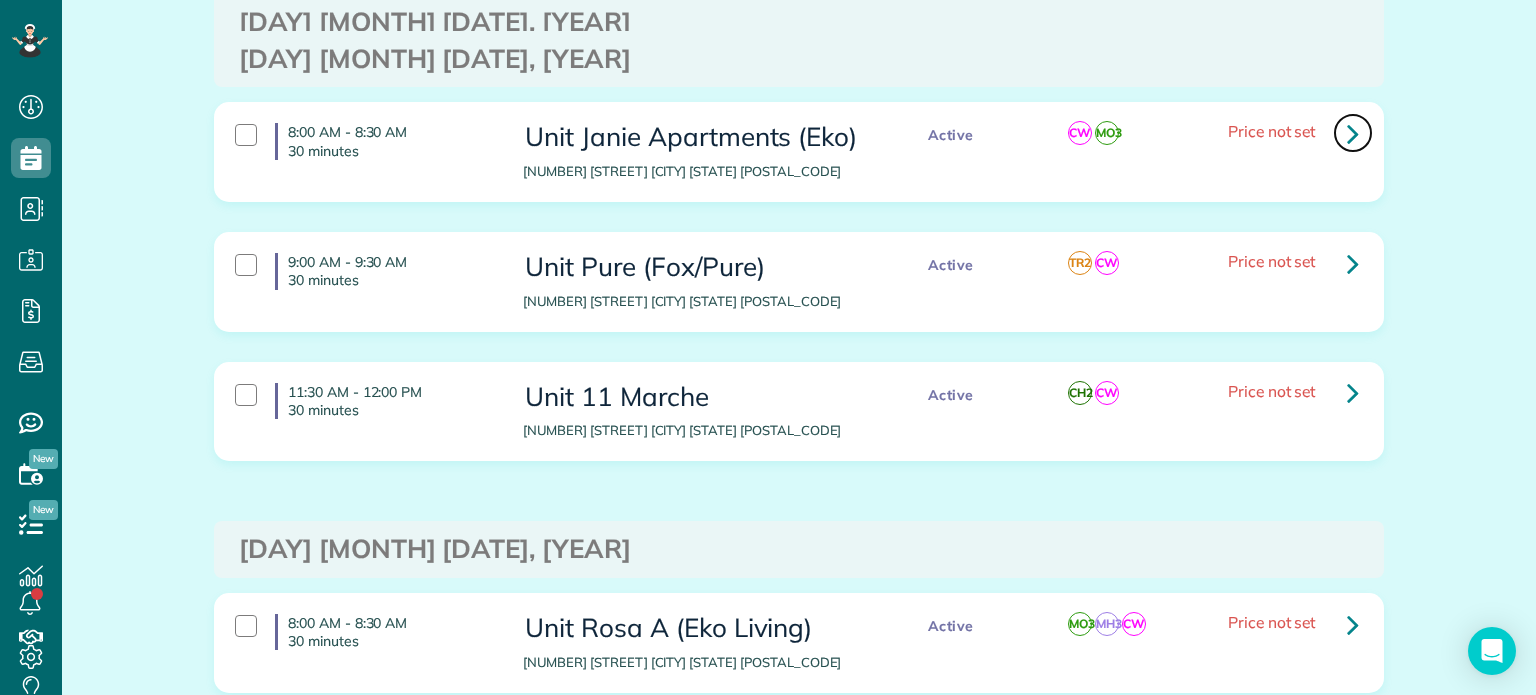click at bounding box center (1353, 133) 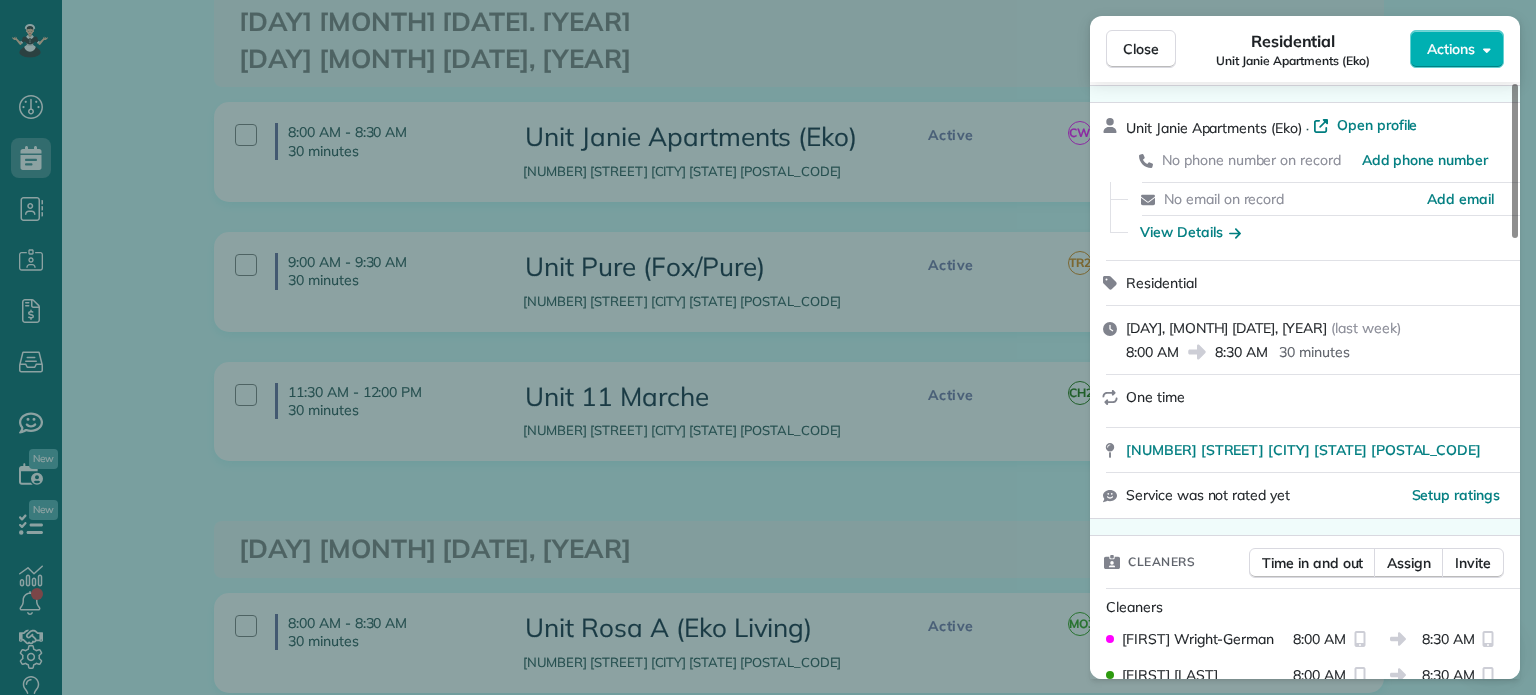 scroll, scrollTop: 0, scrollLeft: 0, axis: both 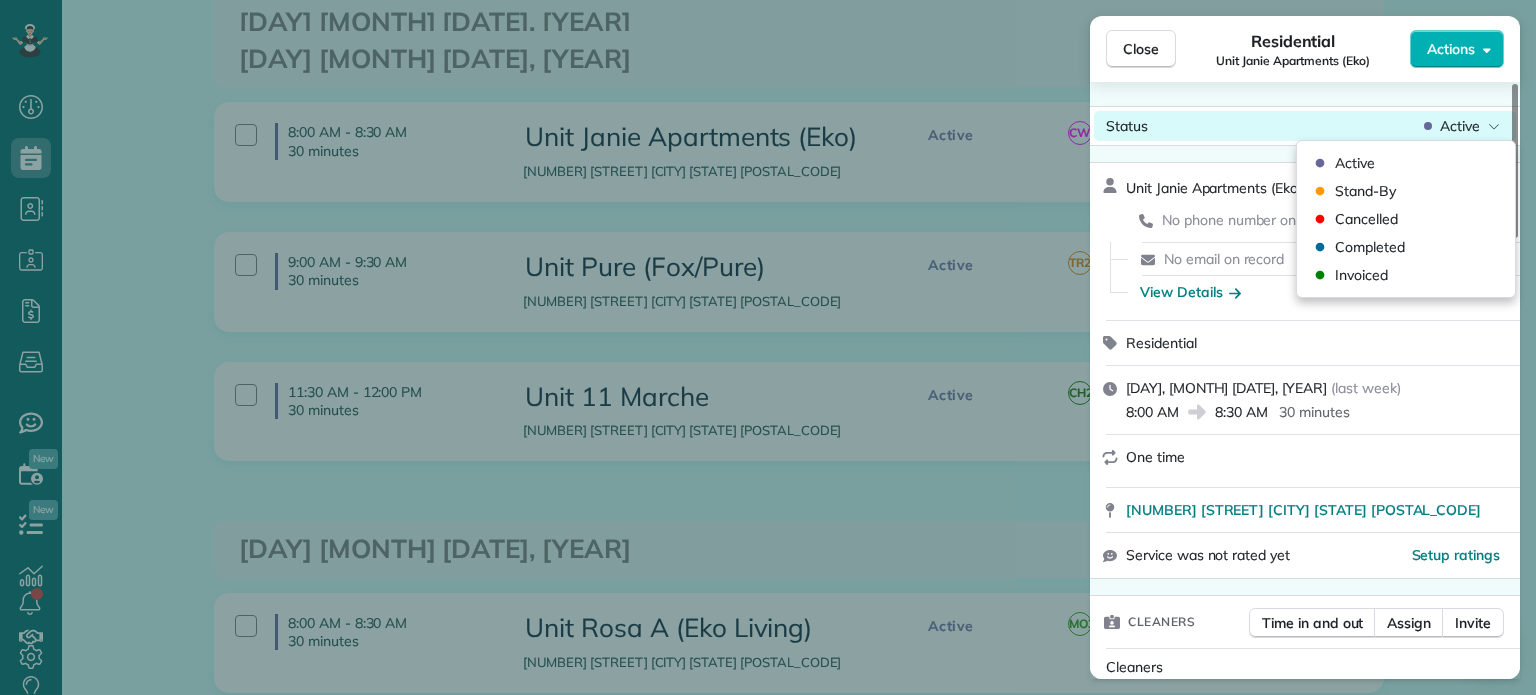 click on "Status Active" at bounding box center (1305, 126) 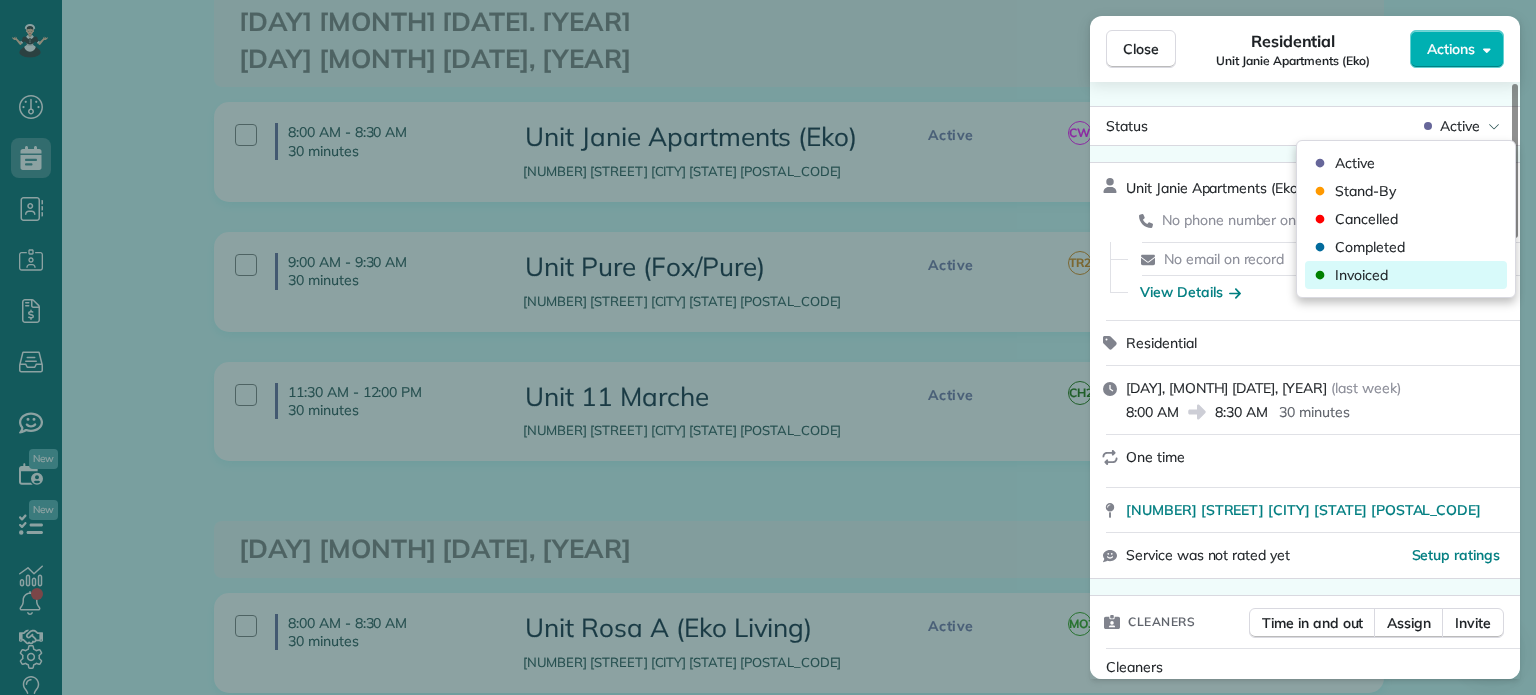 click on "Invoiced" at bounding box center (1361, 275) 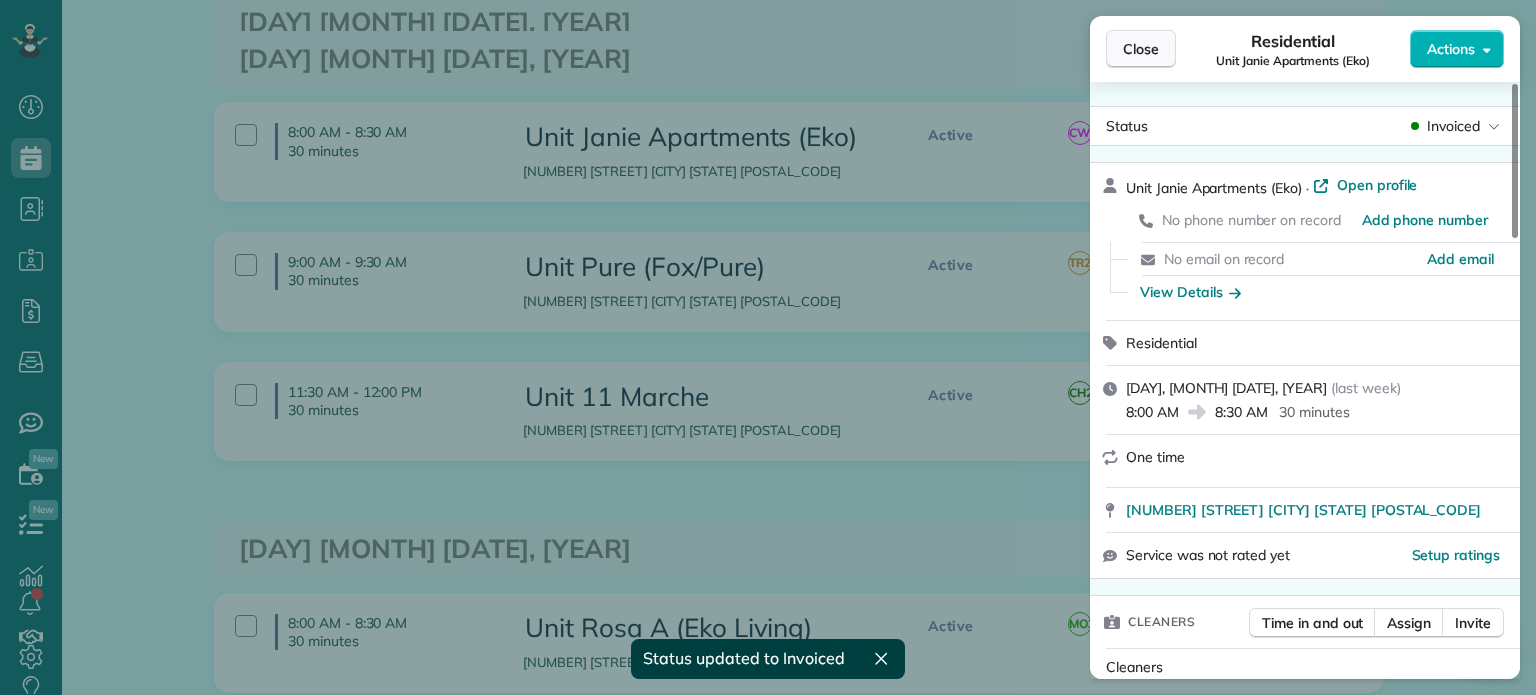 click on "Close" at bounding box center [1141, 49] 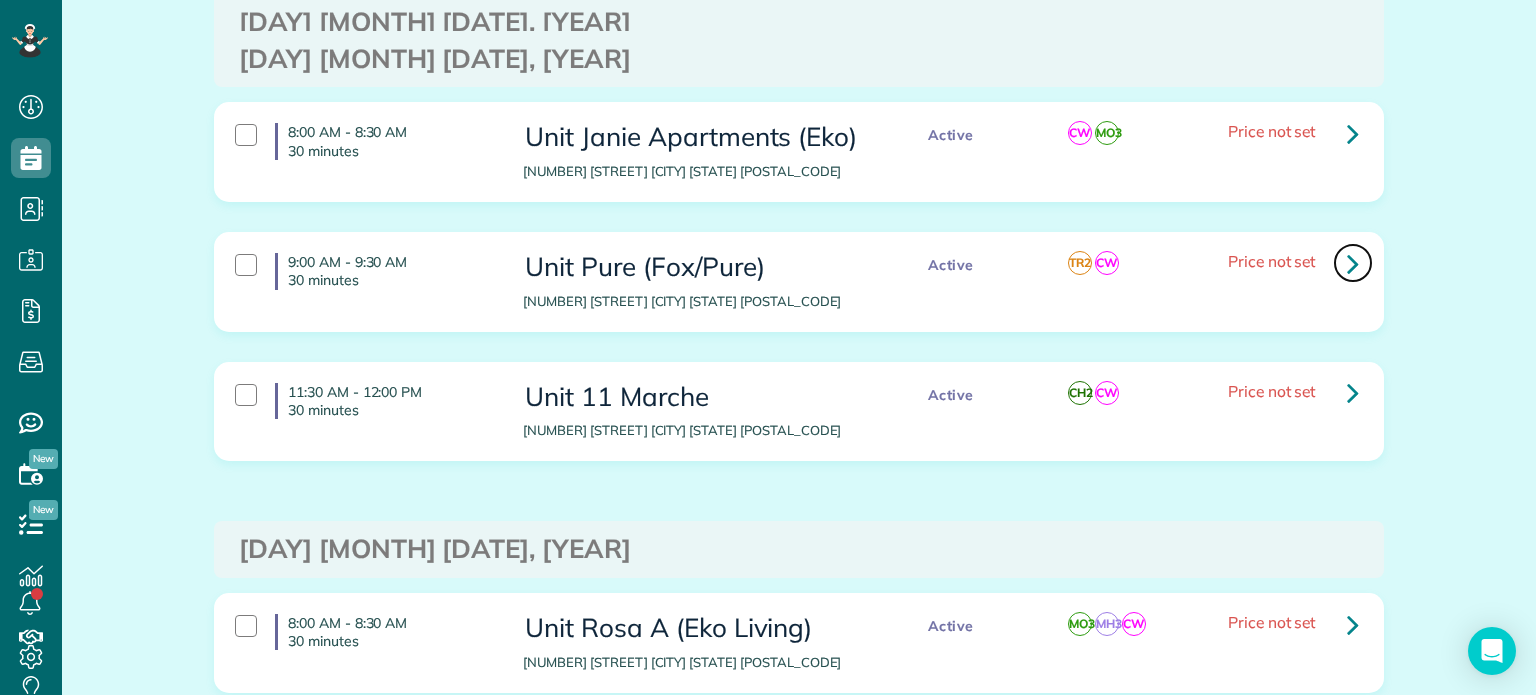 click at bounding box center (1353, 263) 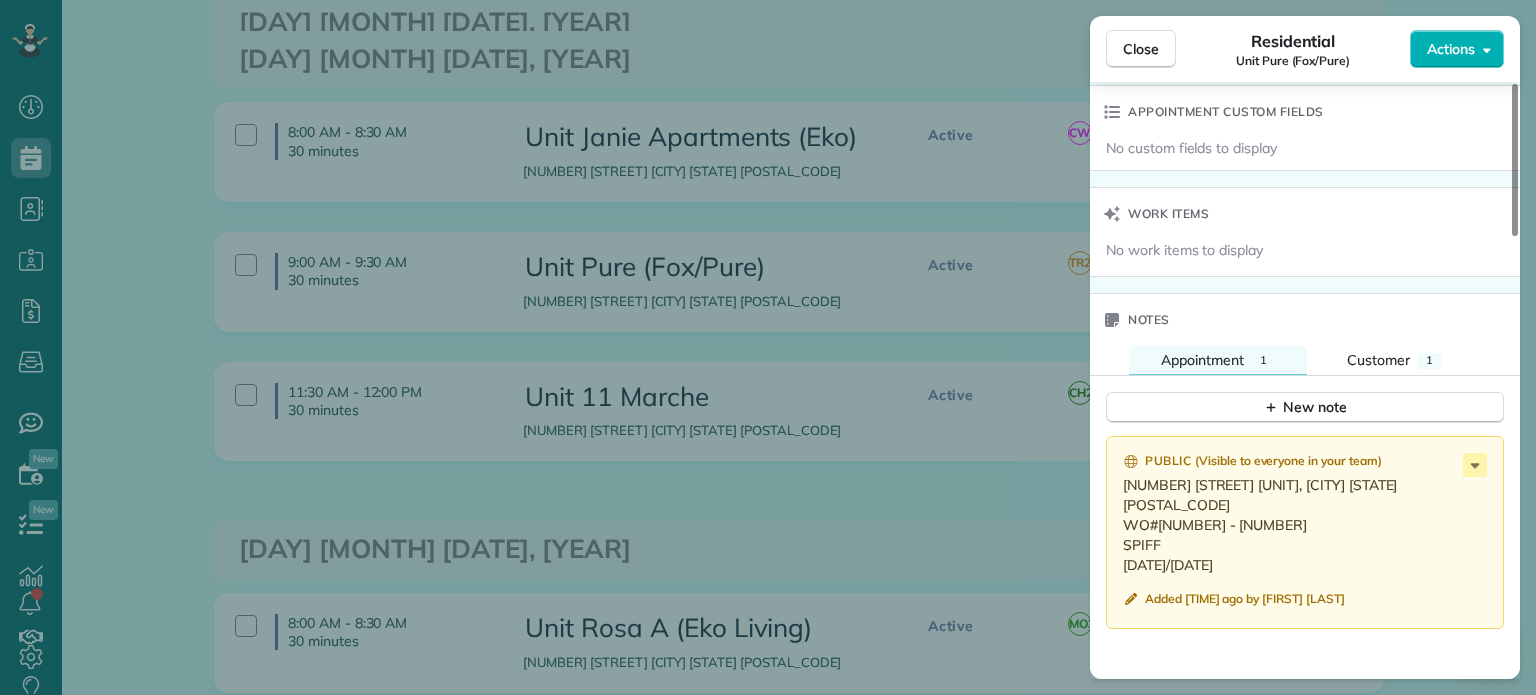 scroll, scrollTop: 1700, scrollLeft: 0, axis: vertical 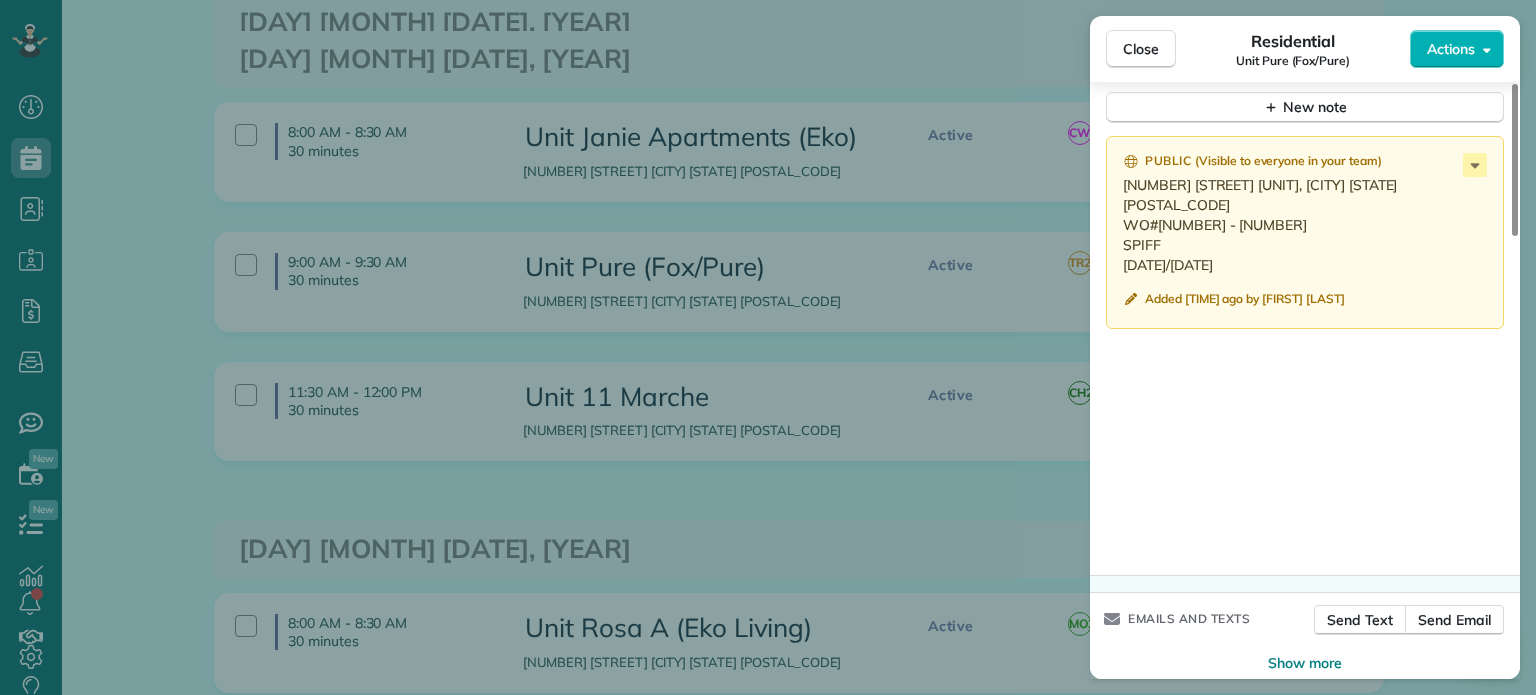 drag, startPoint x: 1233, startPoint y: 211, endPoint x: 1156, endPoint y: 219, distance: 77.41447 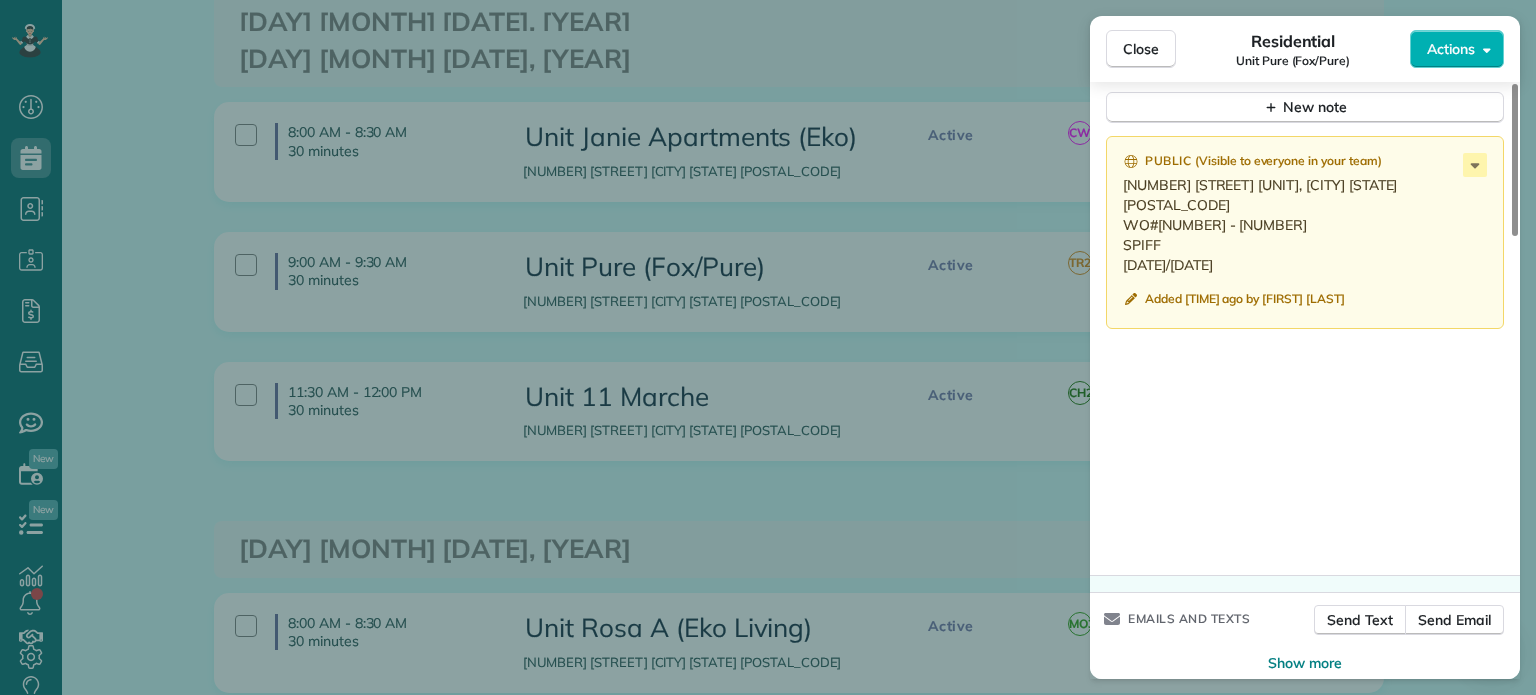 drag, startPoint x: 1146, startPoint y: 252, endPoint x: 1109, endPoint y: 187, distance: 74.793045 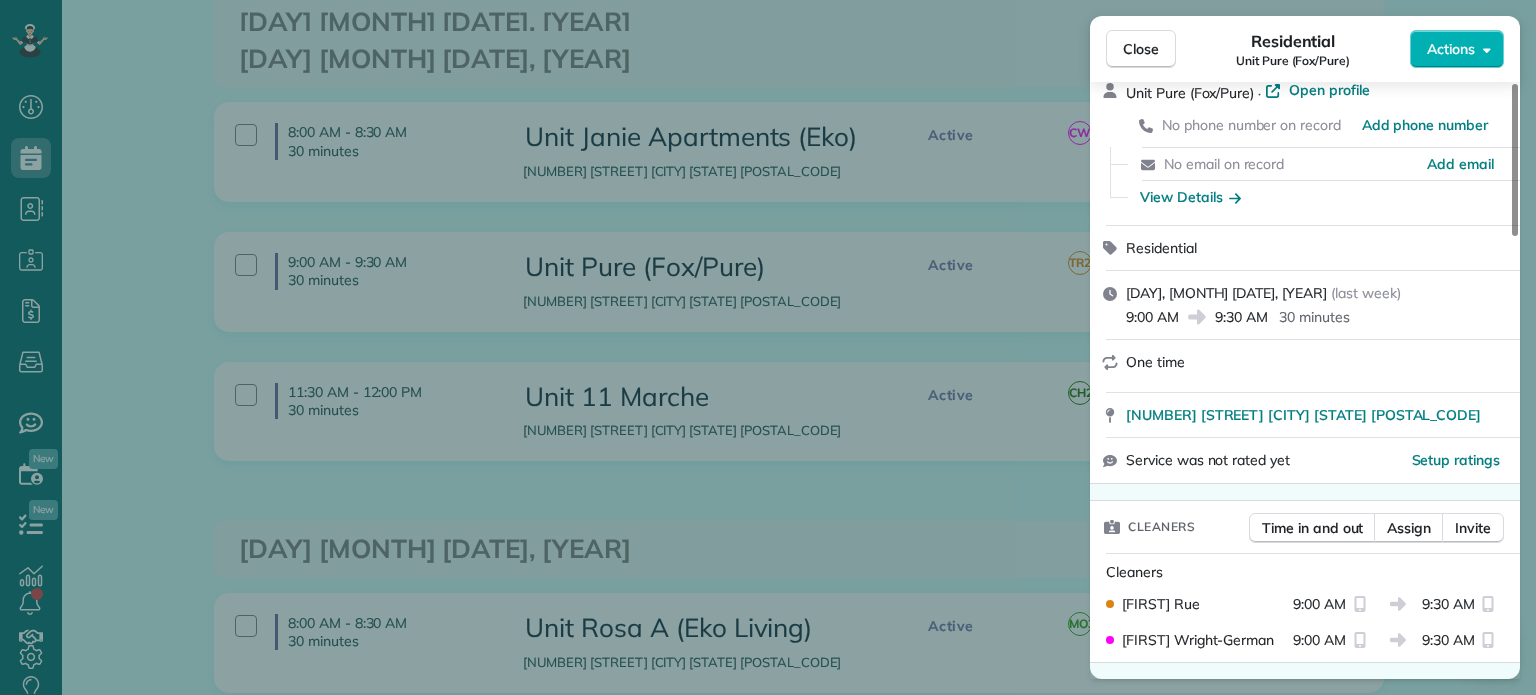 scroll, scrollTop: 0, scrollLeft: 0, axis: both 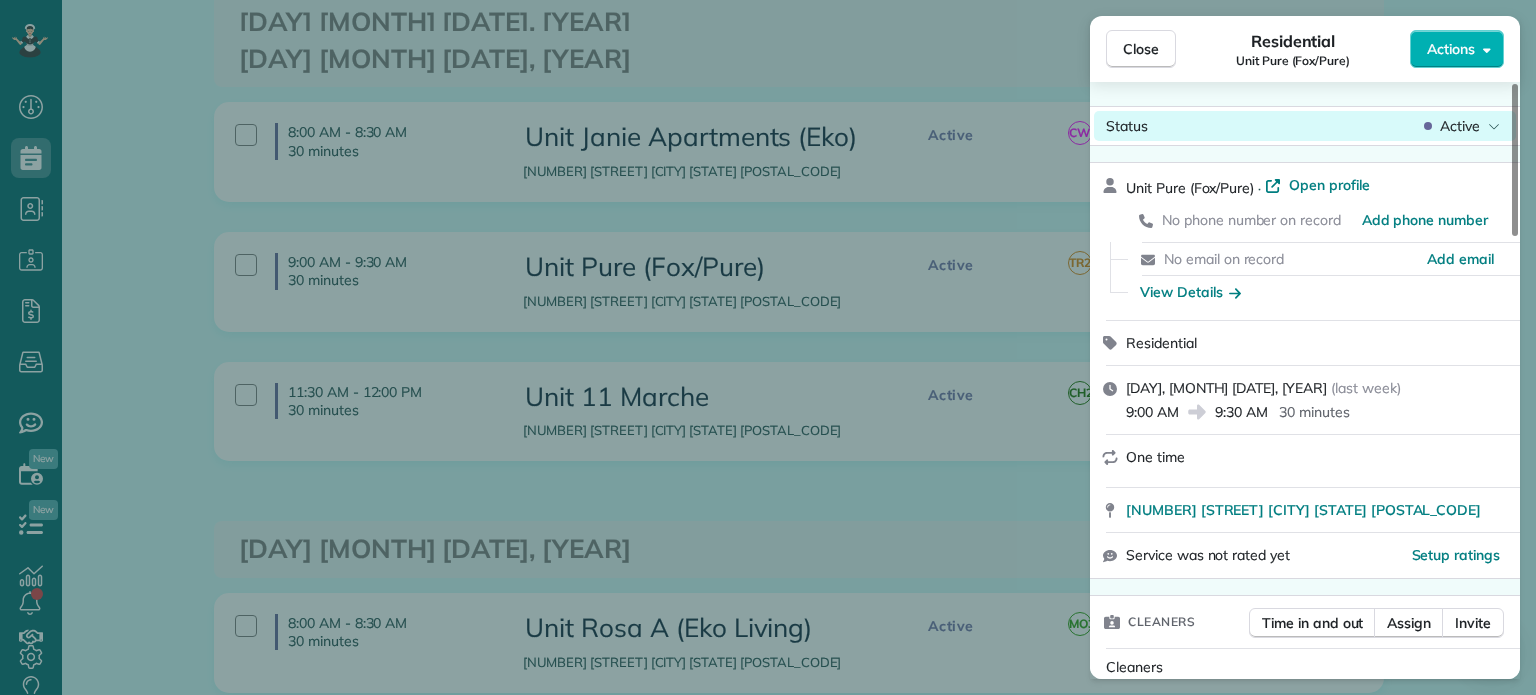 click on "Active" at bounding box center (1460, 126) 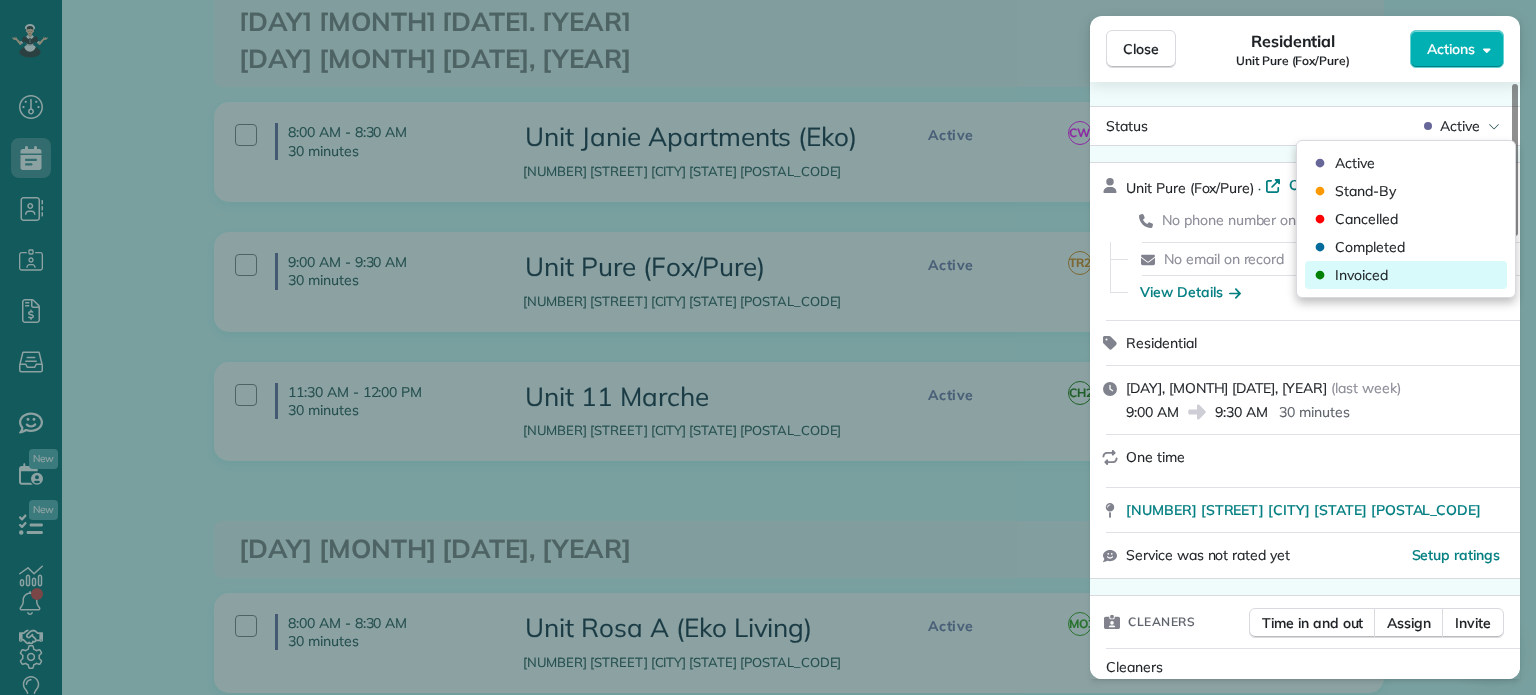 click on "Invoiced" at bounding box center [1361, 275] 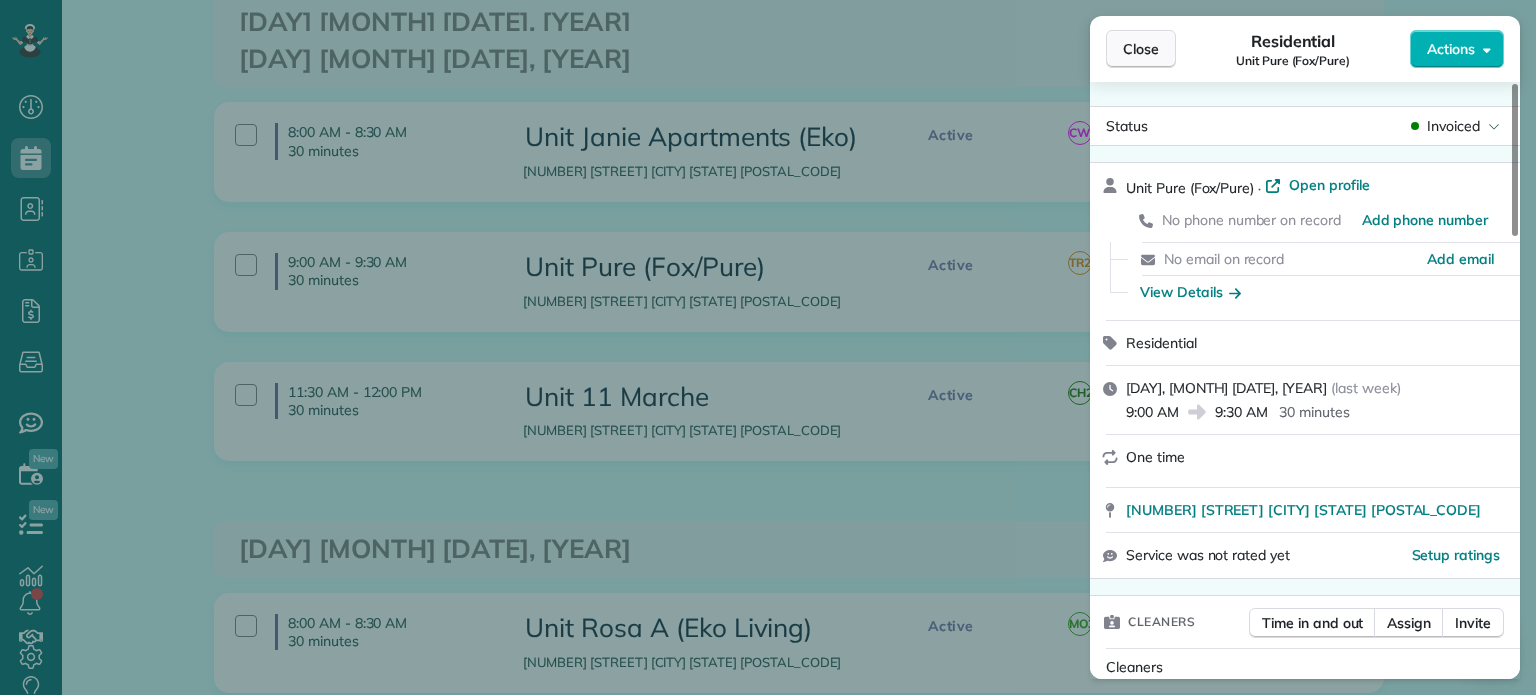 click on "Close" at bounding box center (1141, 49) 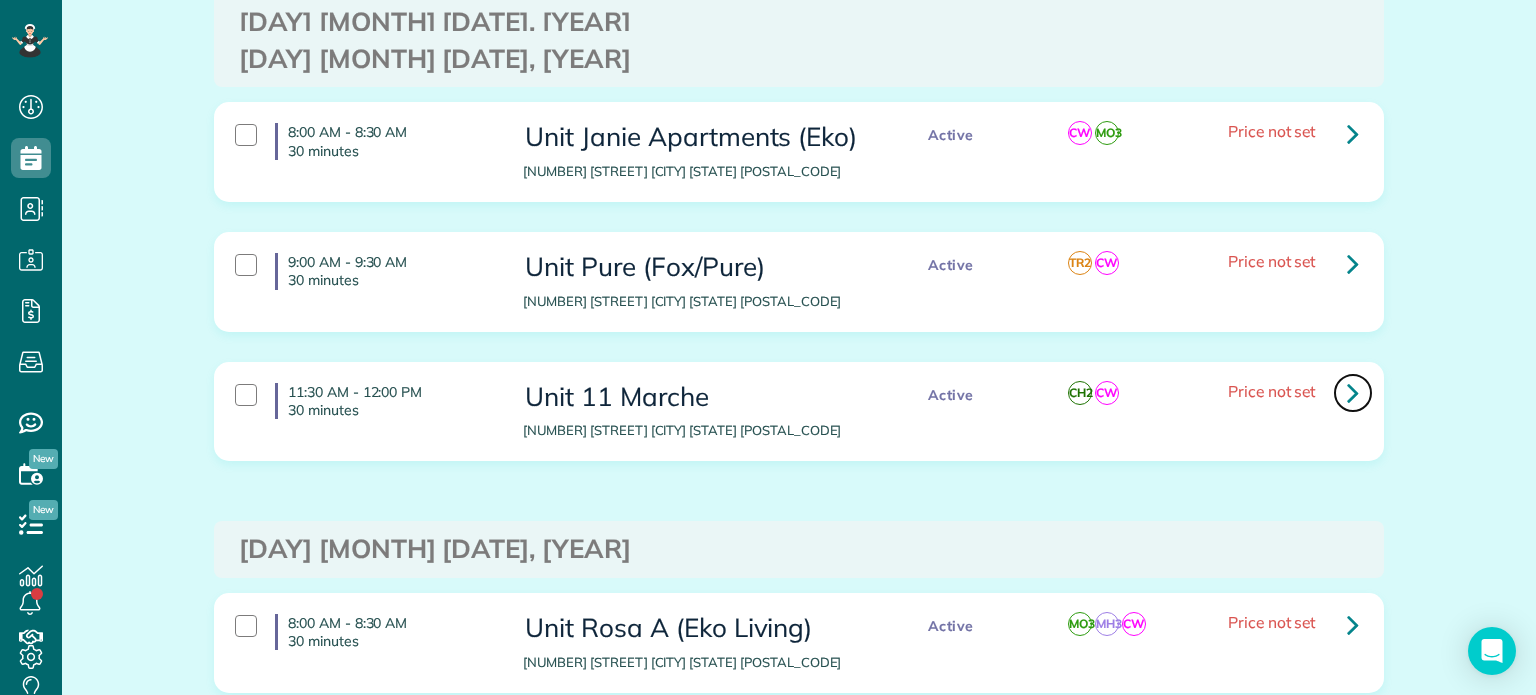 click at bounding box center (1353, 393) 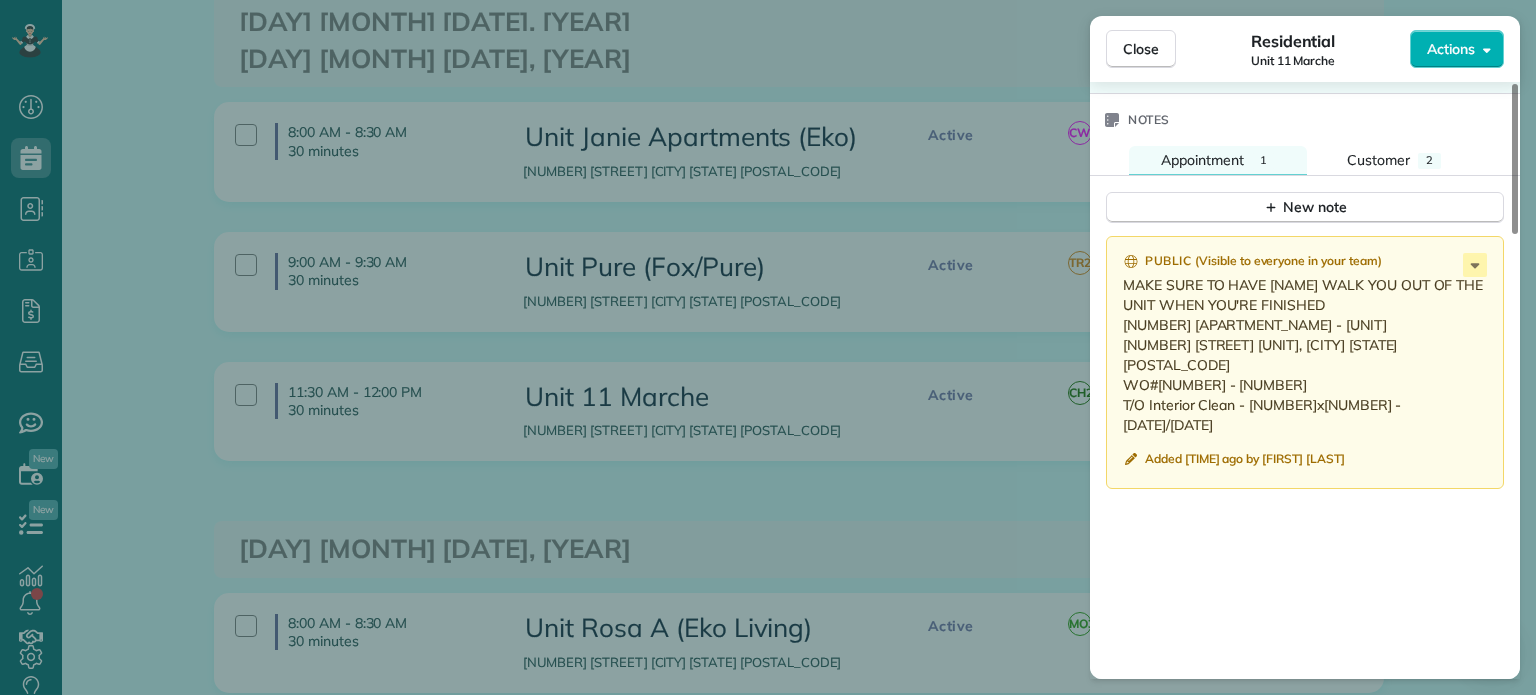 scroll, scrollTop: 1700, scrollLeft: 0, axis: vertical 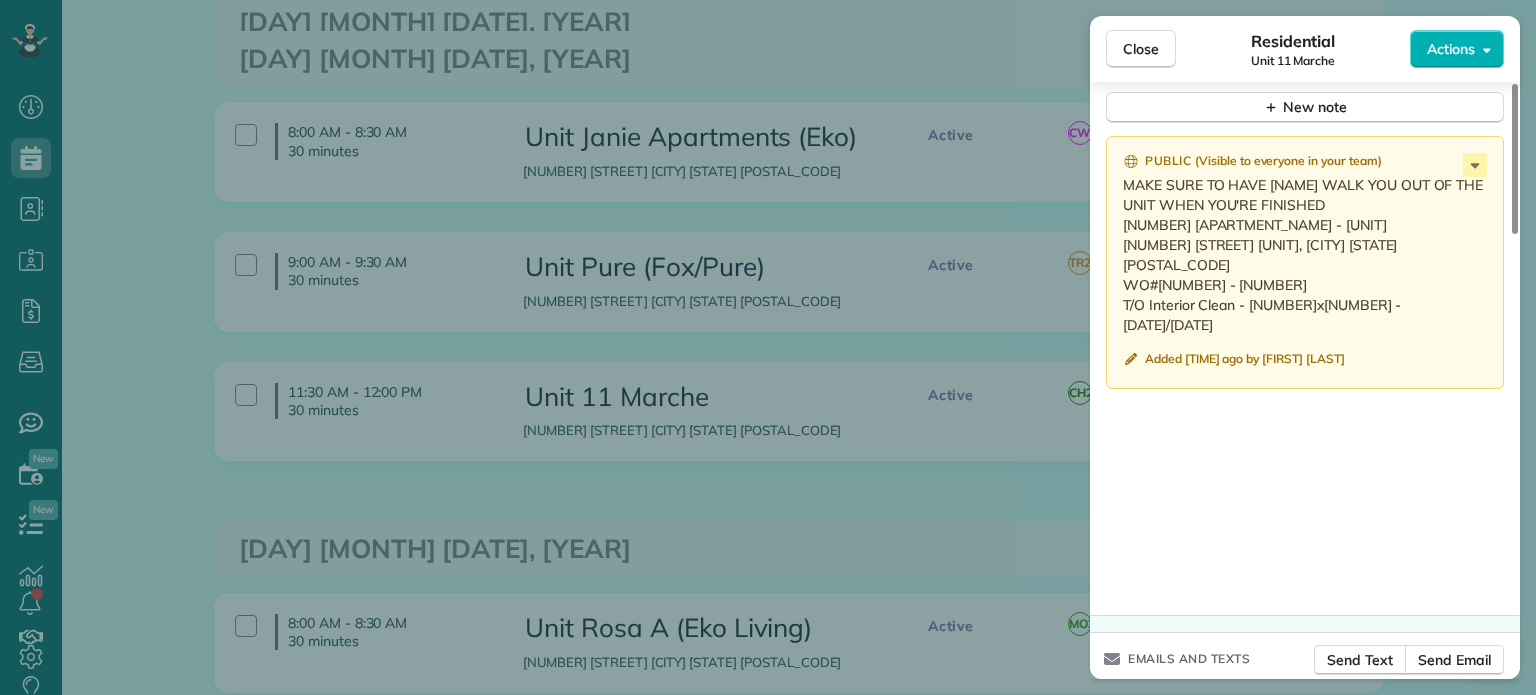 drag, startPoint x: 1328, startPoint y: 292, endPoint x: 1113, endPoint y: 237, distance: 221.92342 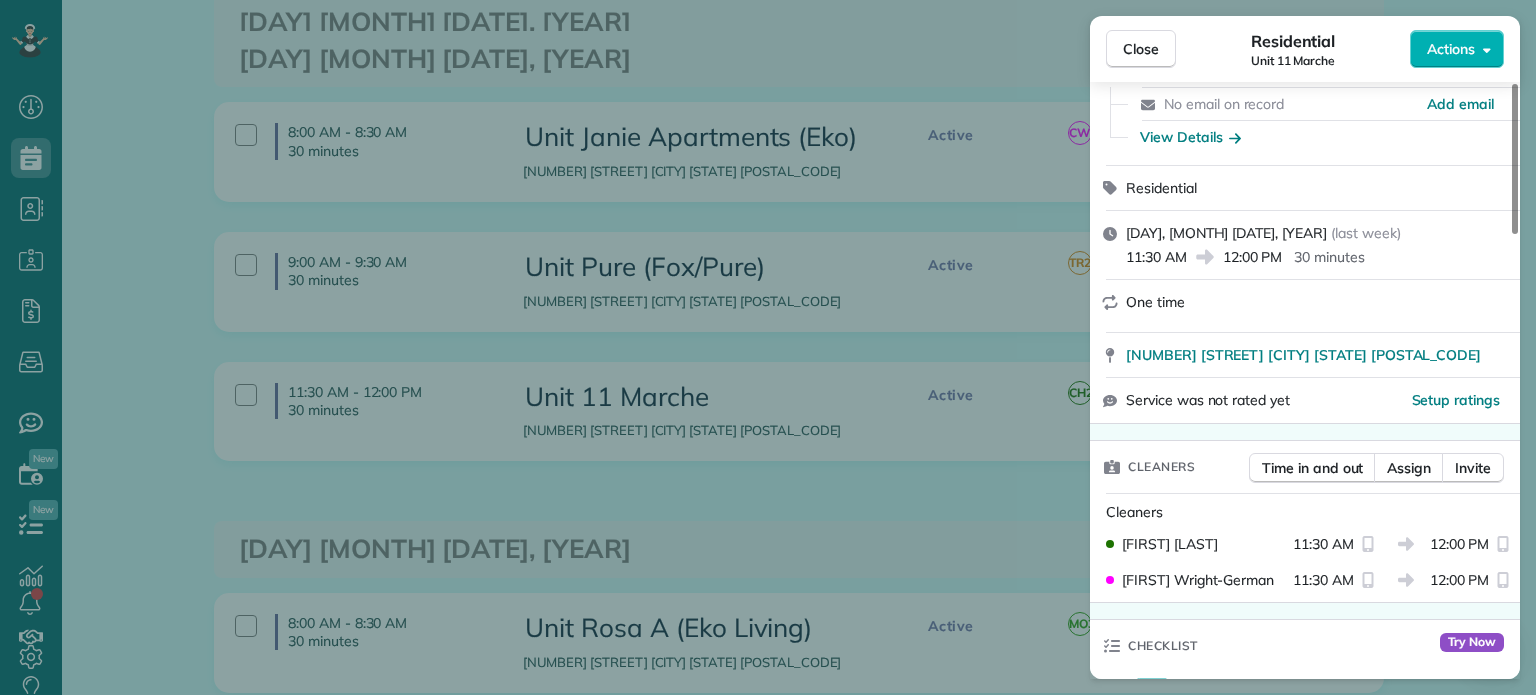 scroll, scrollTop: 0, scrollLeft: 0, axis: both 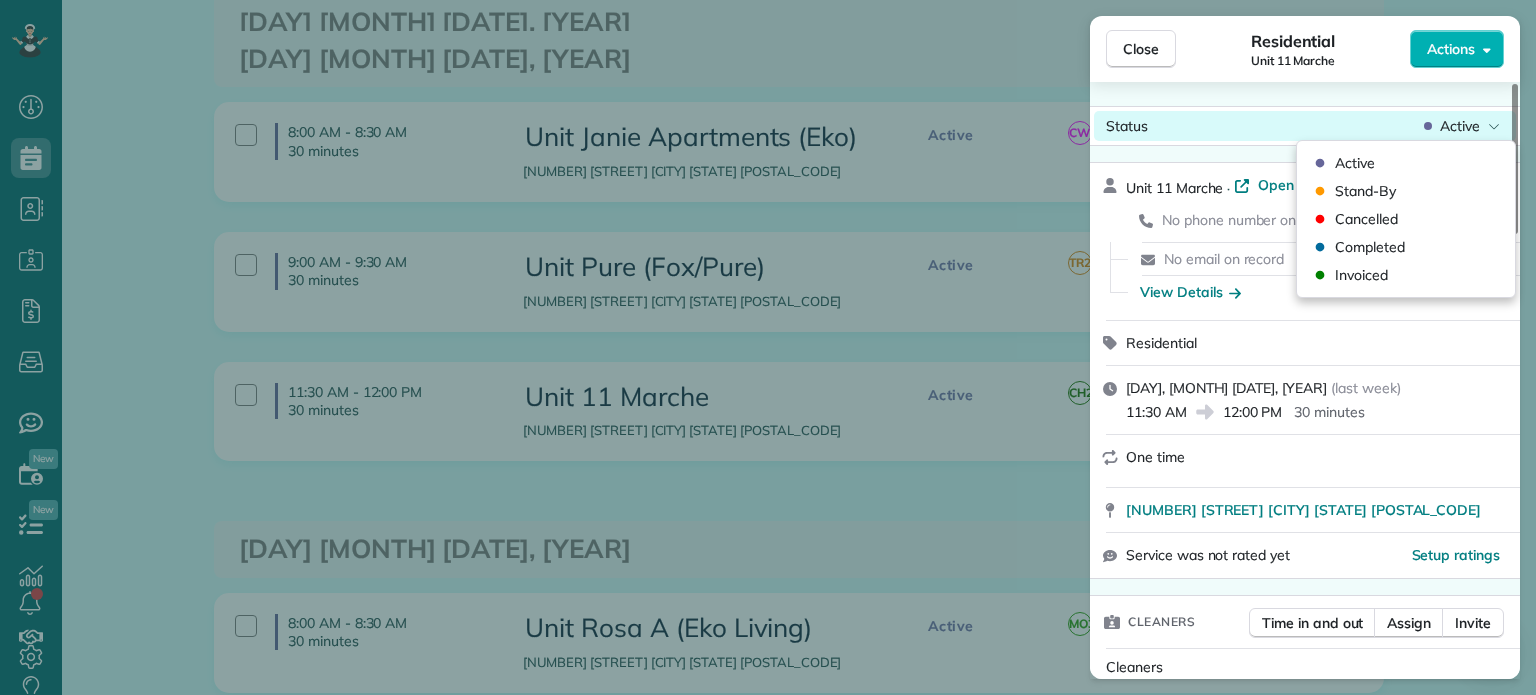 click on "Active" at bounding box center (1460, 126) 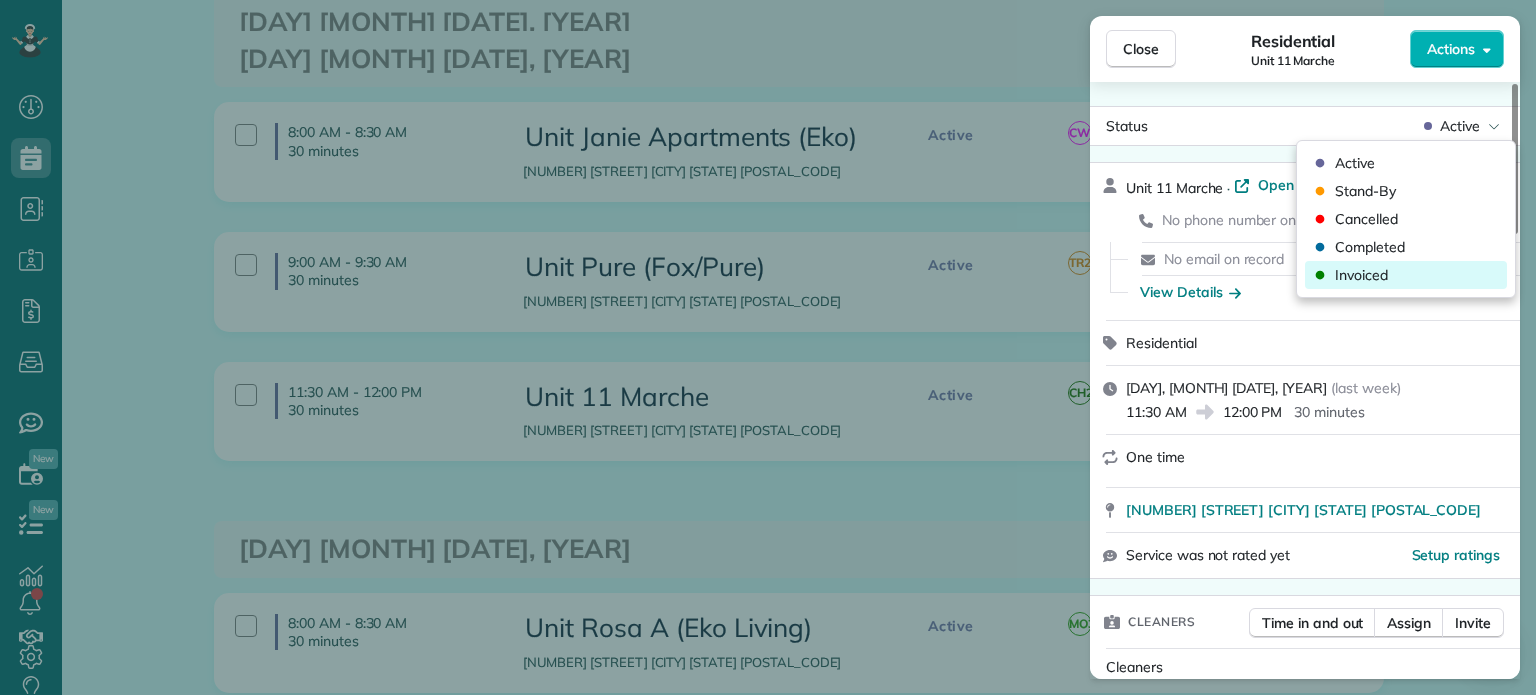 click on "Invoiced" at bounding box center (1406, 275) 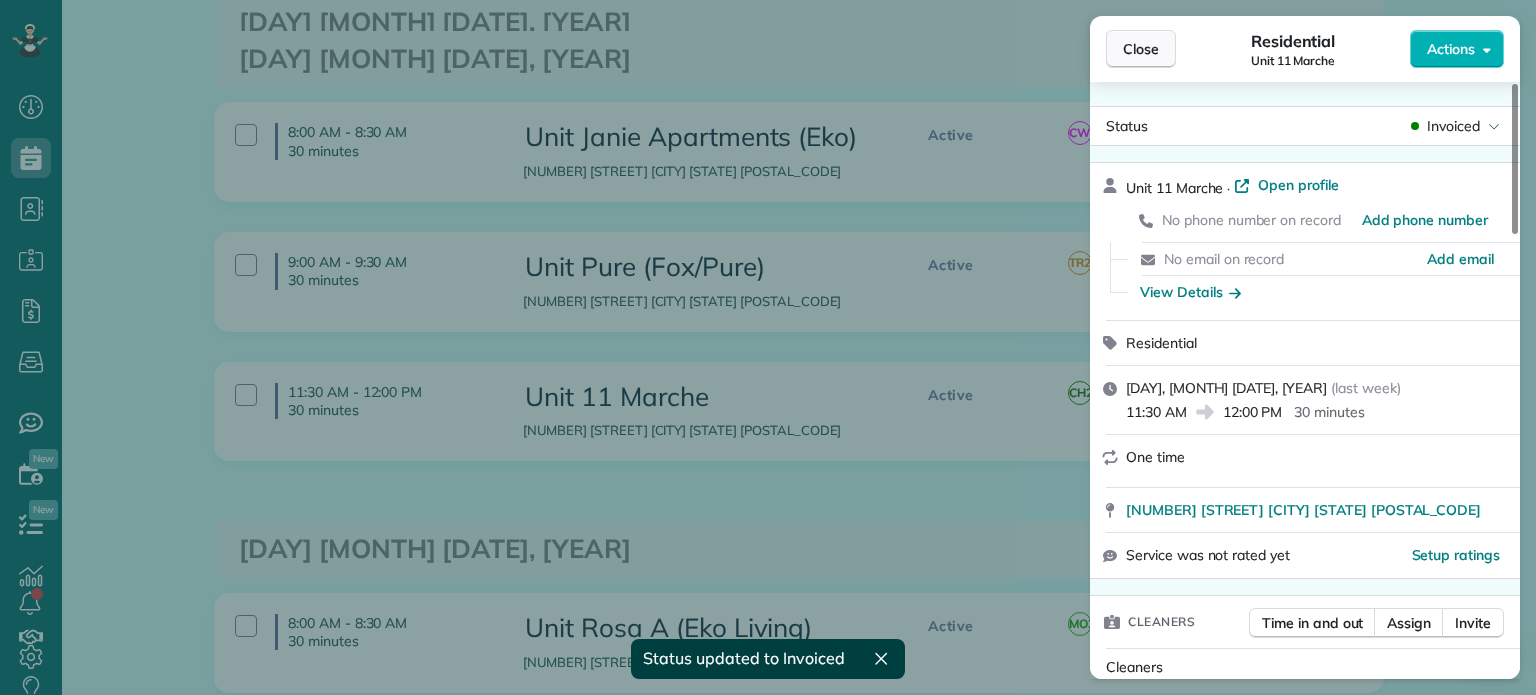 click on "Close" at bounding box center [1141, 49] 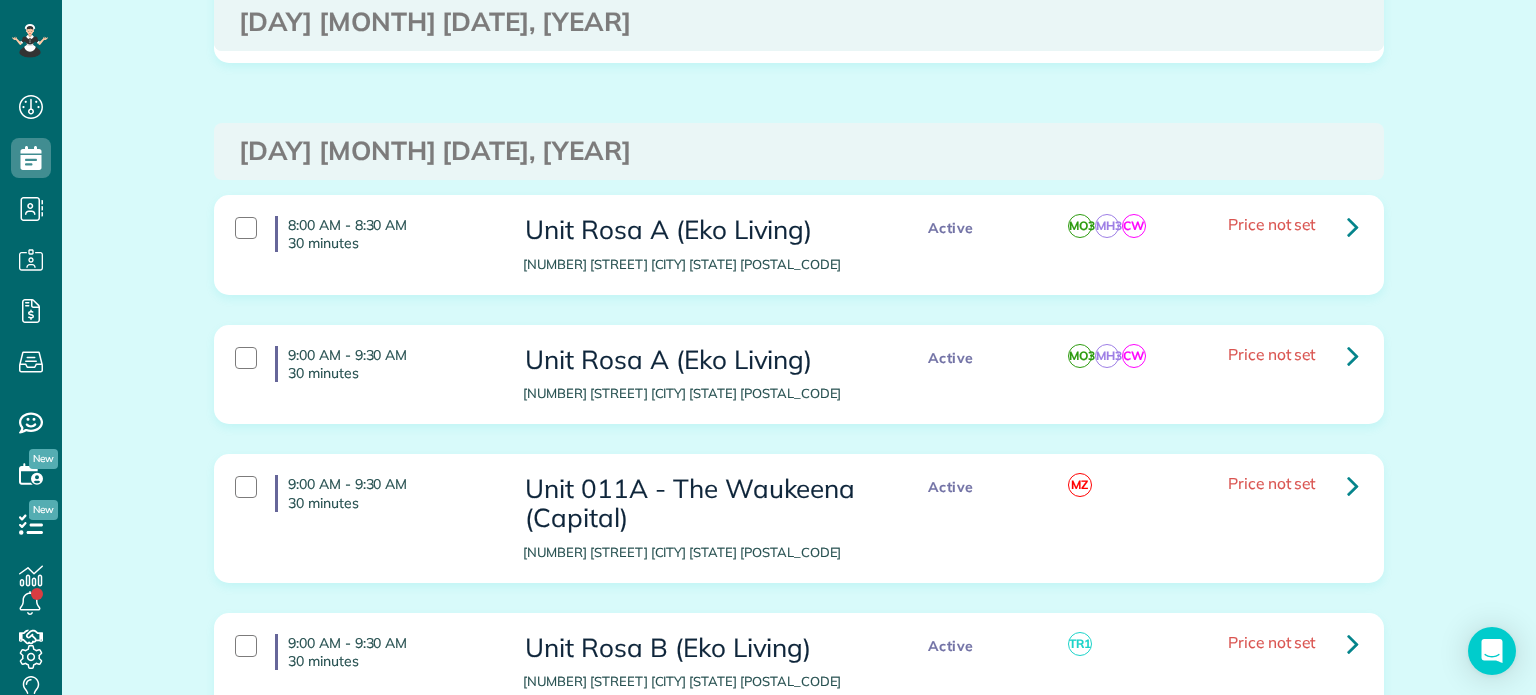 scroll, scrollTop: 1100, scrollLeft: 0, axis: vertical 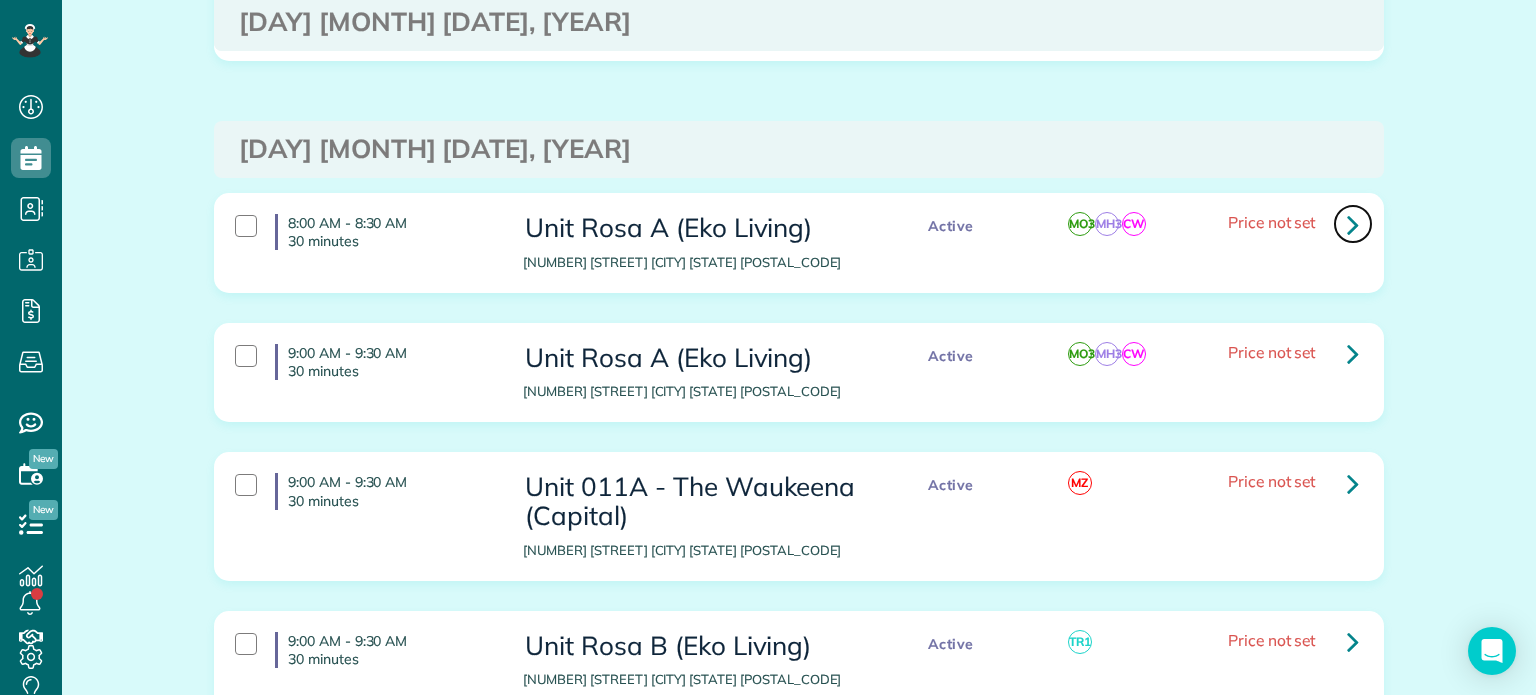 click at bounding box center [1353, 224] 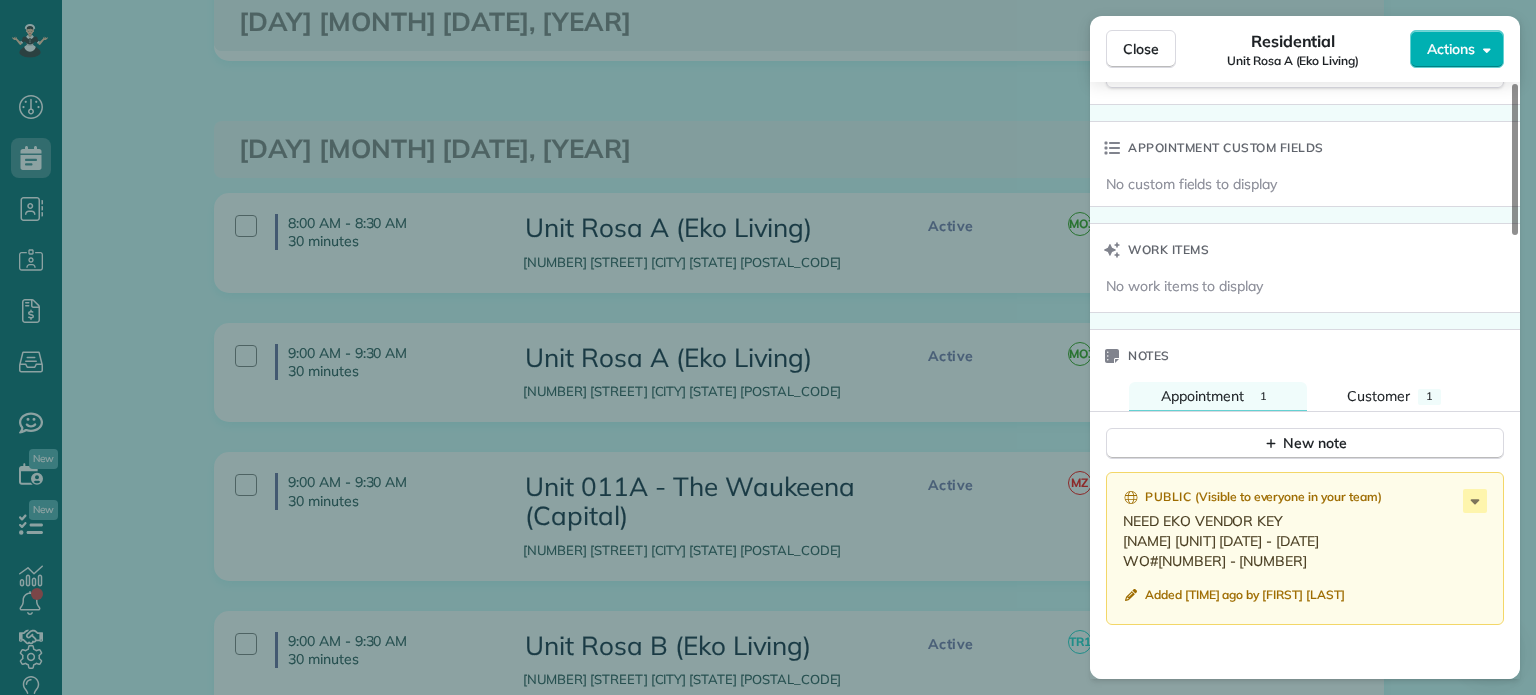 scroll, scrollTop: 1744, scrollLeft: 0, axis: vertical 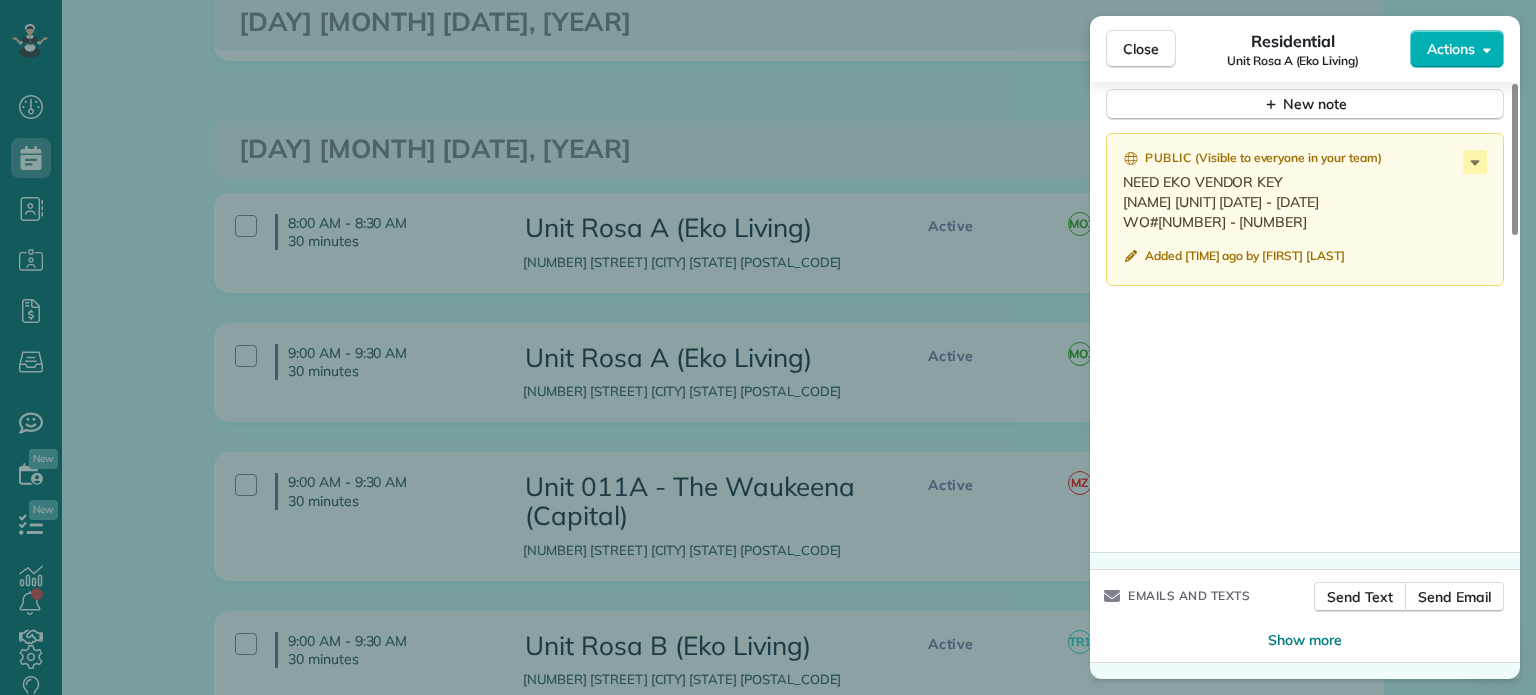 drag, startPoint x: 1222, startPoint y: 226, endPoint x: 1124, endPoint y: 211, distance: 99.14131 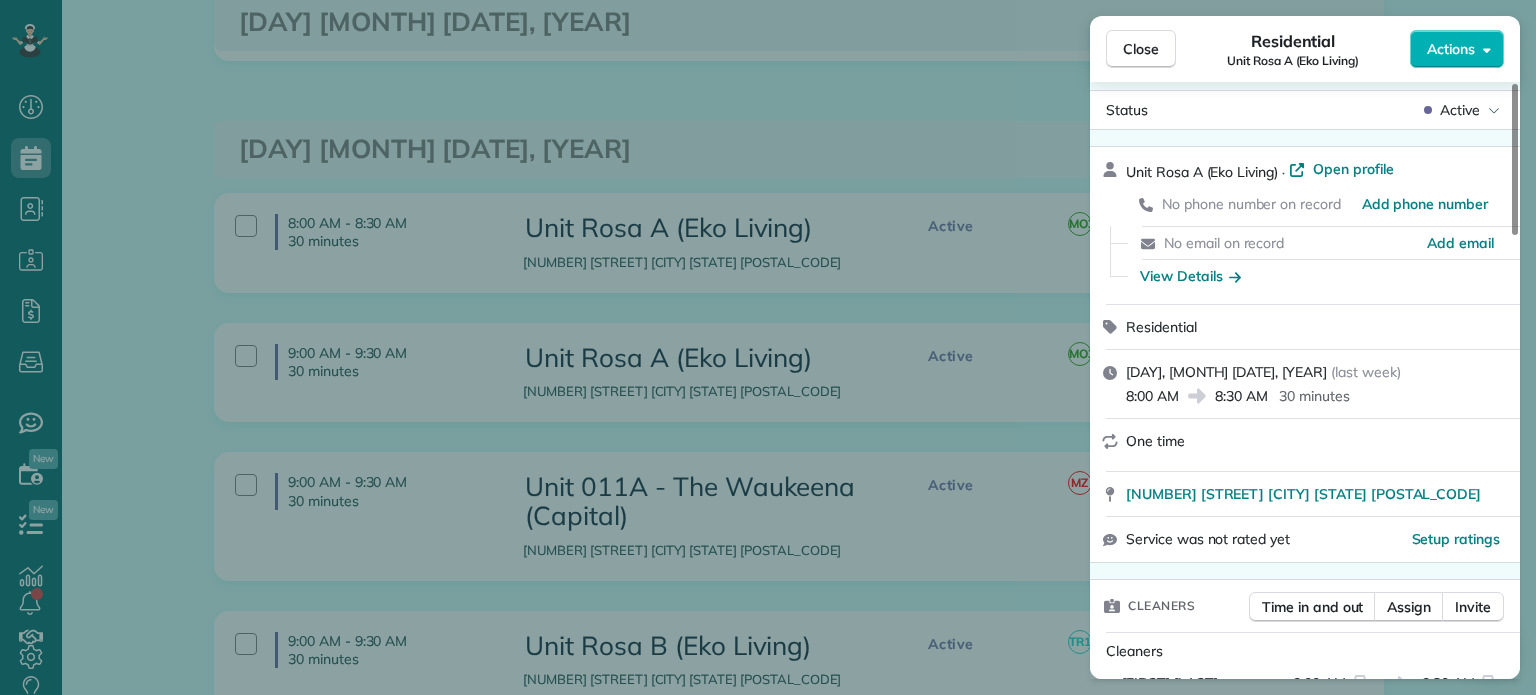 scroll, scrollTop: 0, scrollLeft: 0, axis: both 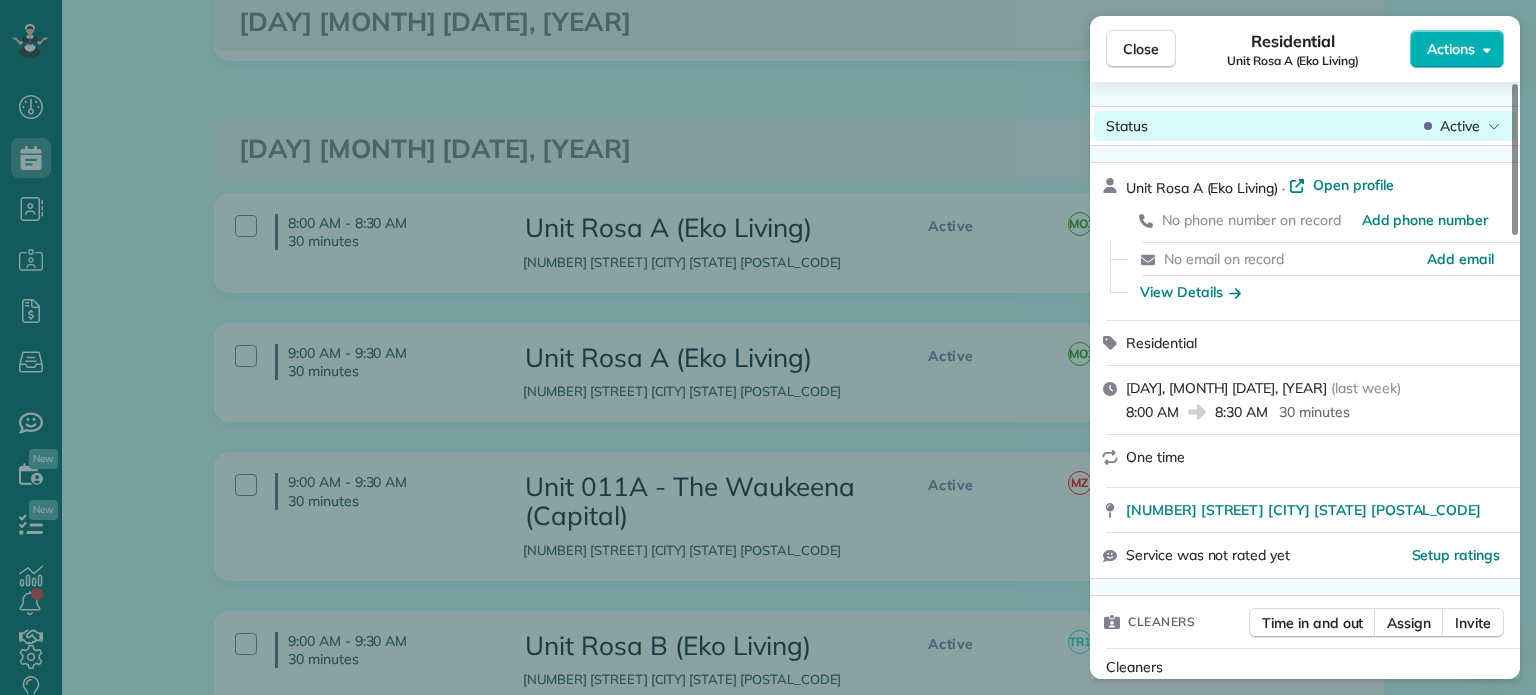 click on "Active" at bounding box center [1460, 126] 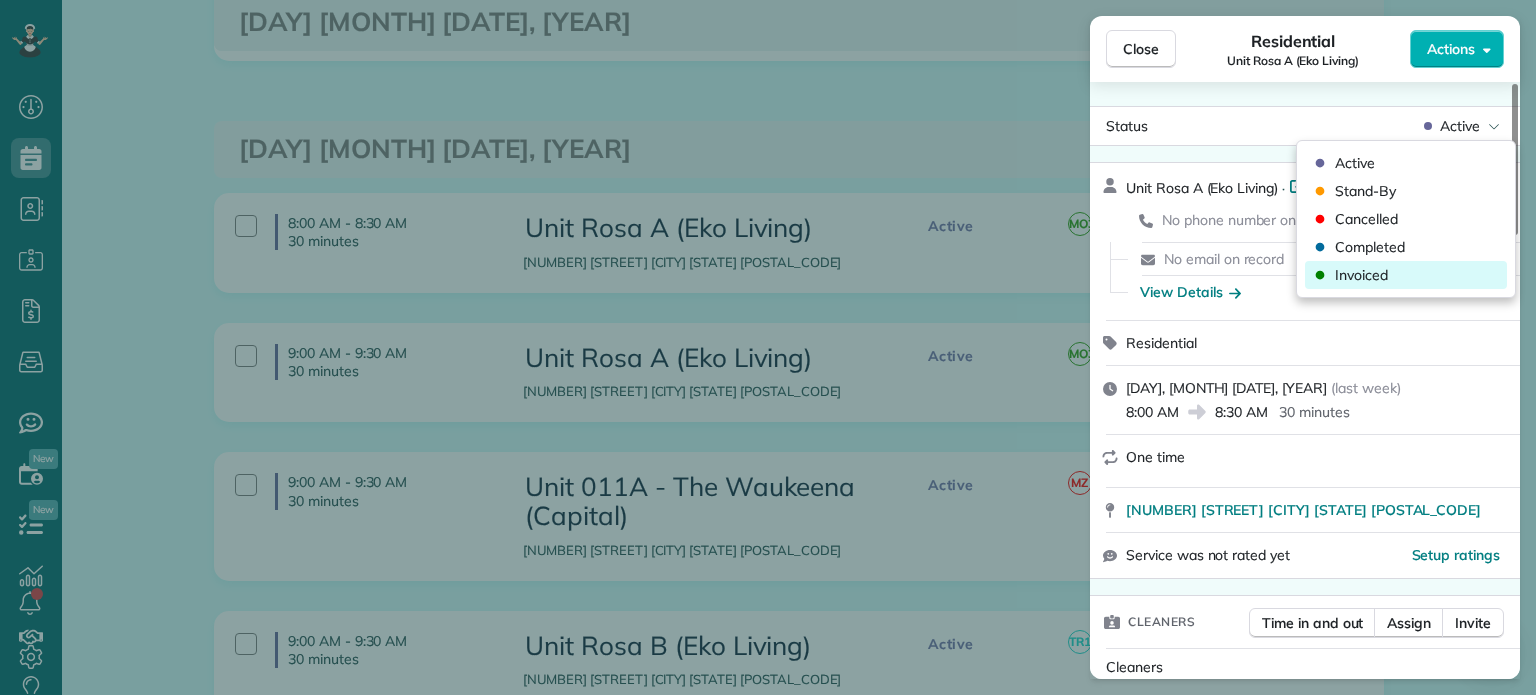 click on "Invoiced" at bounding box center [1406, 275] 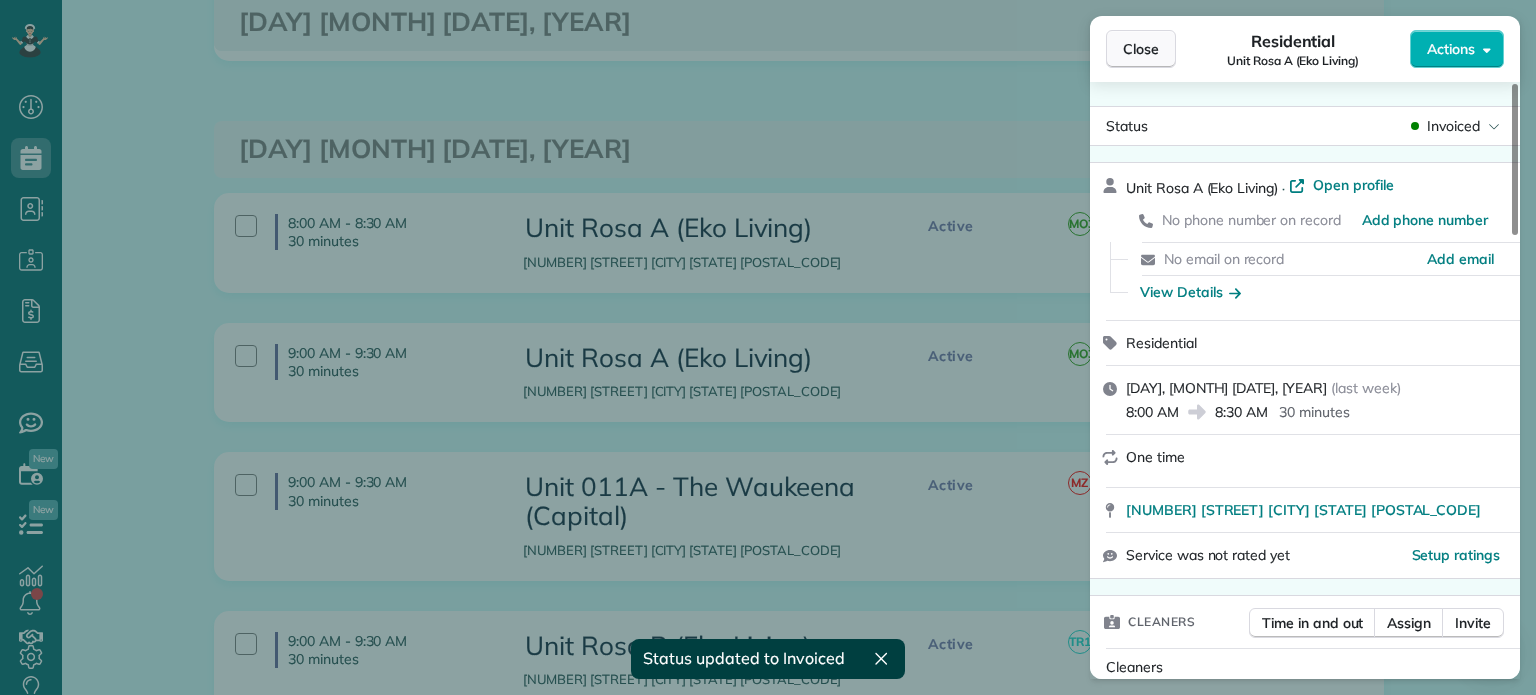 click on "Close" at bounding box center (1141, 49) 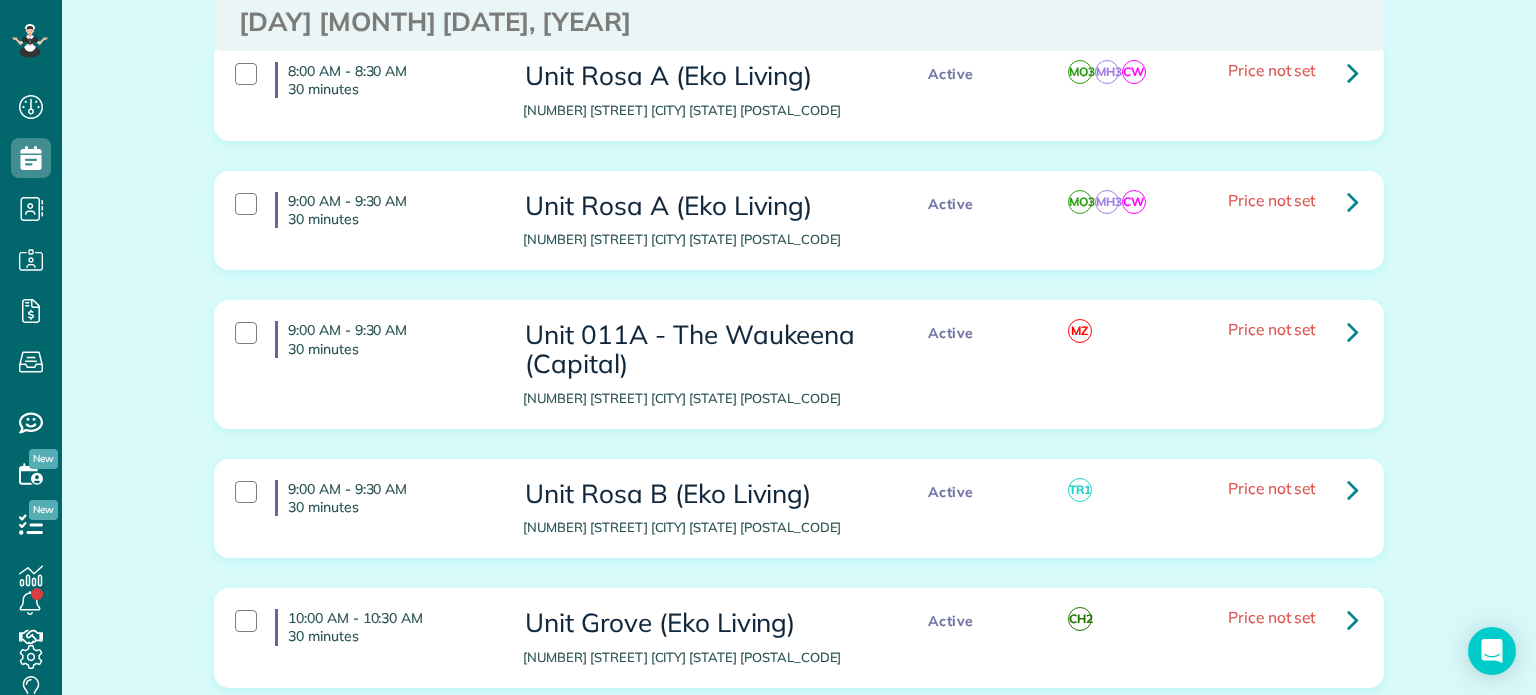 scroll, scrollTop: 1300, scrollLeft: 0, axis: vertical 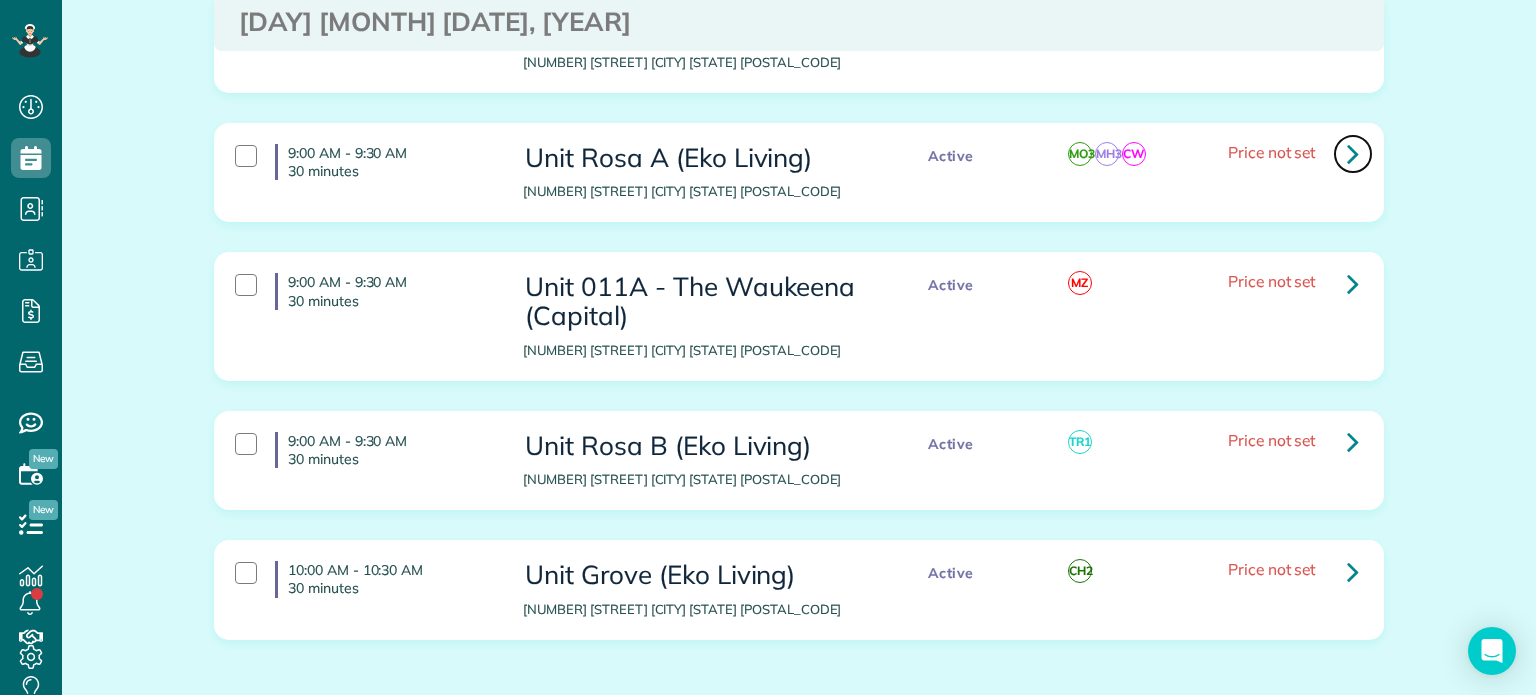 click at bounding box center [1353, 154] 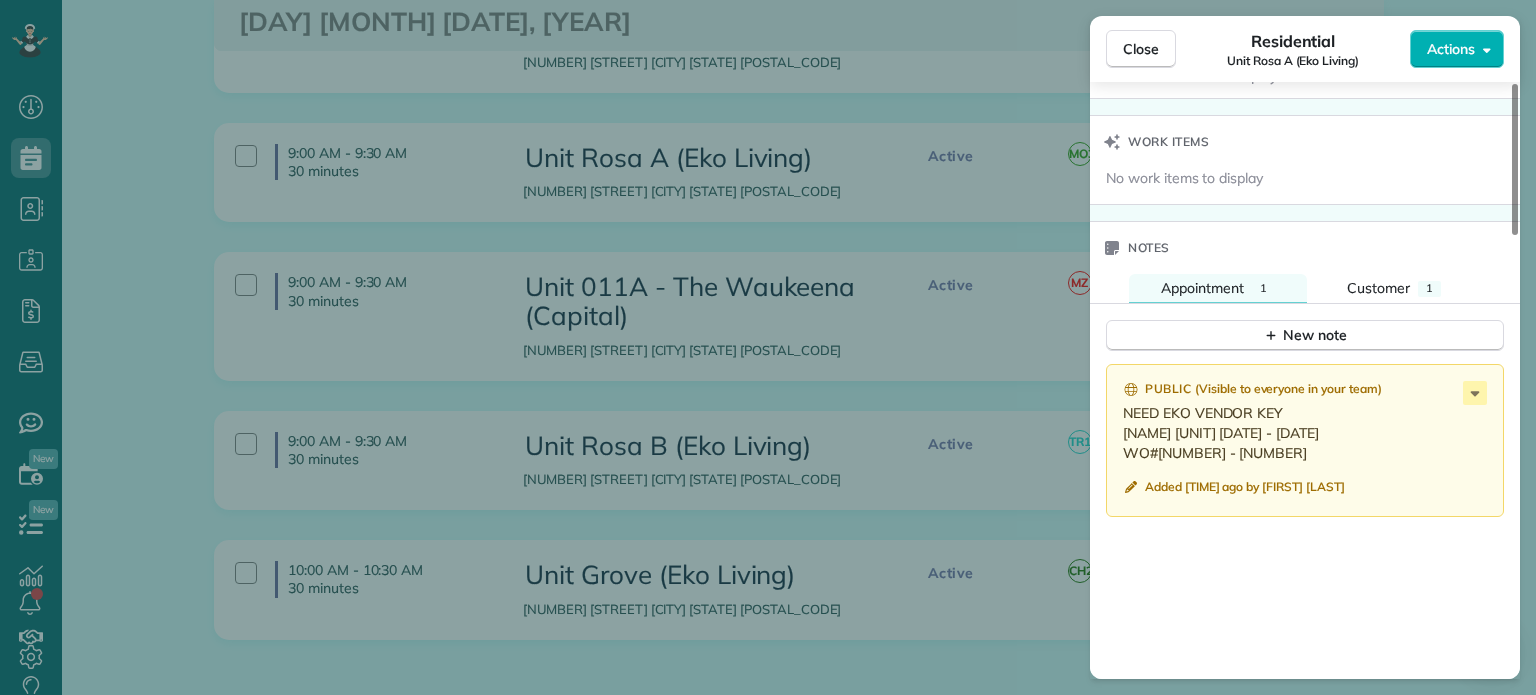 scroll, scrollTop: 1600, scrollLeft: 0, axis: vertical 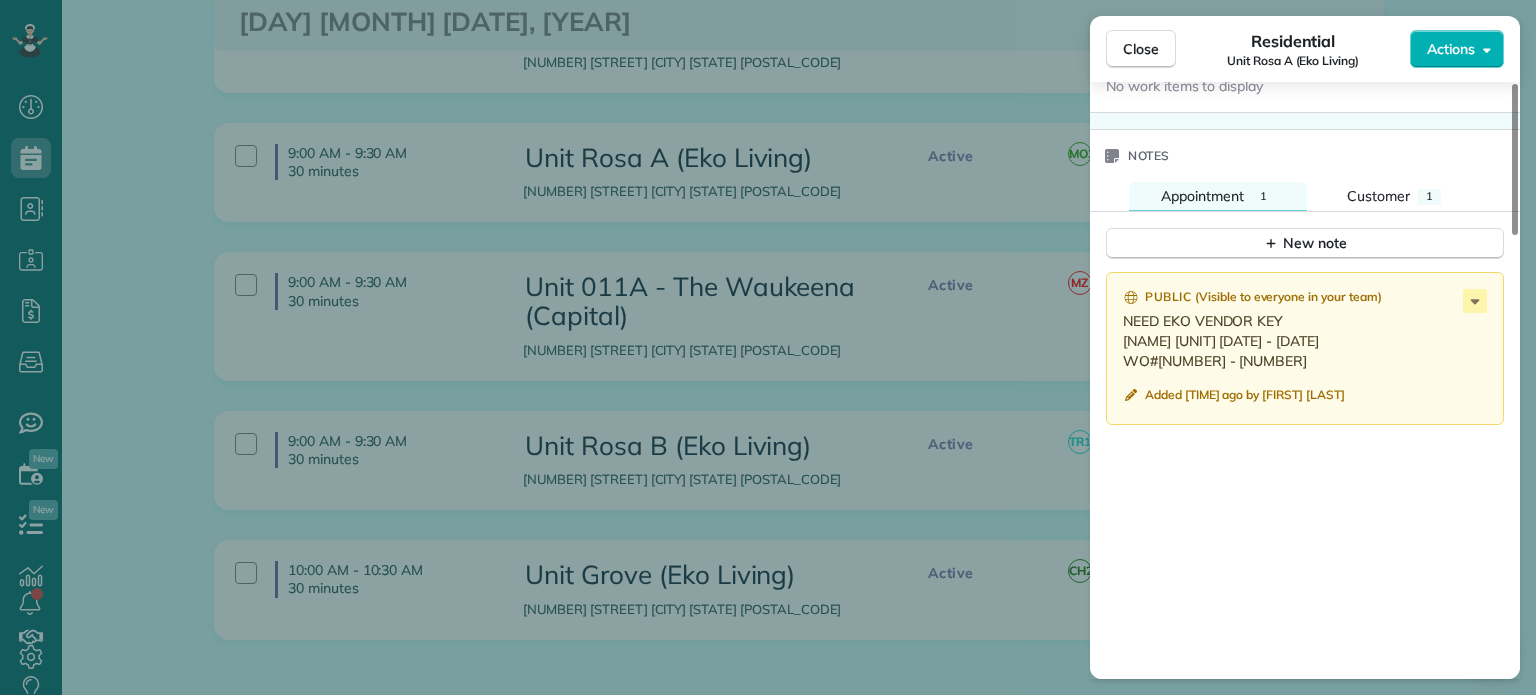 drag, startPoint x: 1220, startPoint y: 366, endPoint x: 1124, endPoint y: 352, distance: 97.015465 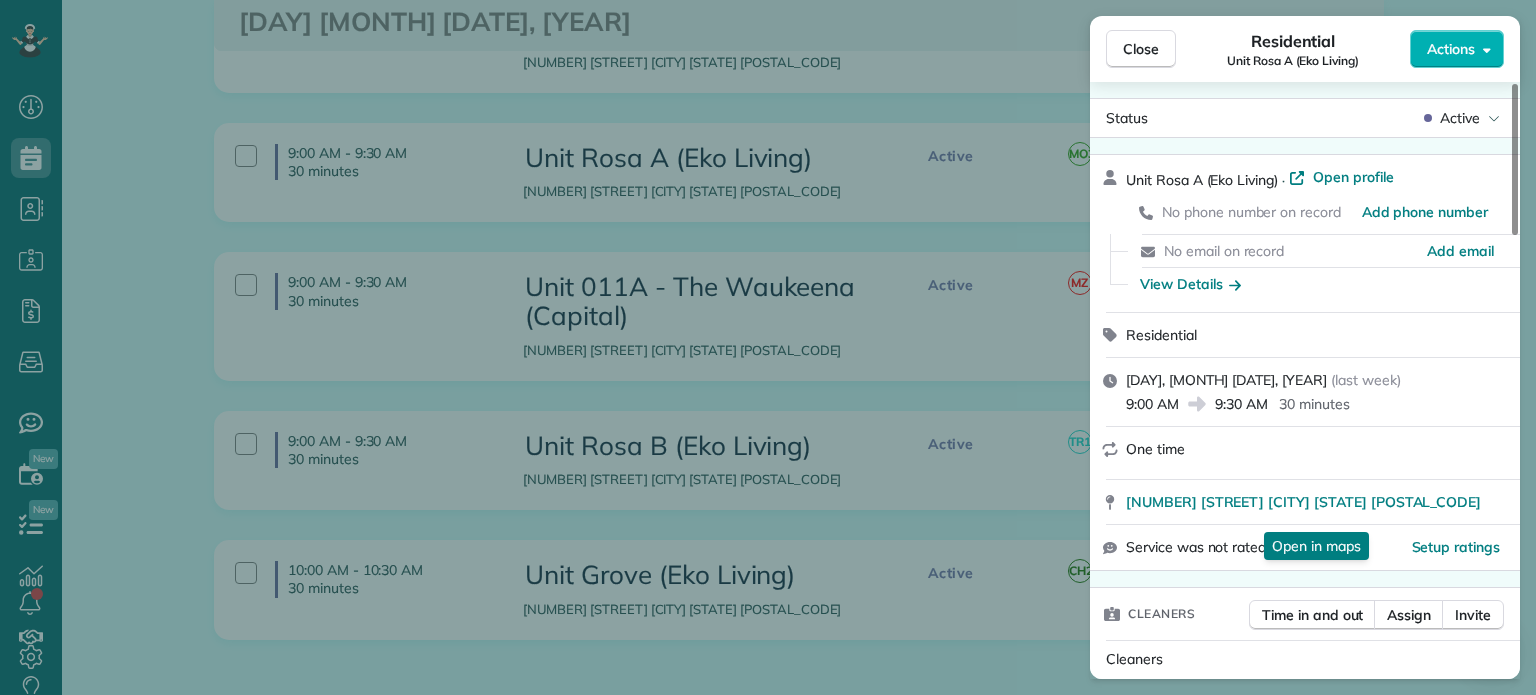 scroll, scrollTop: 0, scrollLeft: 0, axis: both 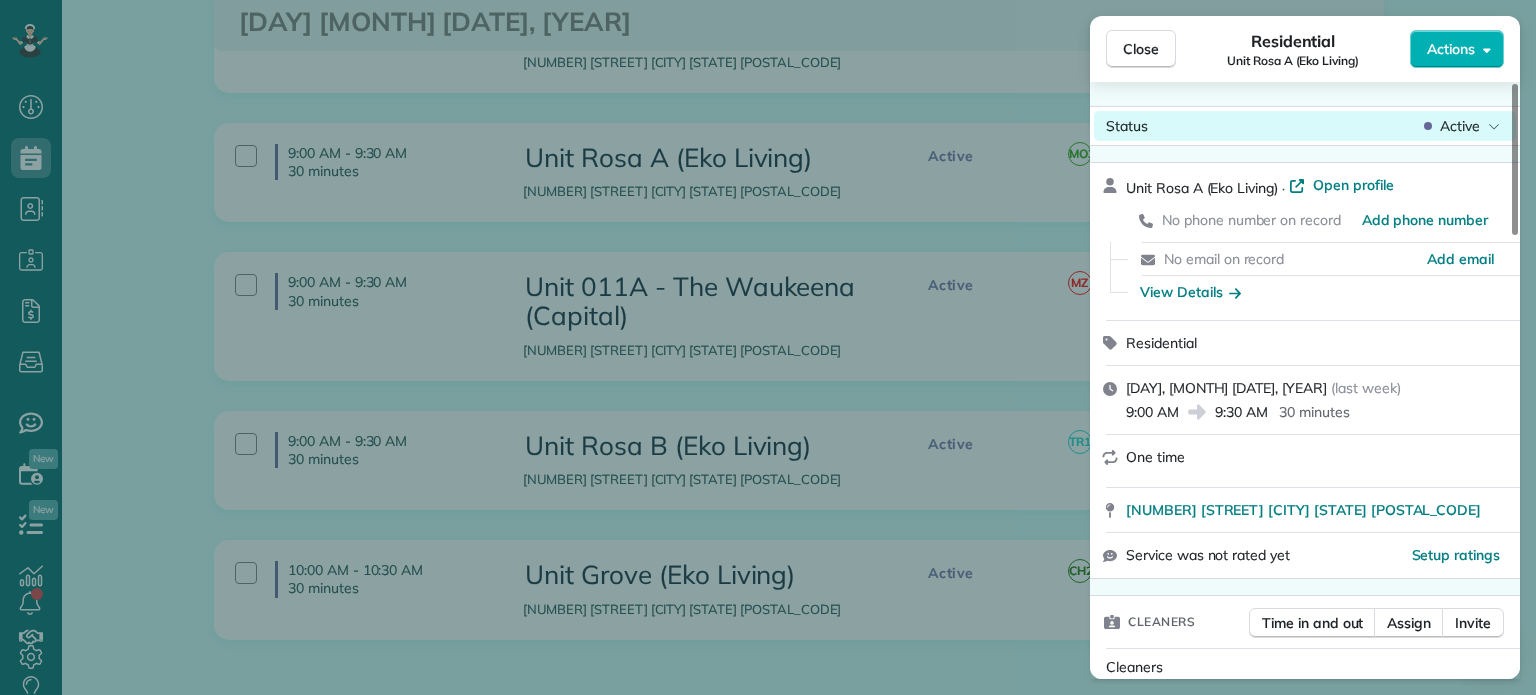 click on "Active" at bounding box center [1460, 126] 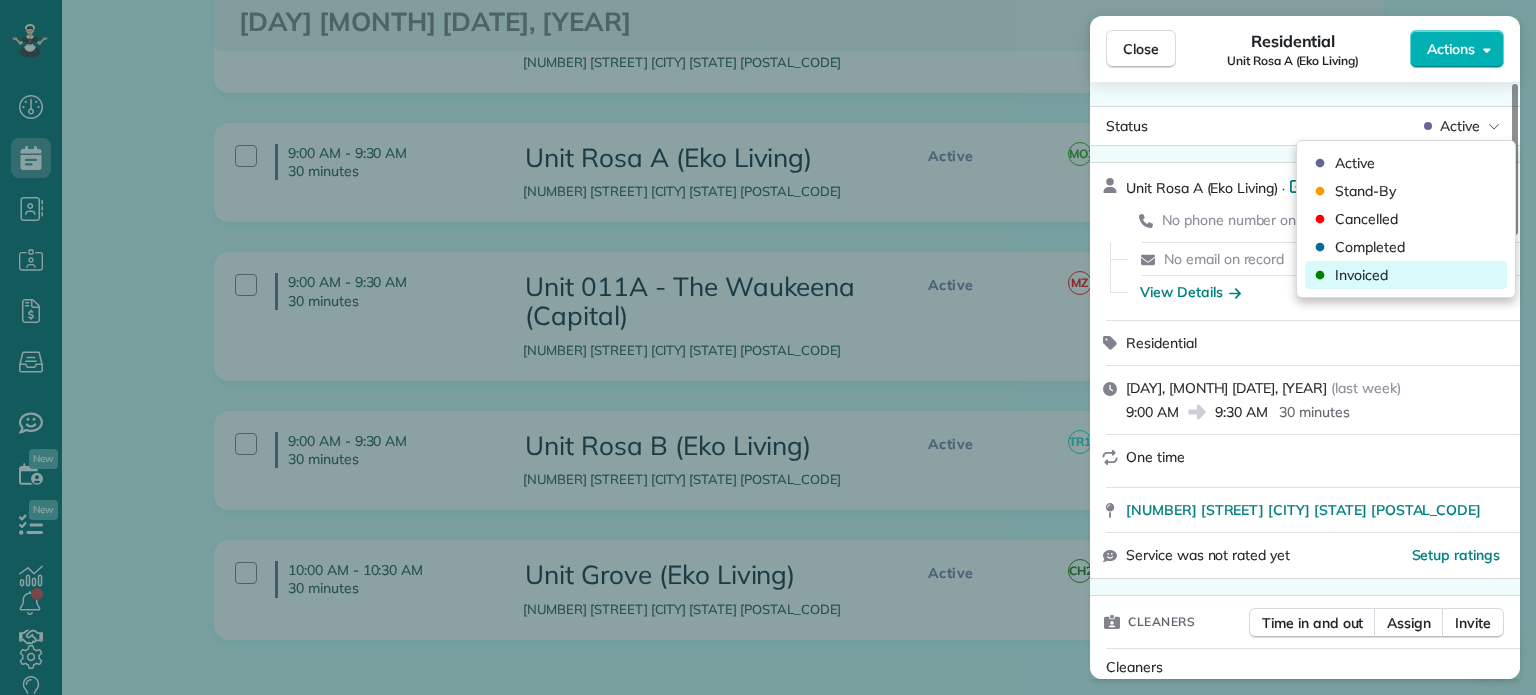click on "Invoiced" at bounding box center (1406, 275) 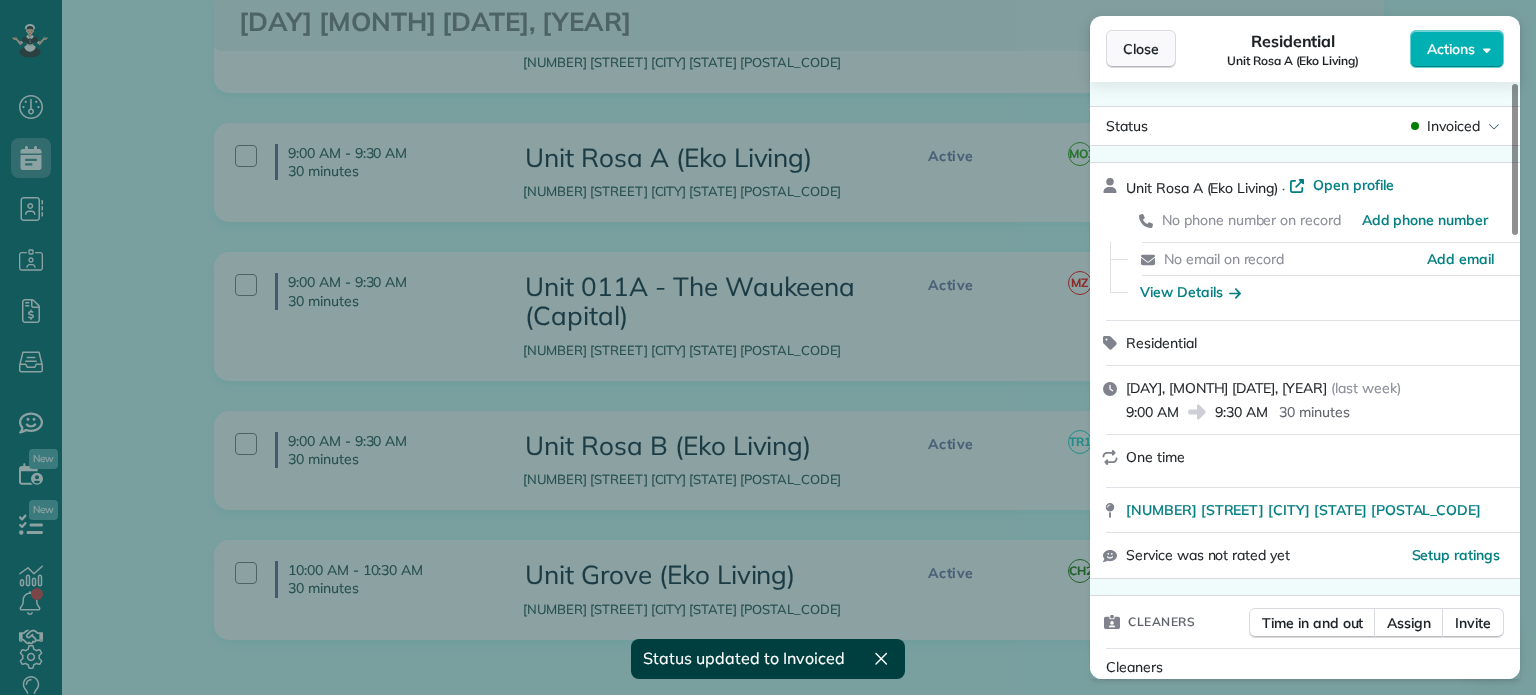 click on "Close" at bounding box center (1141, 49) 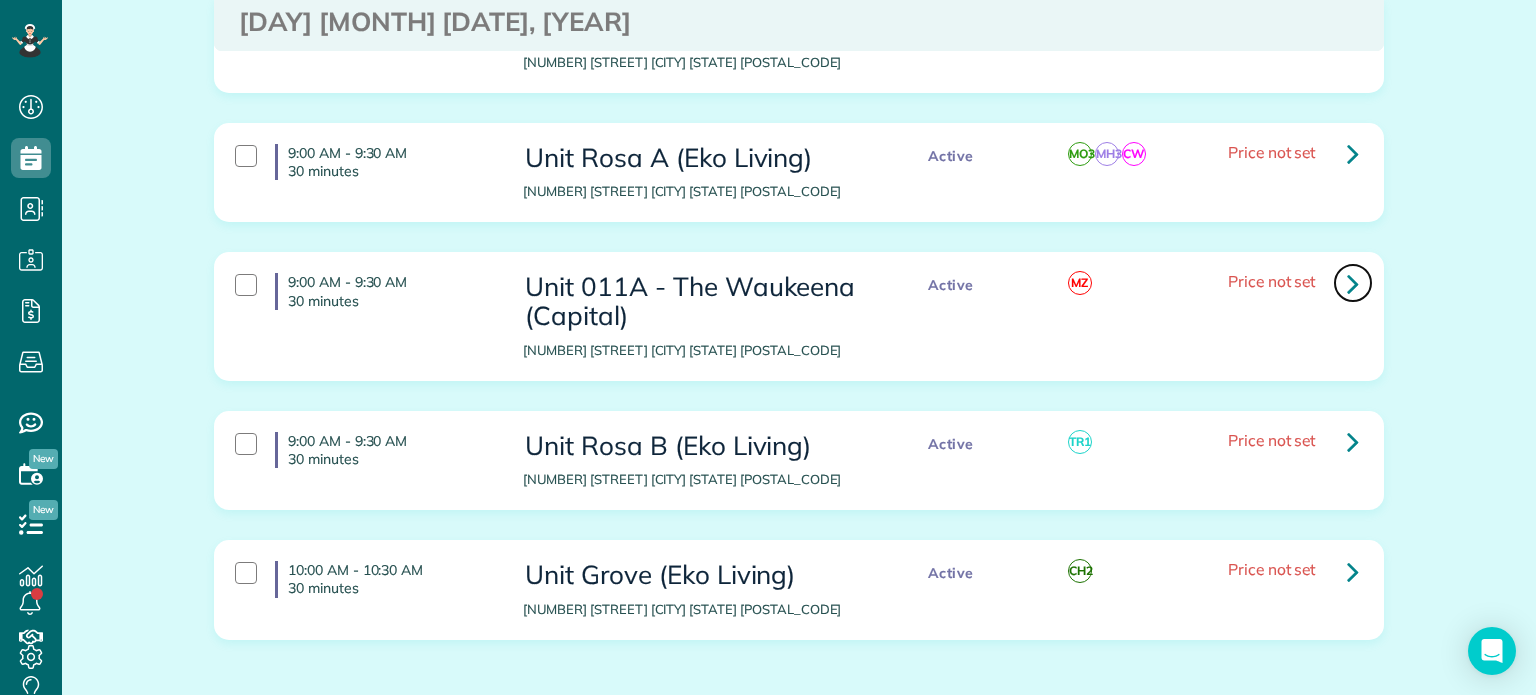 click at bounding box center [1353, 283] 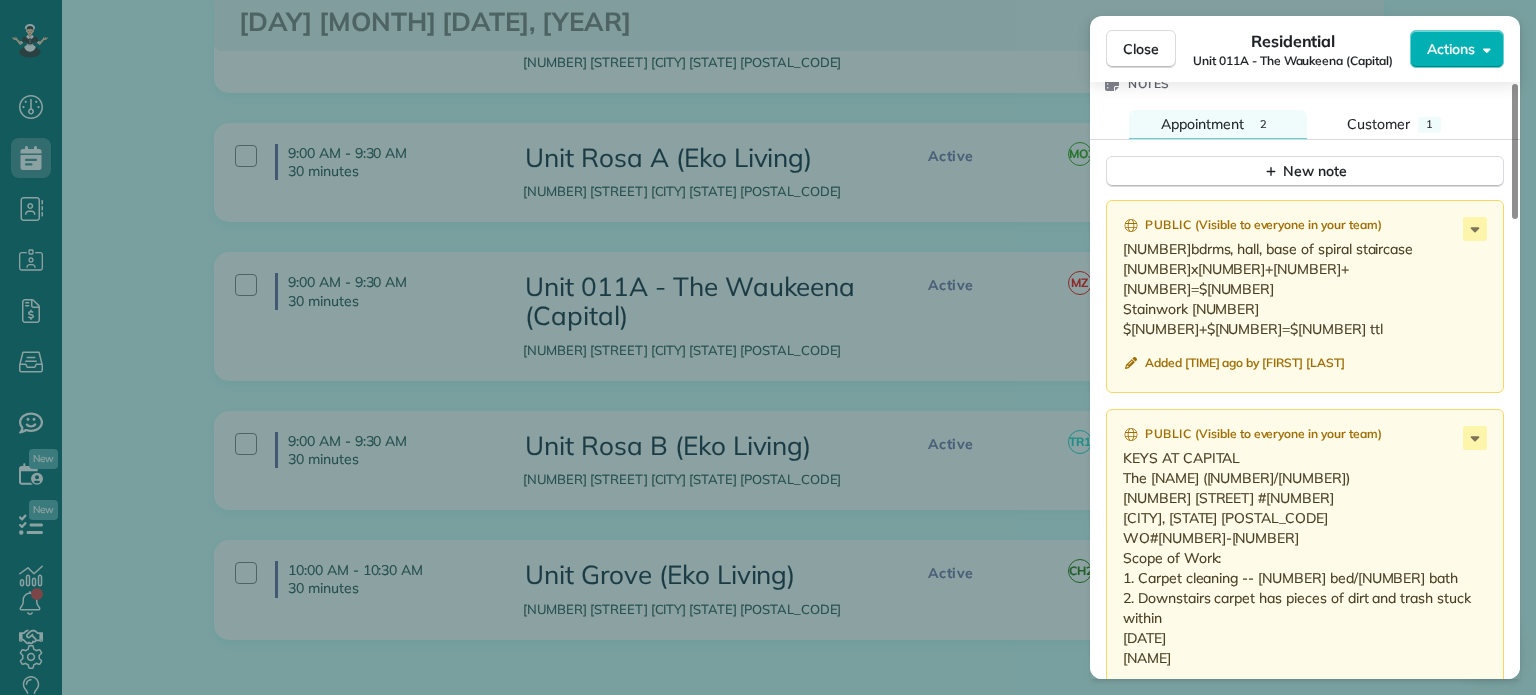 scroll, scrollTop: 1700, scrollLeft: 0, axis: vertical 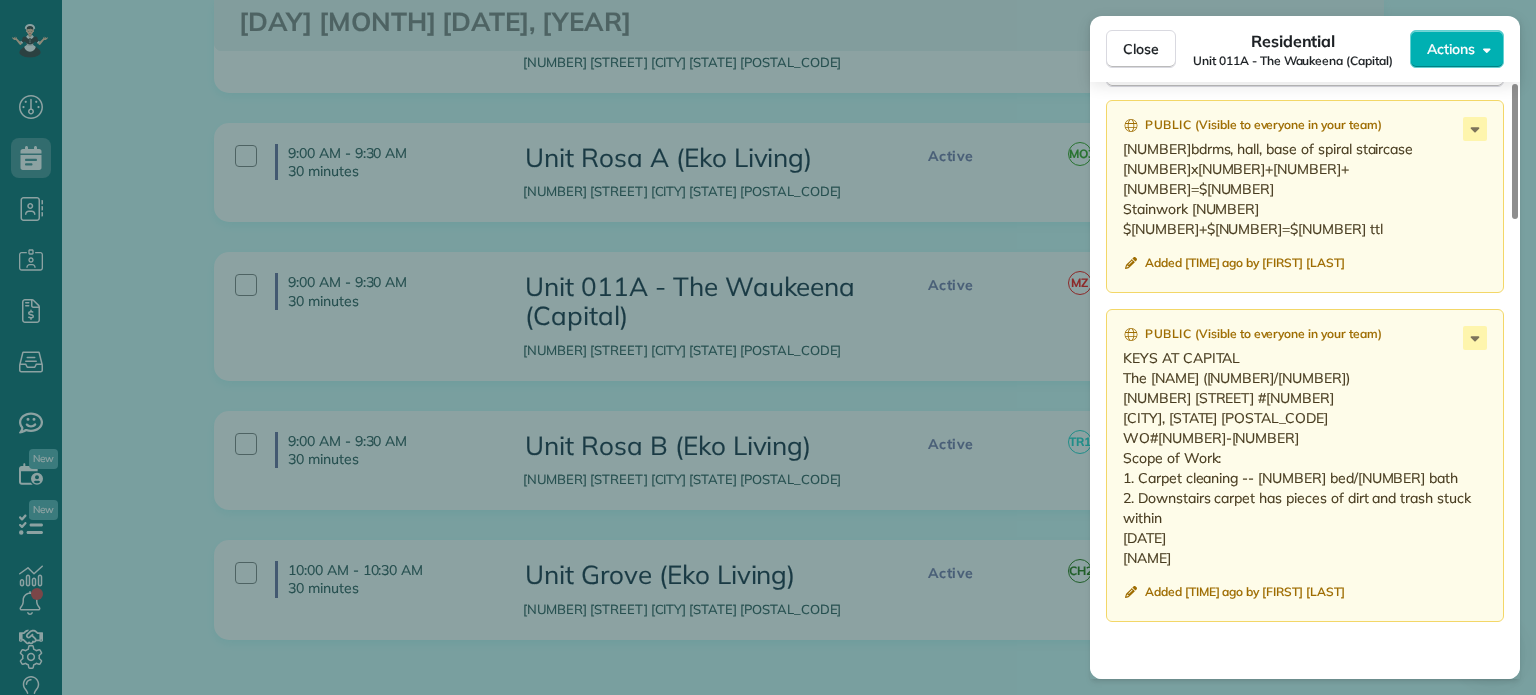 drag, startPoint x: 1158, startPoint y: 540, endPoint x: 1116, endPoint y: 367, distance: 178.02528 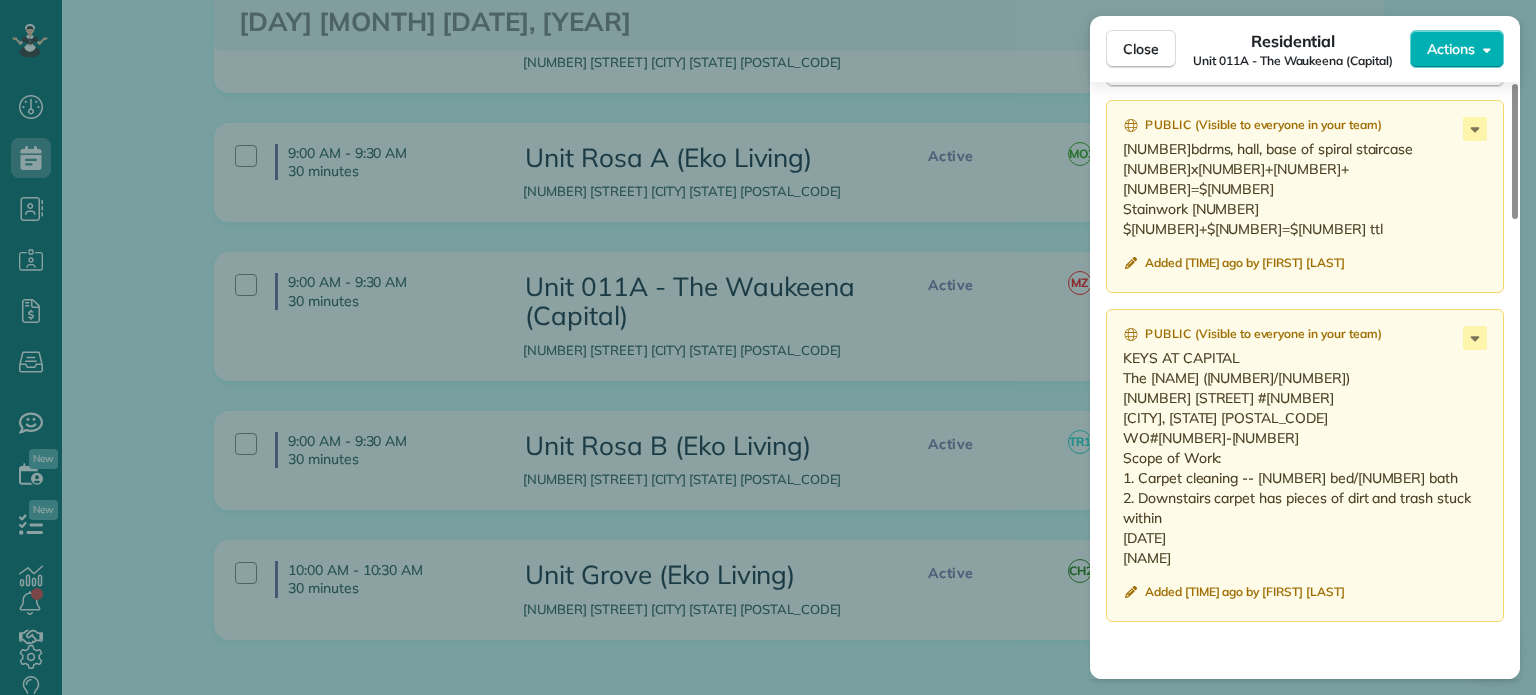 drag, startPoint x: 1238, startPoint y: 216, endPoint x: 1121, endPoint y: 158, distance: 130.58714 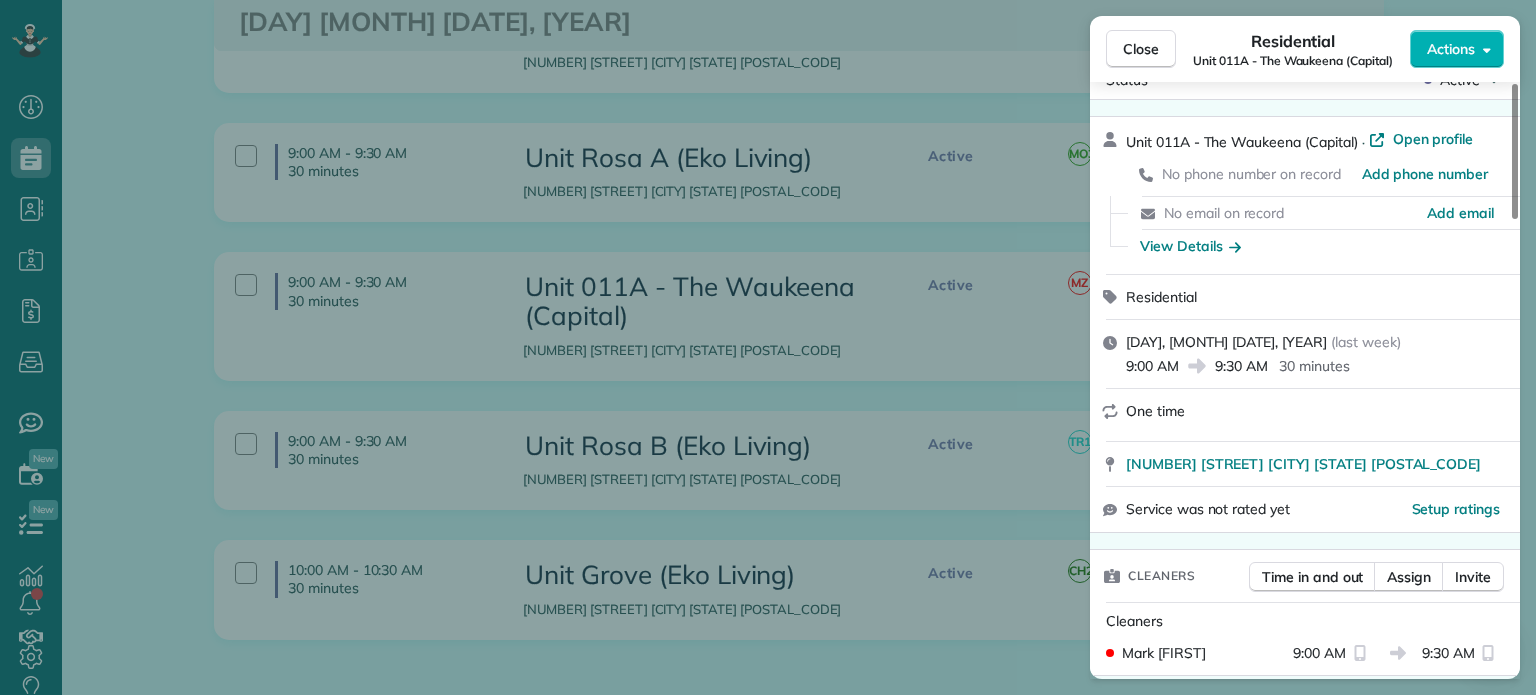 scroll, scrollTop: 0, scrollLeft: 0, axis: both 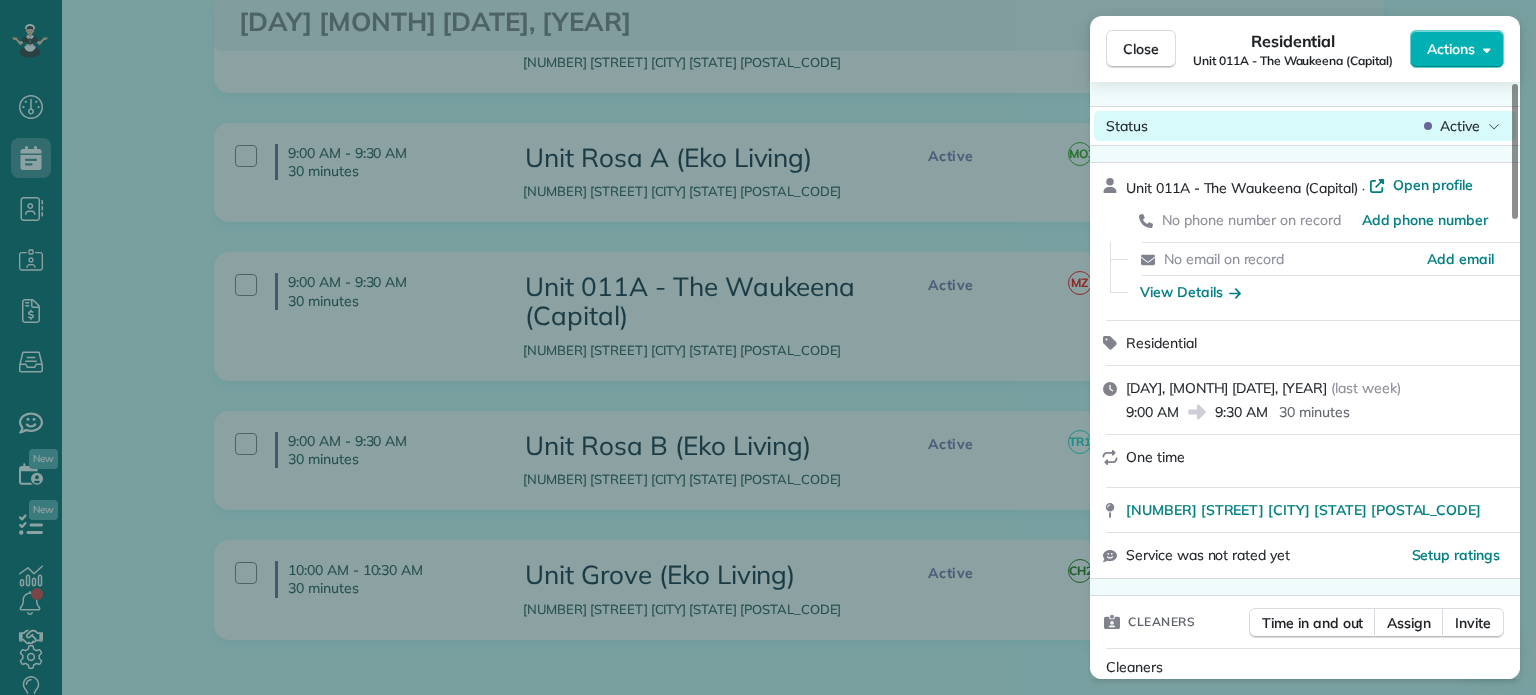 click on "Active" at bounding box center [1460, 126] 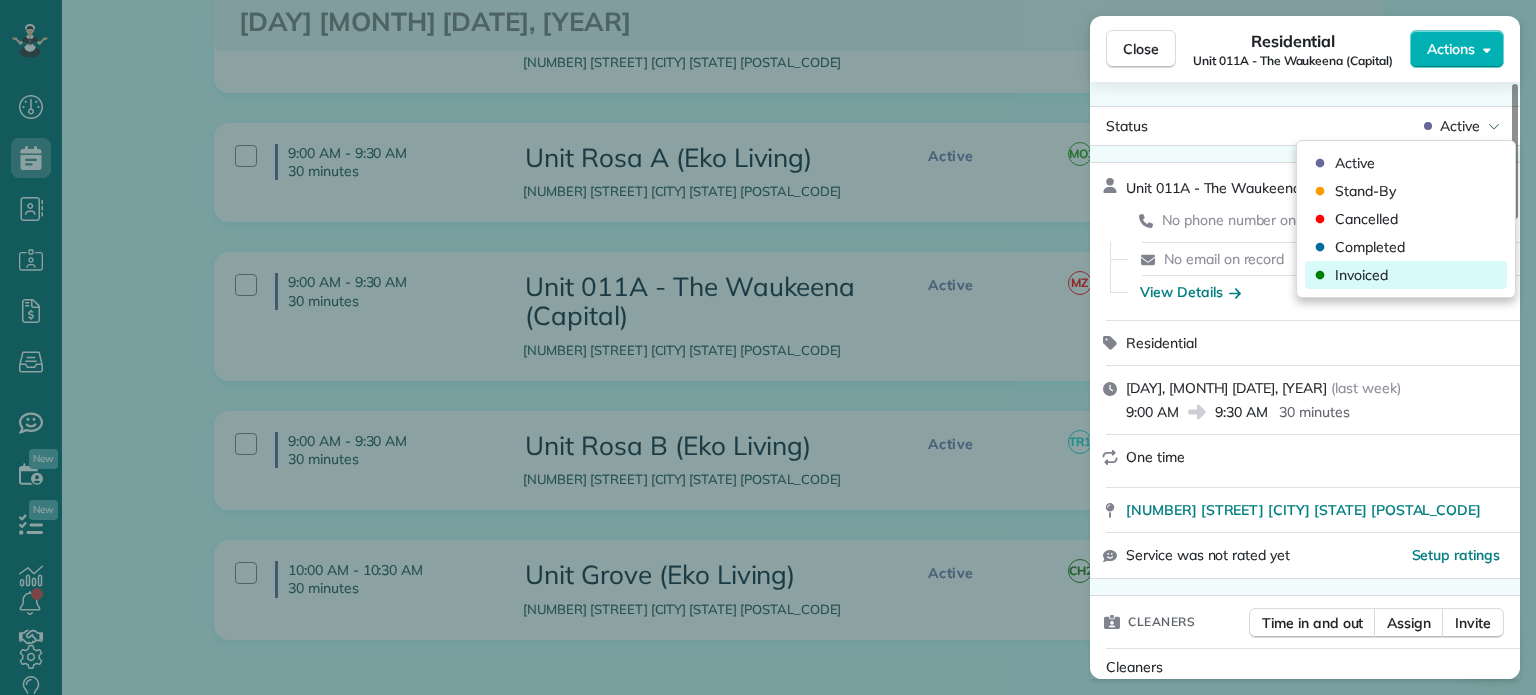 click on "Invoiced" at bounding box center [1361, 275] 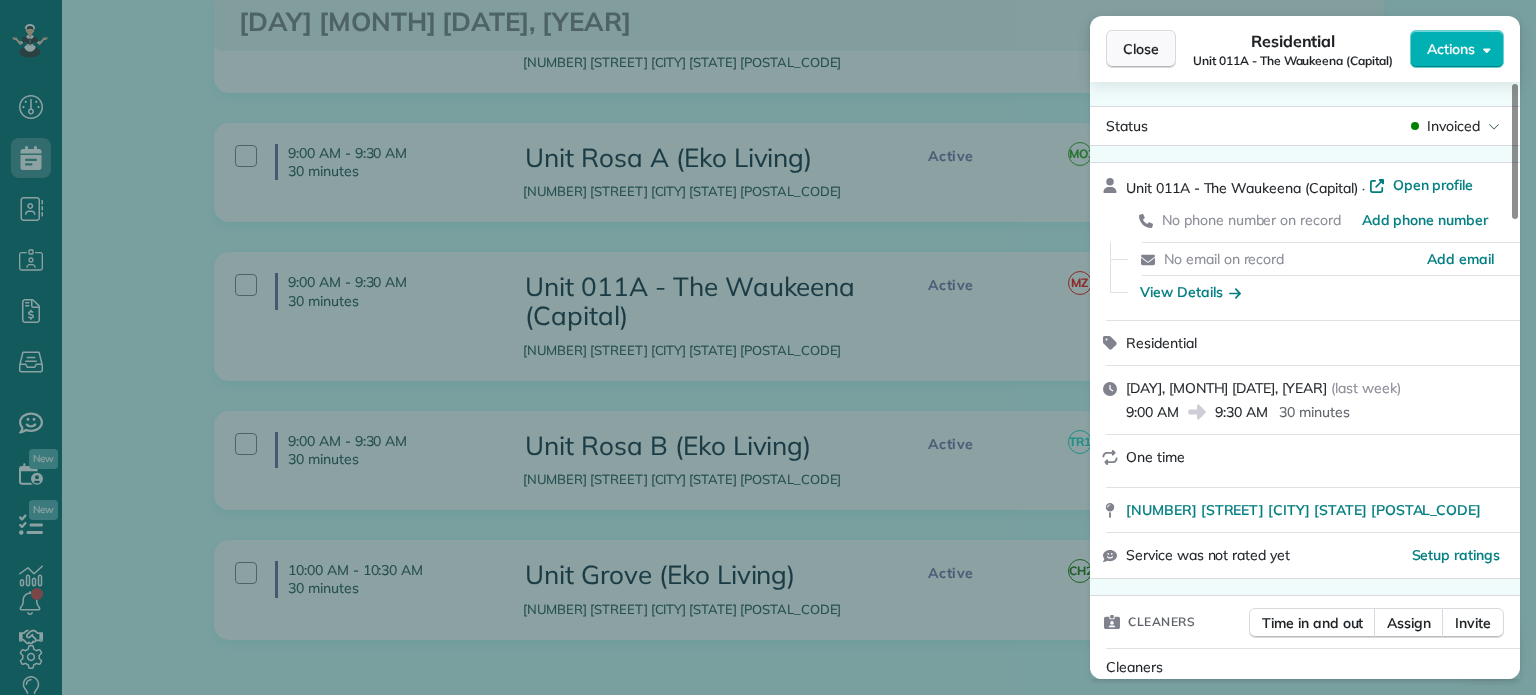 click on "Close" at bounding box center (1141, 49) 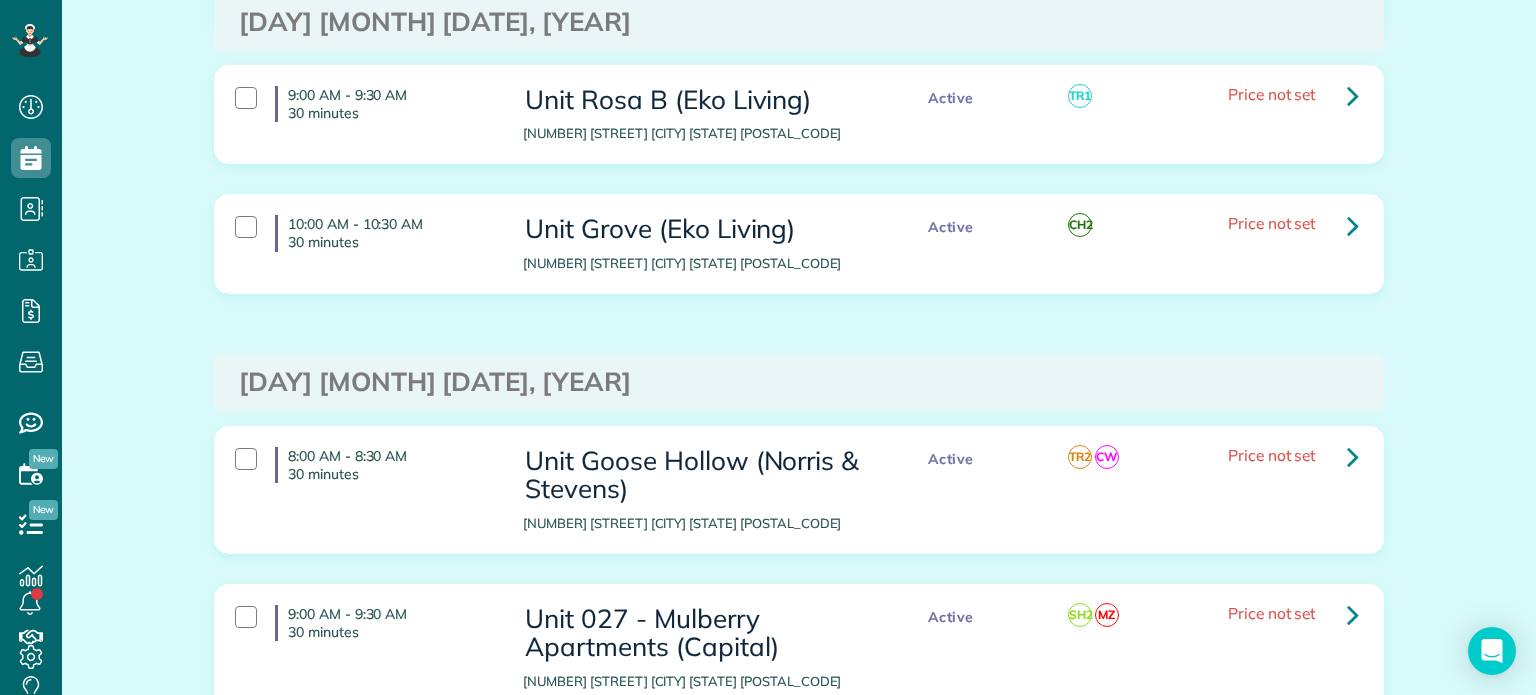 scroll, scrollTop: 1600, scrollLeft: 0, axis: vertical 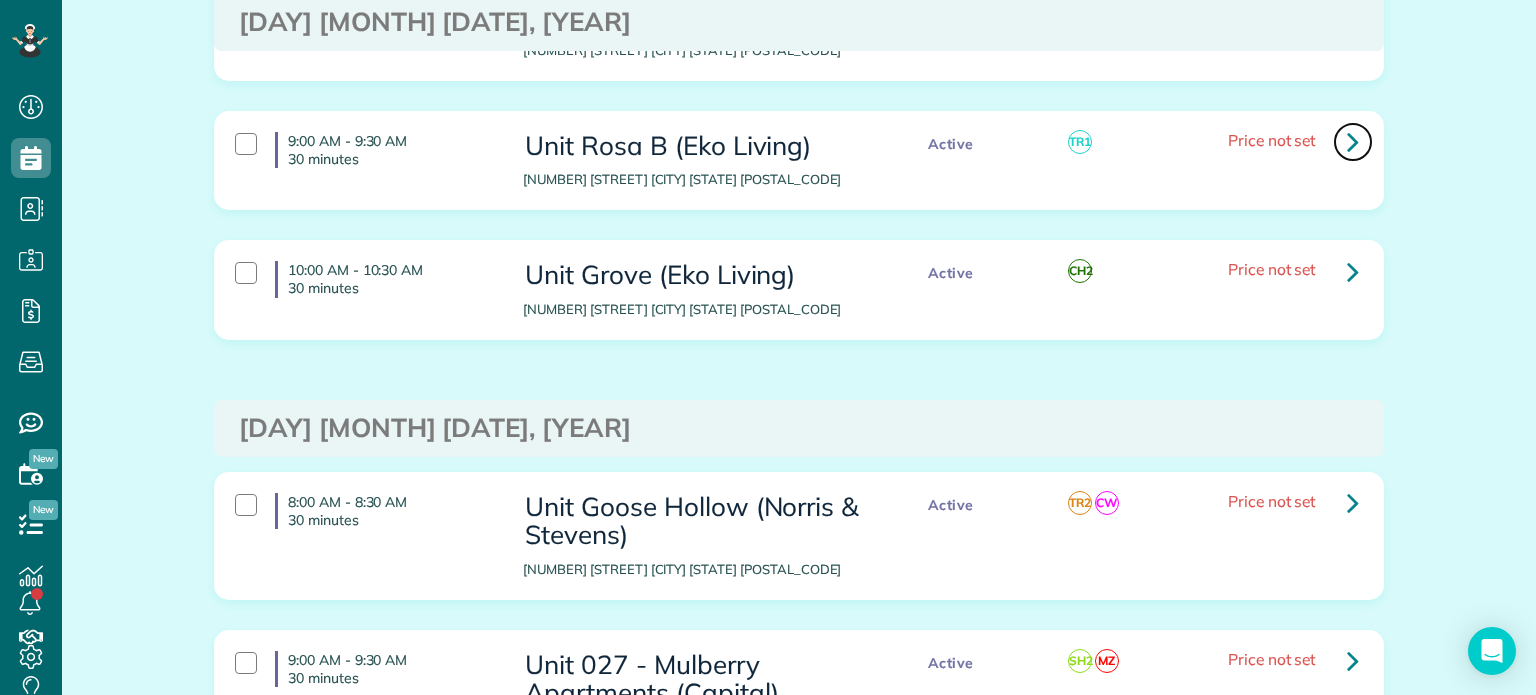 click at bounding box center [1353, 142] 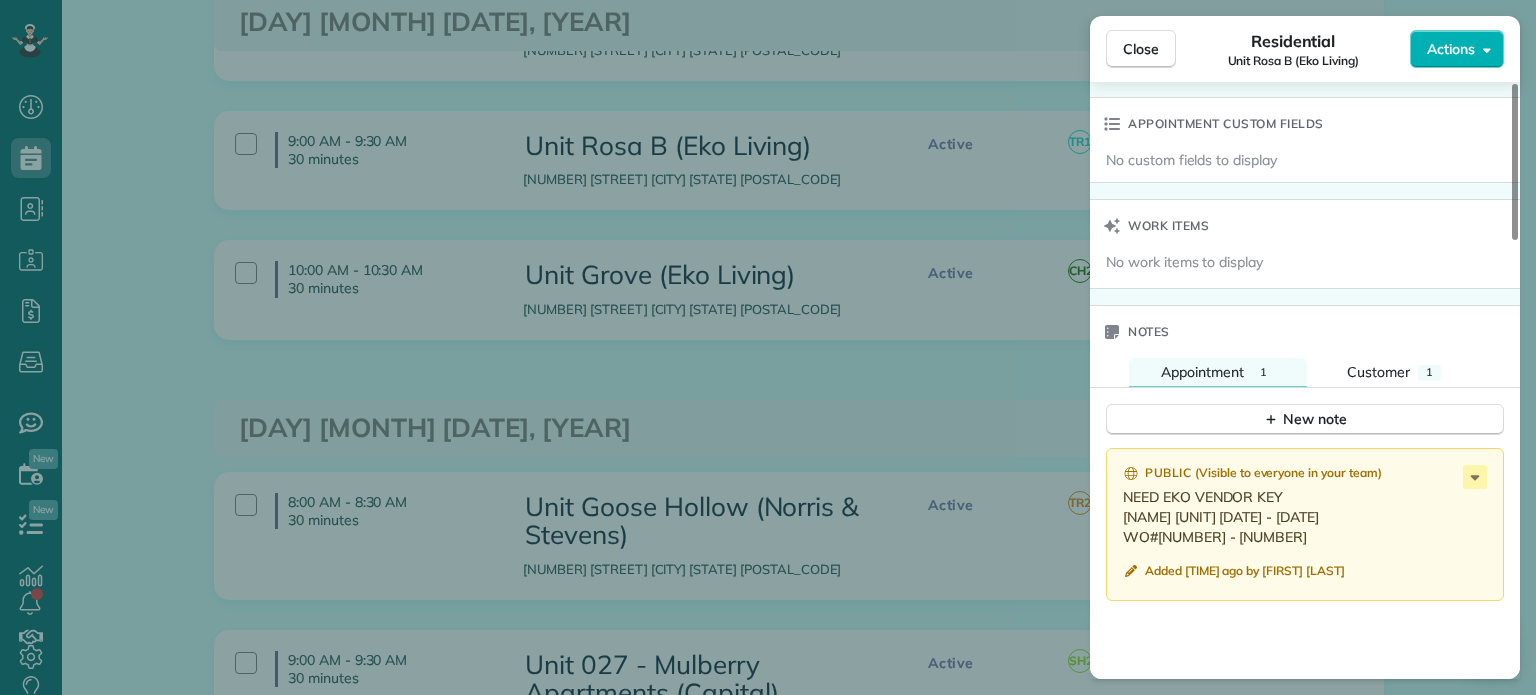 scroll, scrollTop: 1400, scrollLeft: 0, axis: vertical 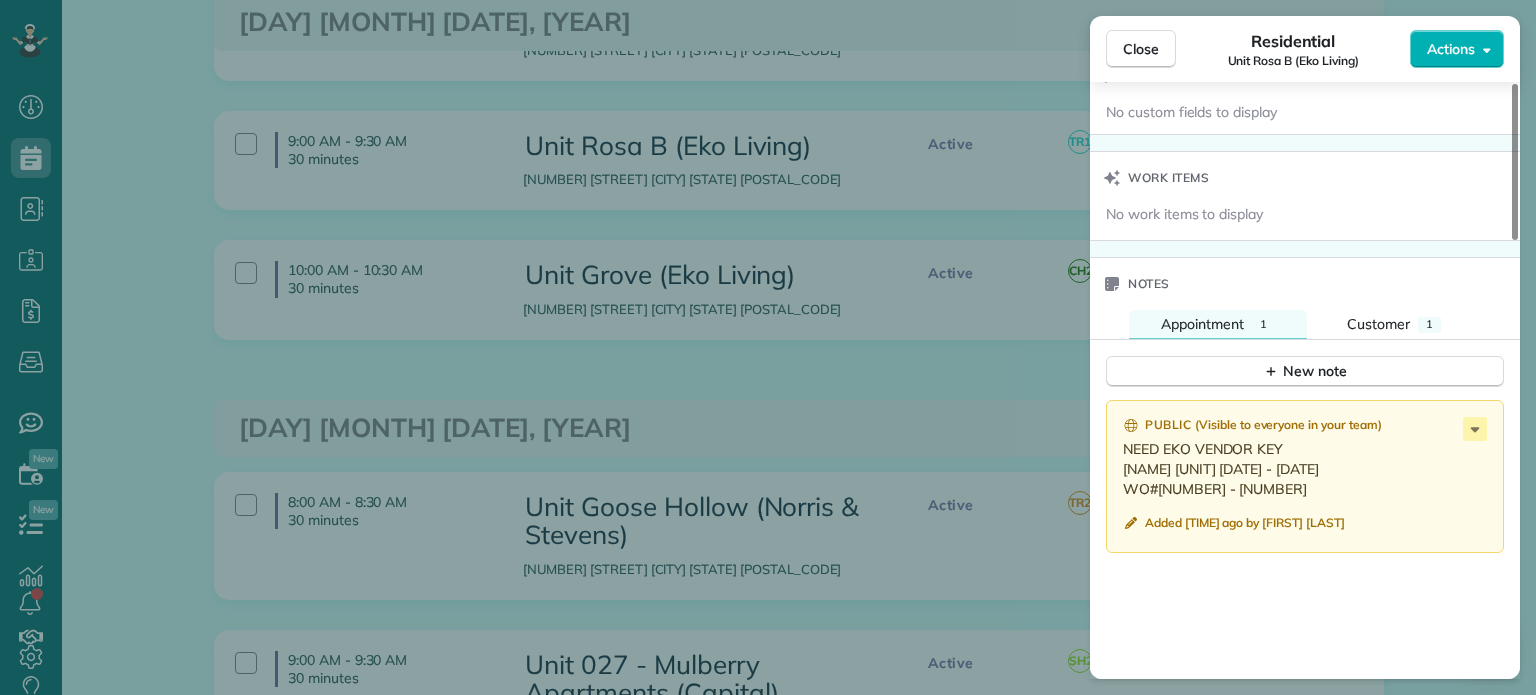 drag, startPoint x: 1226, startPoint y: 500, endPoint x: 1112, endPoint y: 477, distance: 116.297035 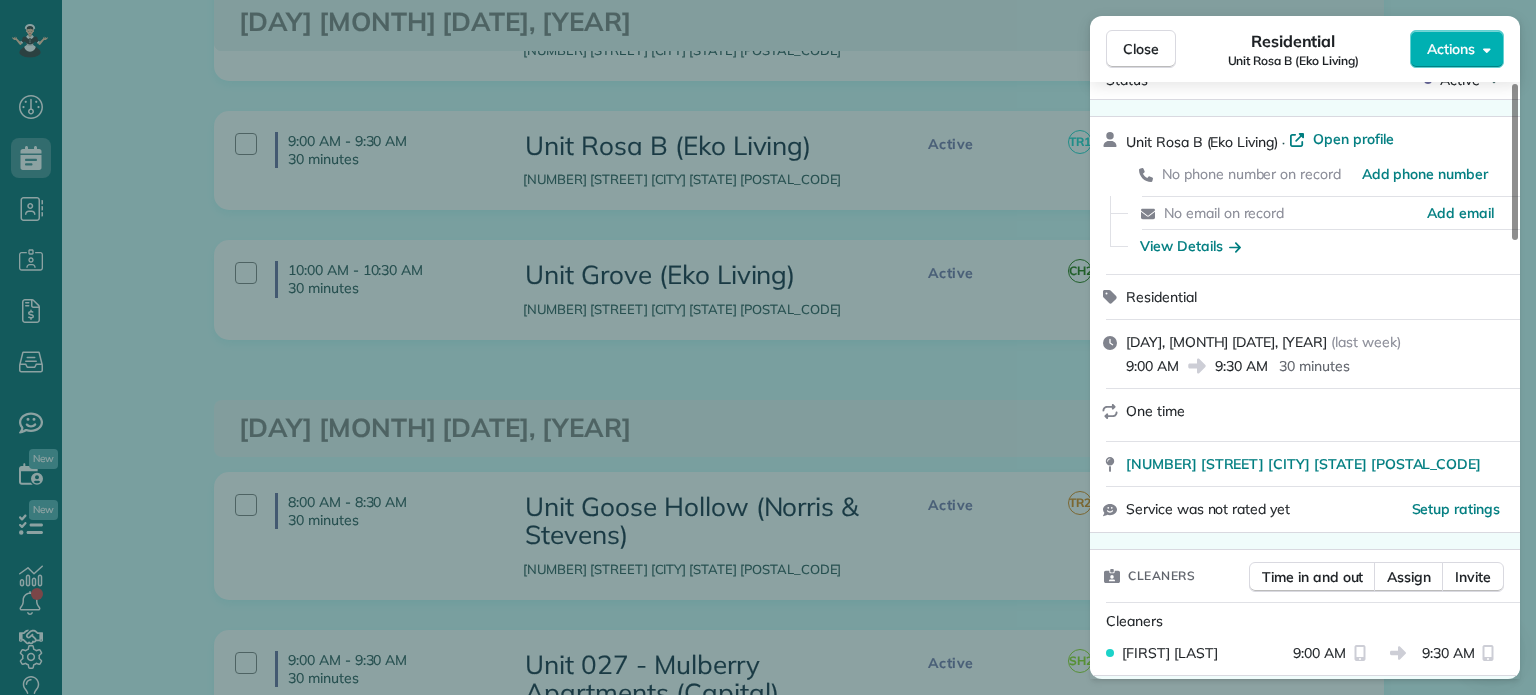 scroll, scrollTop: 0, scrollLeft: 0, axis: both 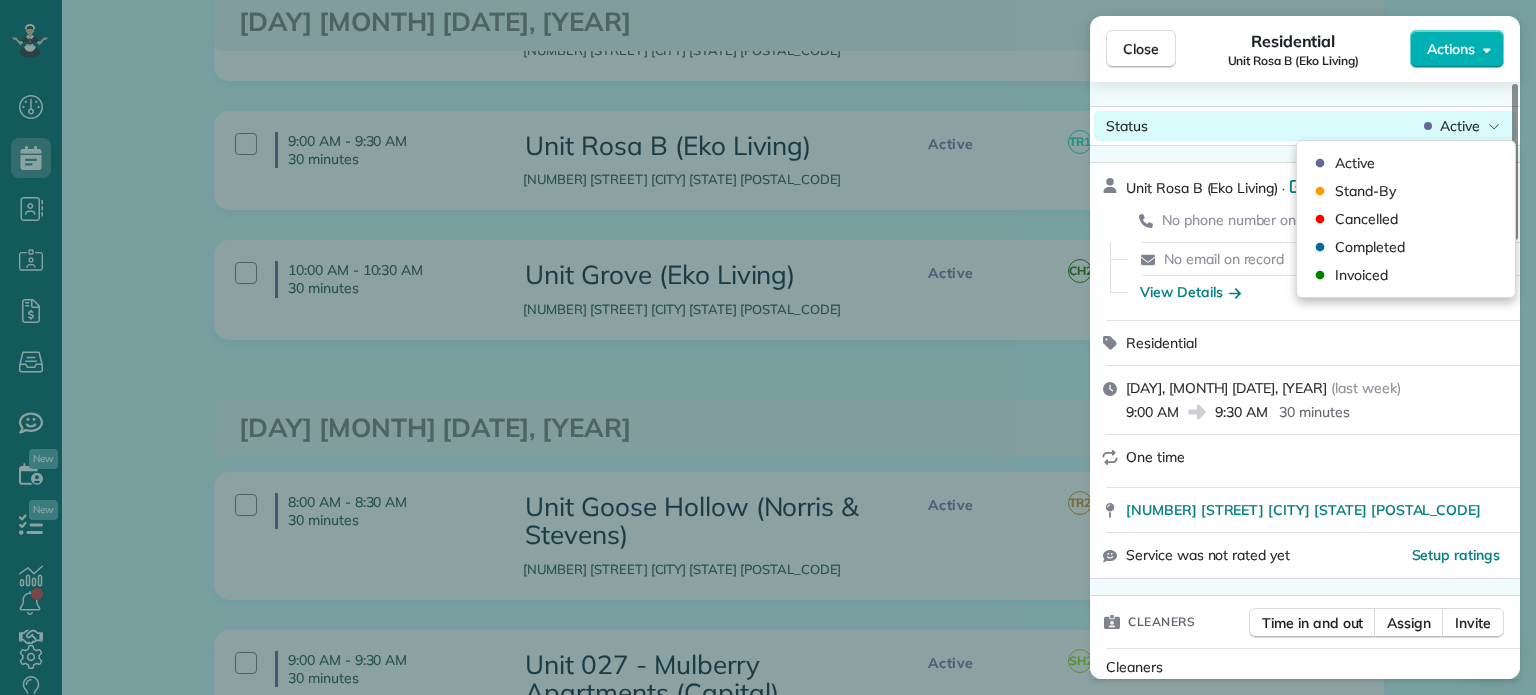 click on "Active" at bounding box center (1460, 126) 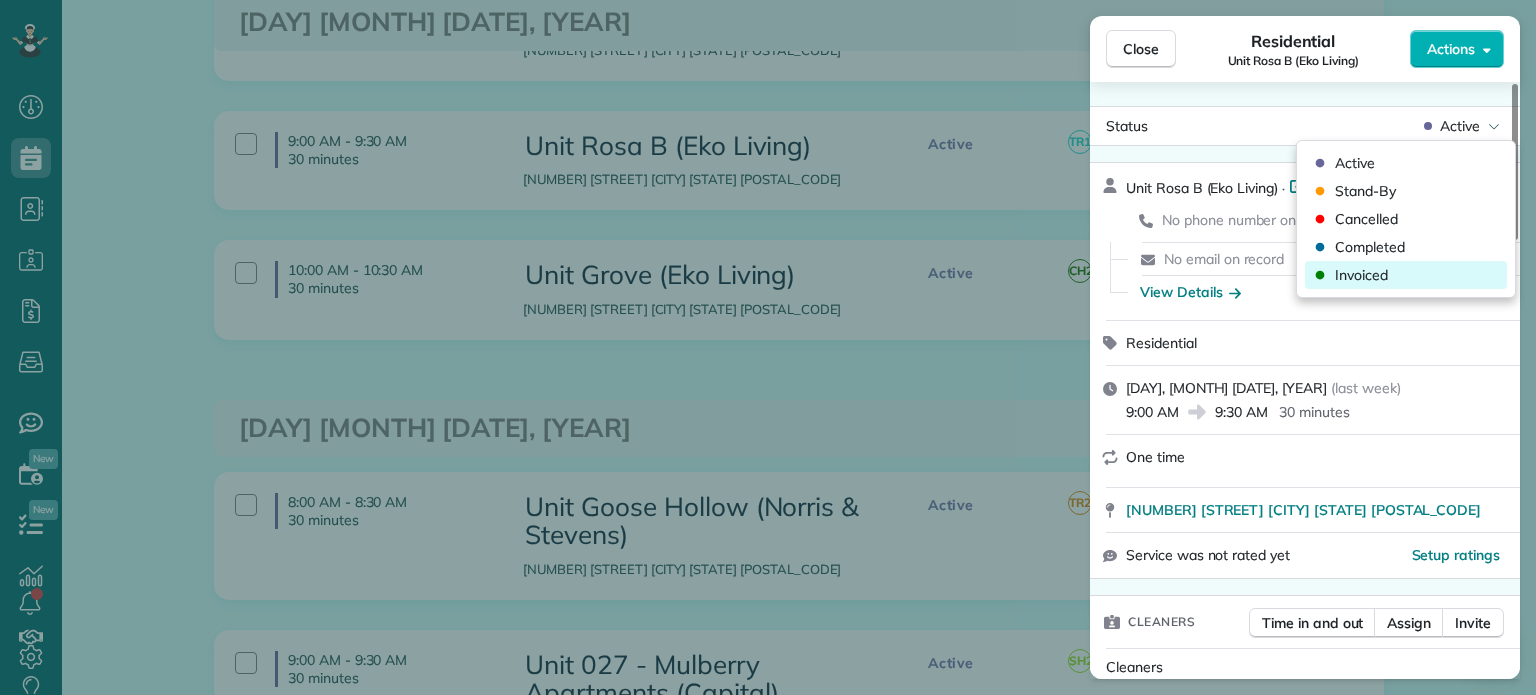 click on "Invoiced" at bounding box center [1406, 275] 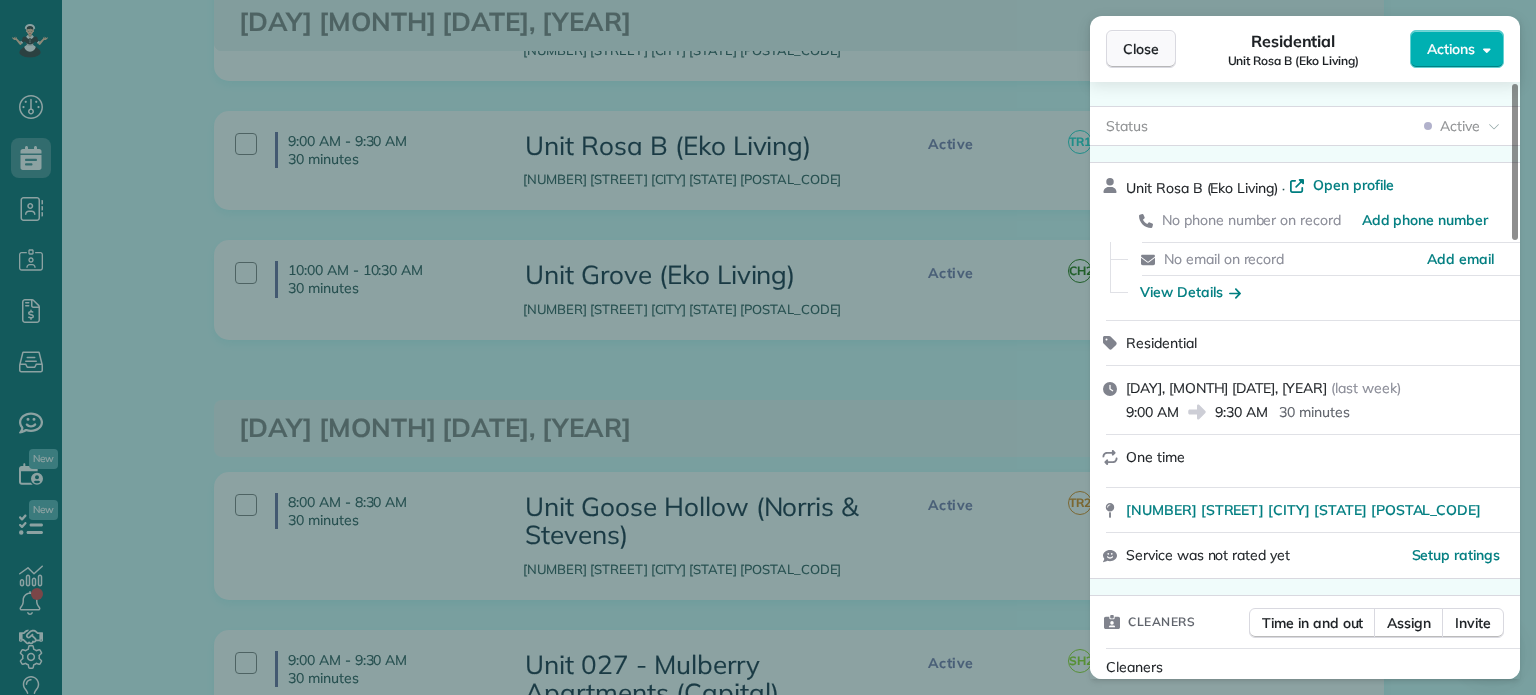 click on "Close" at bounding box center (1141, 49) 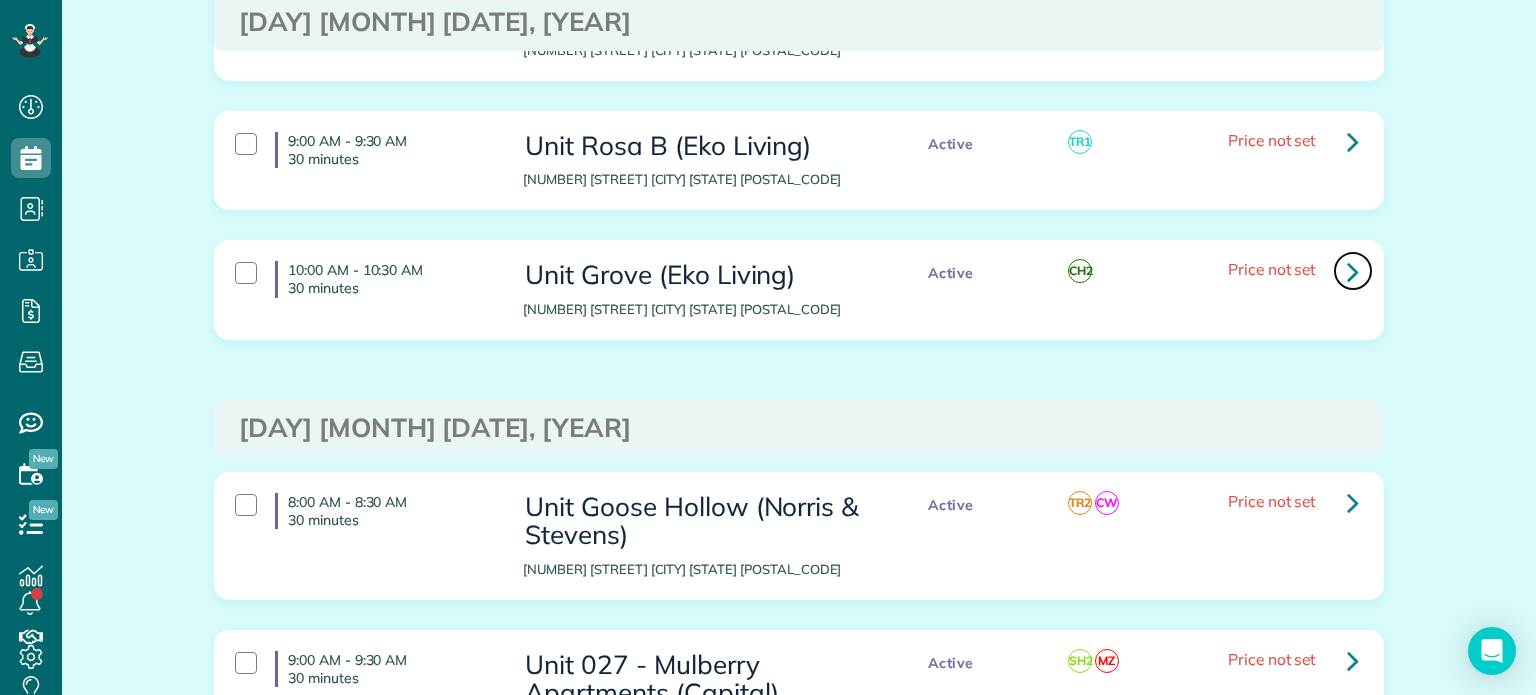 click at bounding box center (1353, 271) 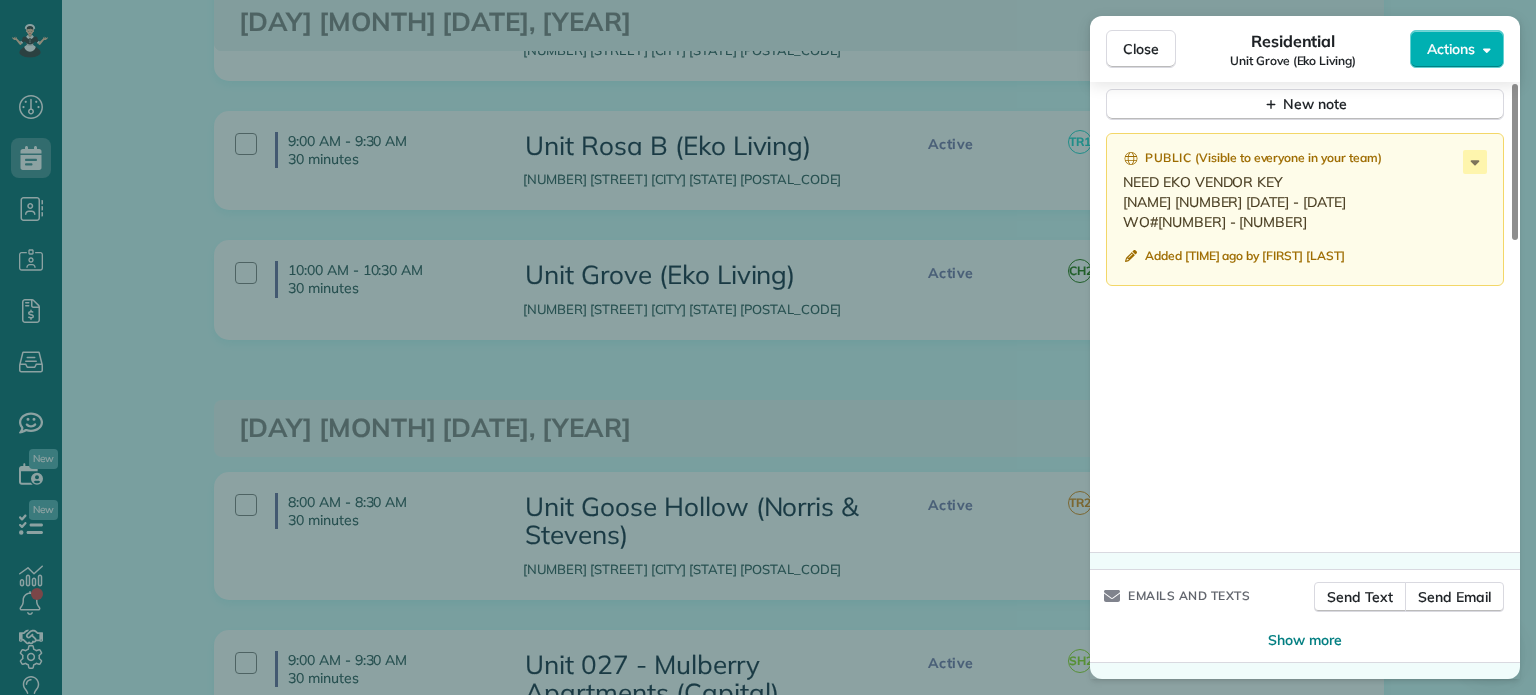 scroll, scrollTop: 1672, scrollLeft: 0, axis: vertical 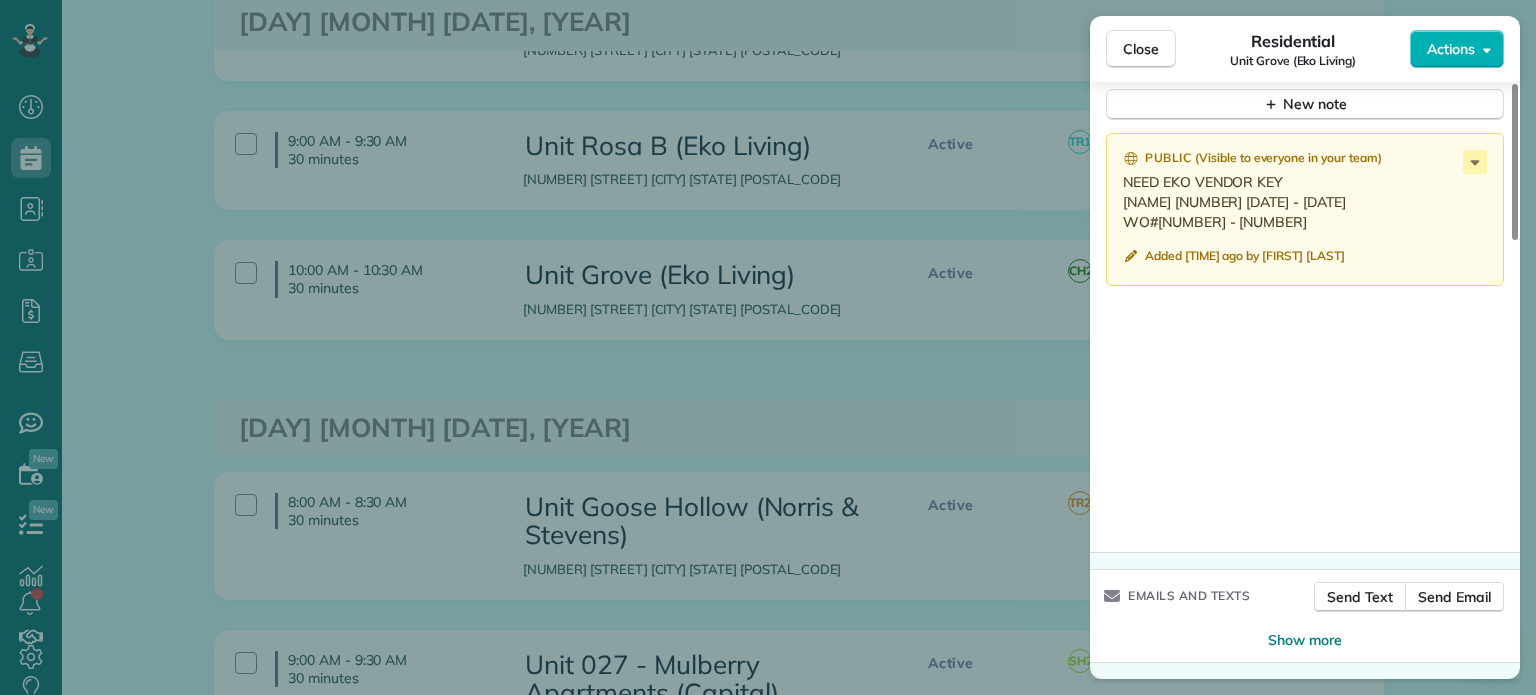 click on "Close Residential Unit [NAME] ([COMPANY_NAME]) Actions Status Active Unit [NAME] ([COMPANY_NAME]) · Open profile No phone number on record Add phone number No email on record Add email View Details Residential [DAY], [MONTH] [DATE], [YEAR] ( last week ) [TIME] [TIME] [DURATION] One time [NUMBER] [STREET] [CITY] [STATE] [POSTAL_CODE] Service was not rated yet Setup ratings Cleaners Time in and out Assign Invite Cleaners [FIRST]   [LAST] [TIME] [TIME] Checklist Try Now Keep this appointment up to your standards. Stay on top of every detail, keep your cleaners organised, and your client happy. Assign a checklist Watch a 5 min demo Billing Billing actions Price $[NUMBER].00 Overcharge $[NUMBER].00 Discount $[NUMBER].00 Coupon discount - Primary tax - Secondary tax - Total appointment price $[NUMBER].00 Tips collected New feature! $[NUMBER].00 Mark as paid Total including tip $[NUMBER].00 Get paid online in no-time! Send an invoice and reward your cleaners with tips Charge customer credit card Appointment custom fields No custom fields to display Work items Notes" at bounding box center (768, 347) 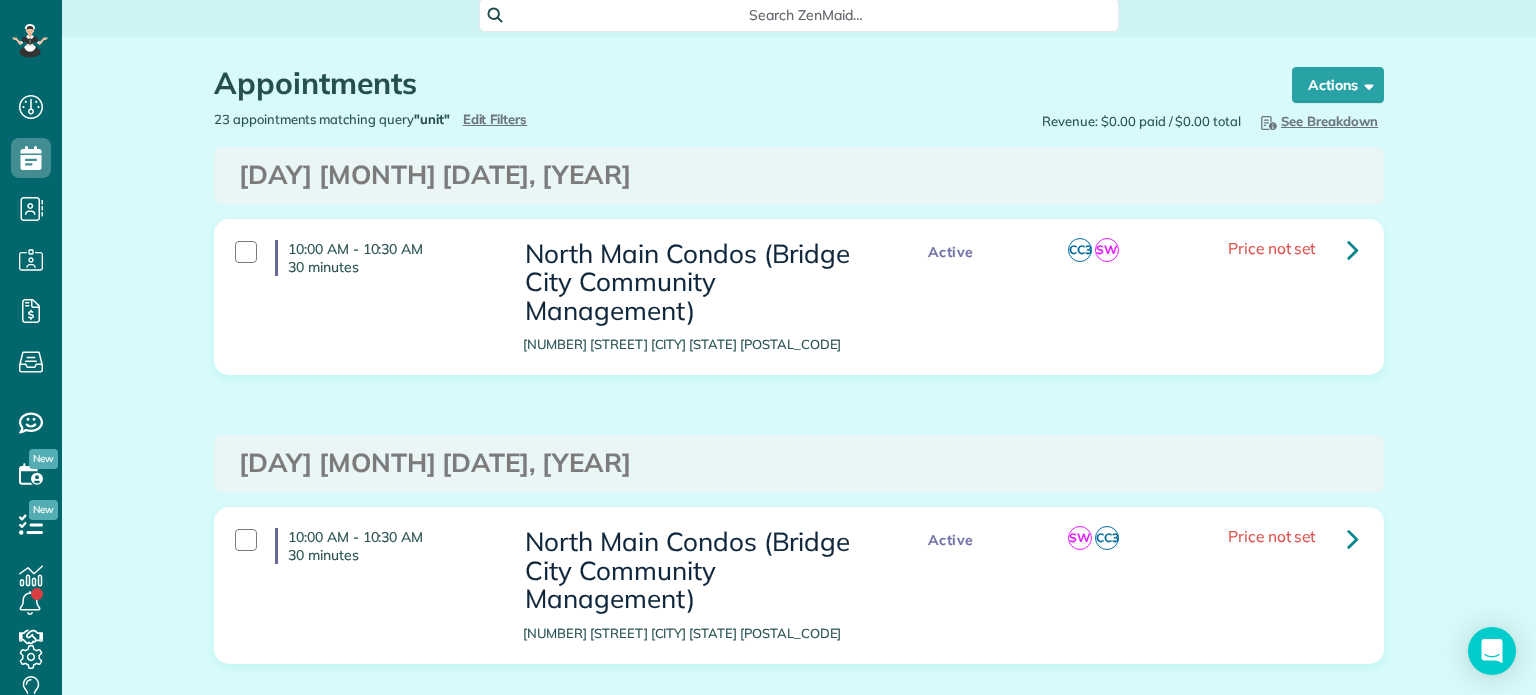 scroll, scrollTop: 0, scrollLeft: 0, axis: both 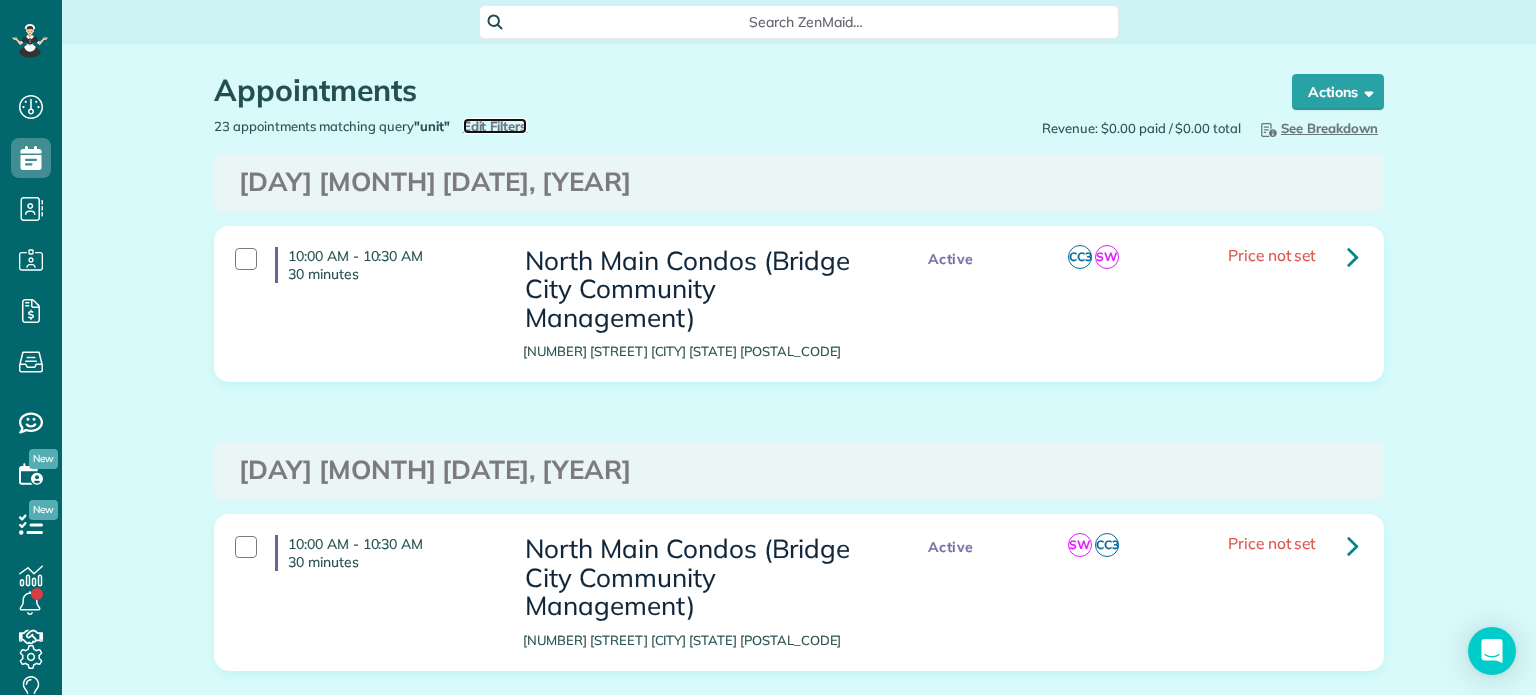 click on "Edit Filters" at bounding box center (495, 126) 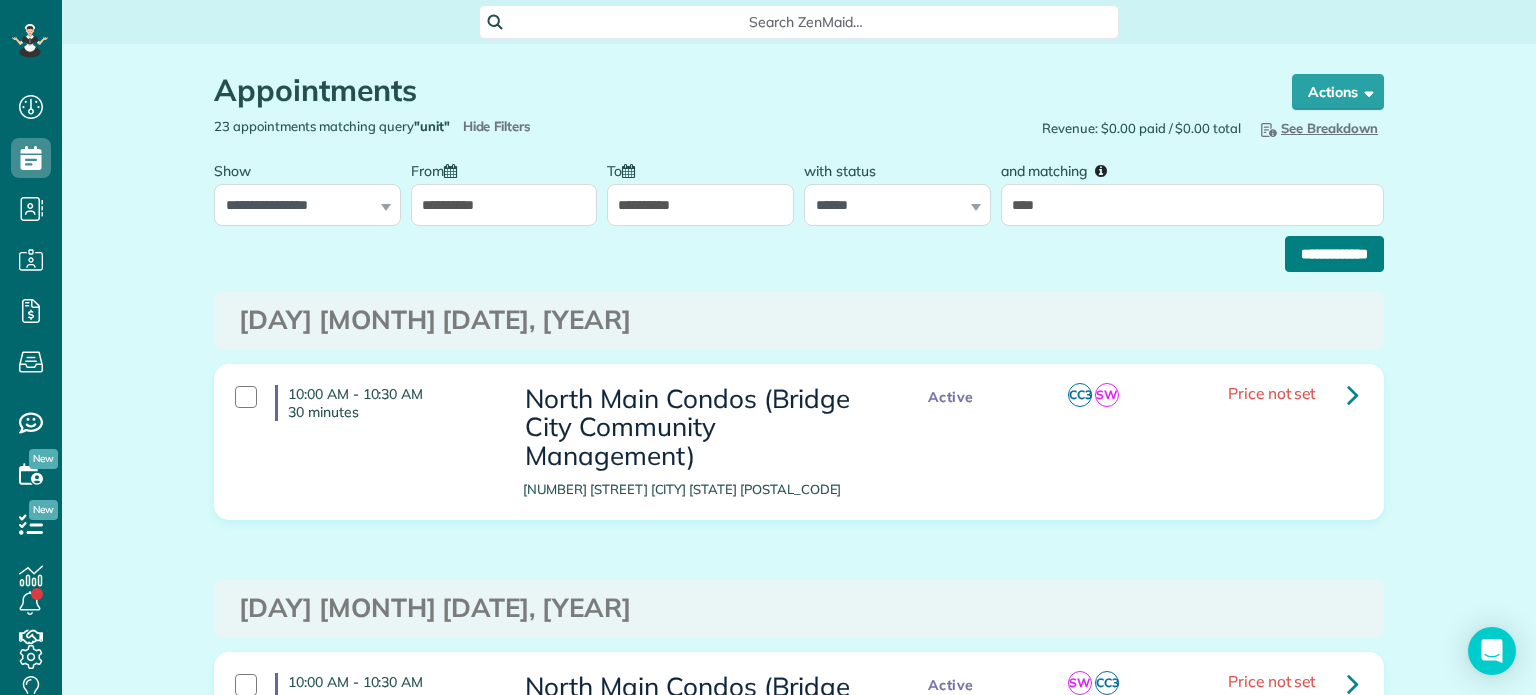 click on "**********" at bounding box center (1334, 254) 